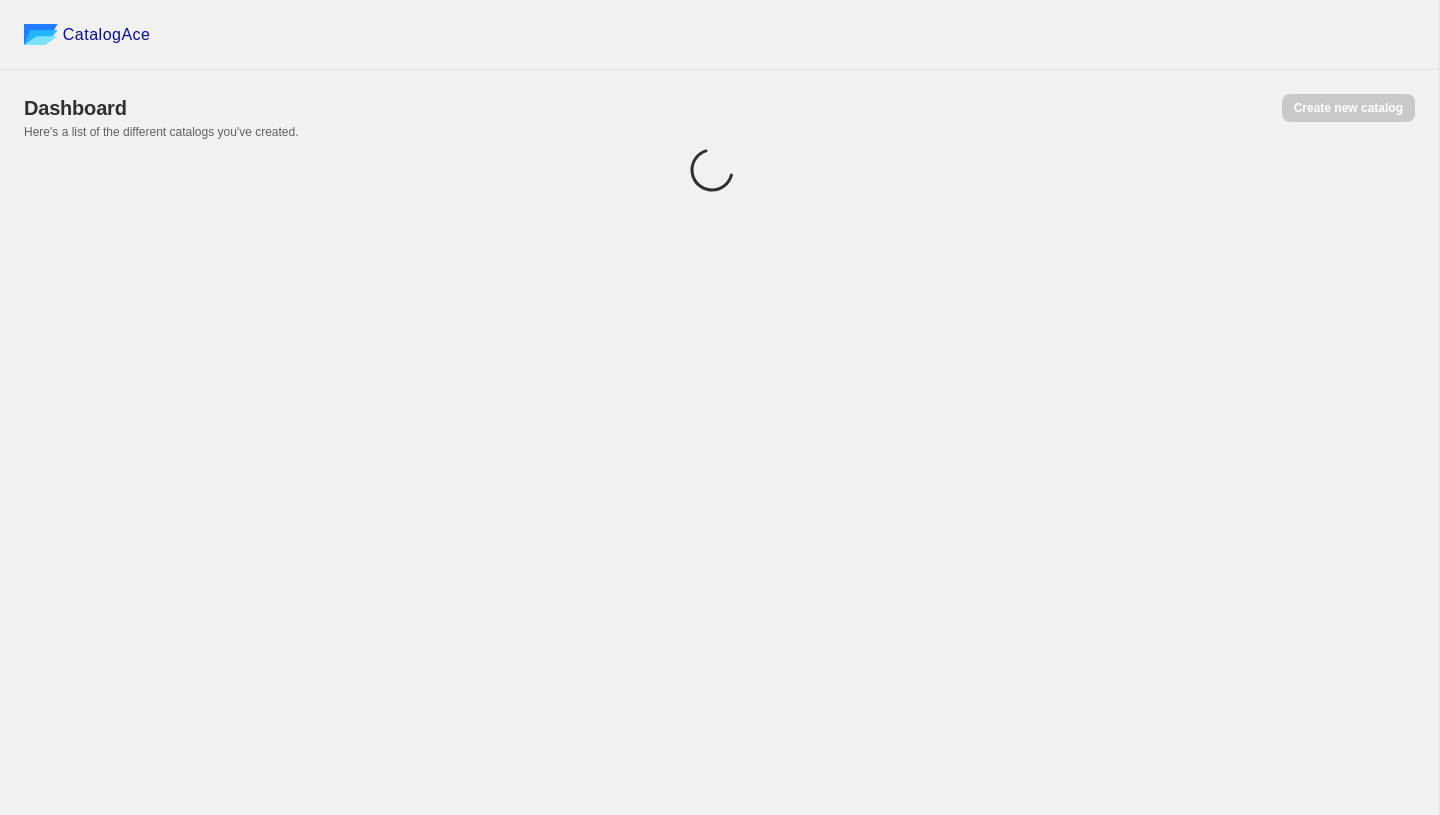 scroll, scrollTop: 0, scrollLeft: 0, axis: both 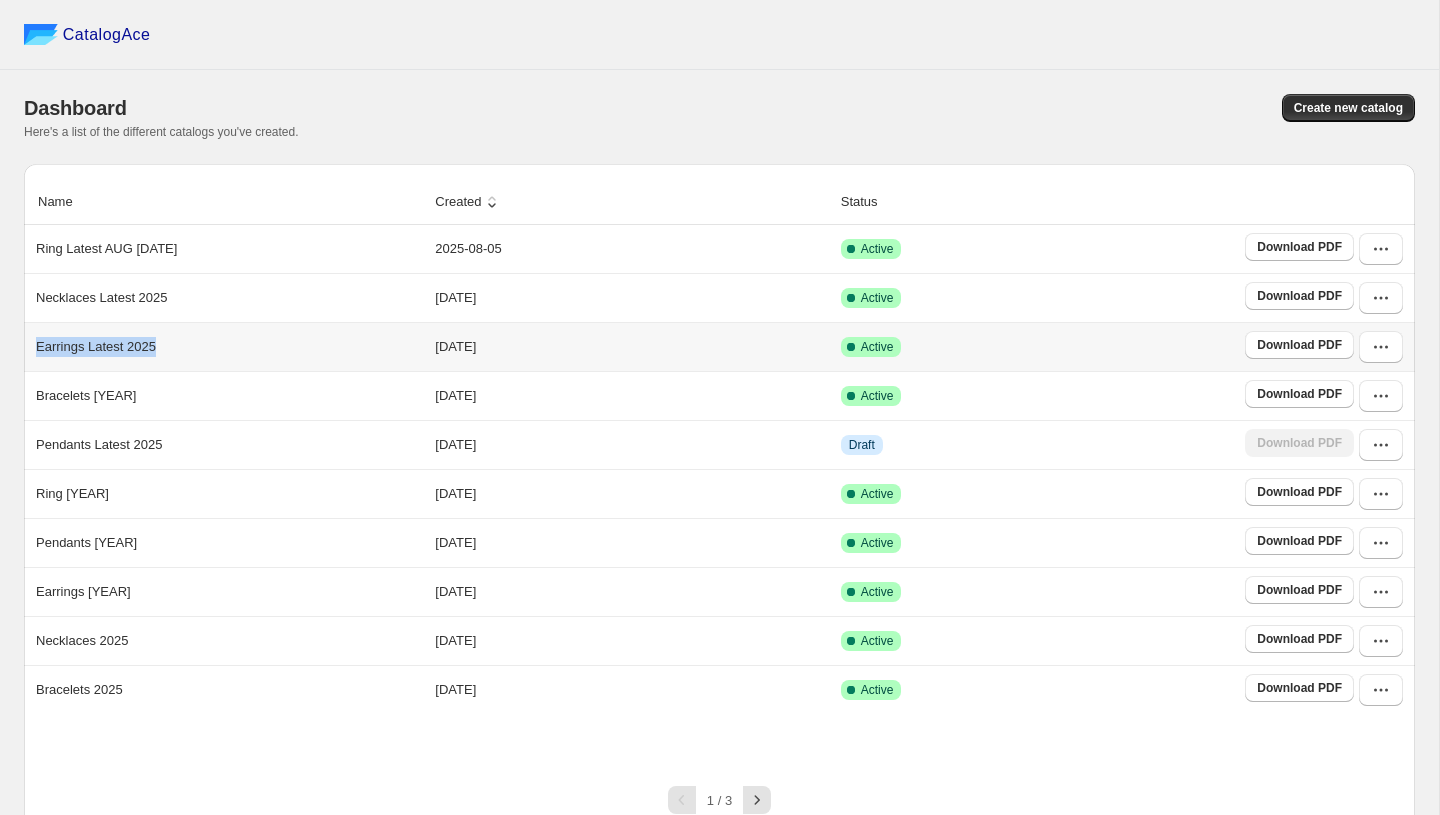 copy on "Earrings Latest 2025" 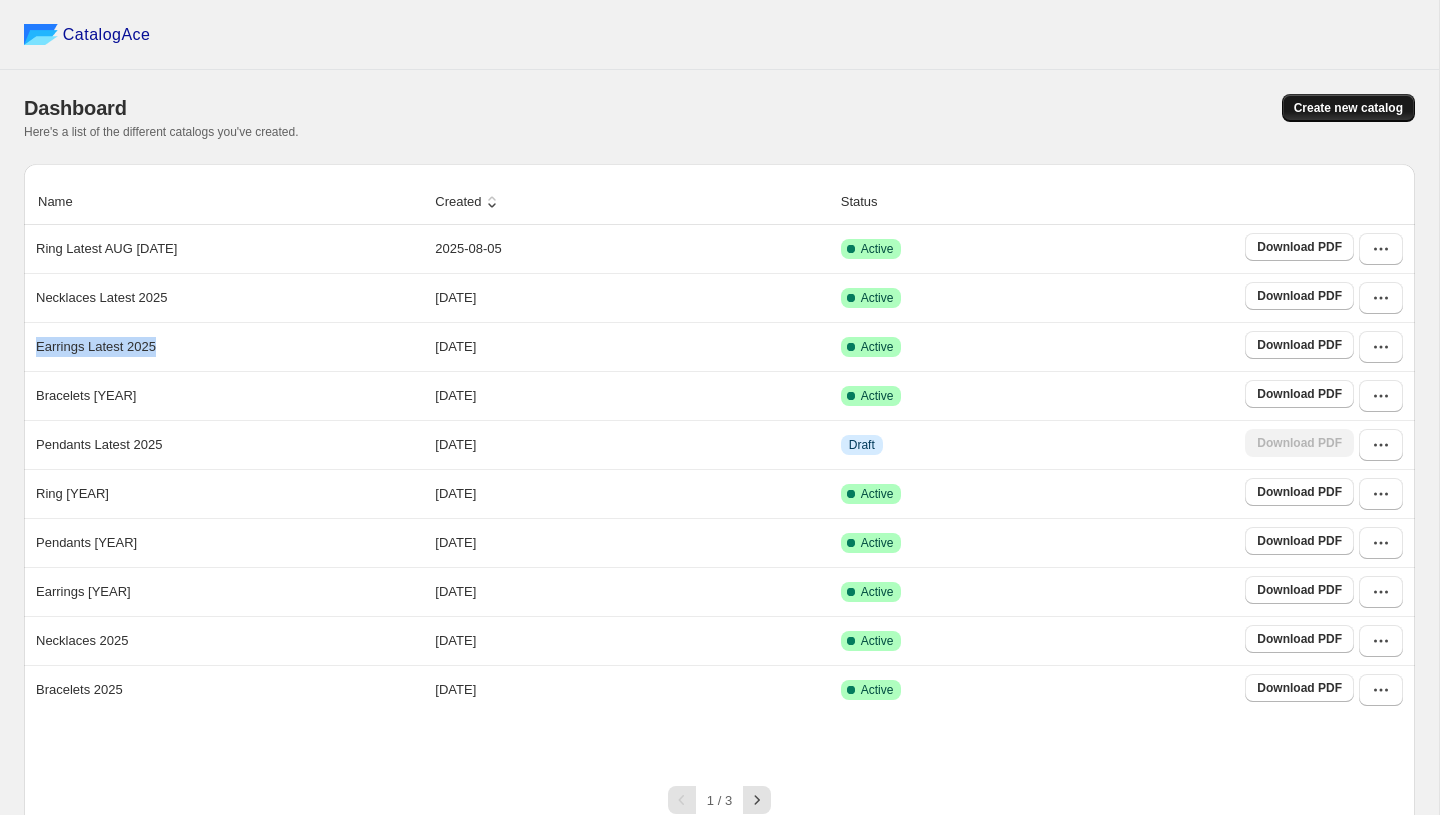 click on "Create new catalog" at bounding box center [1348, 108] 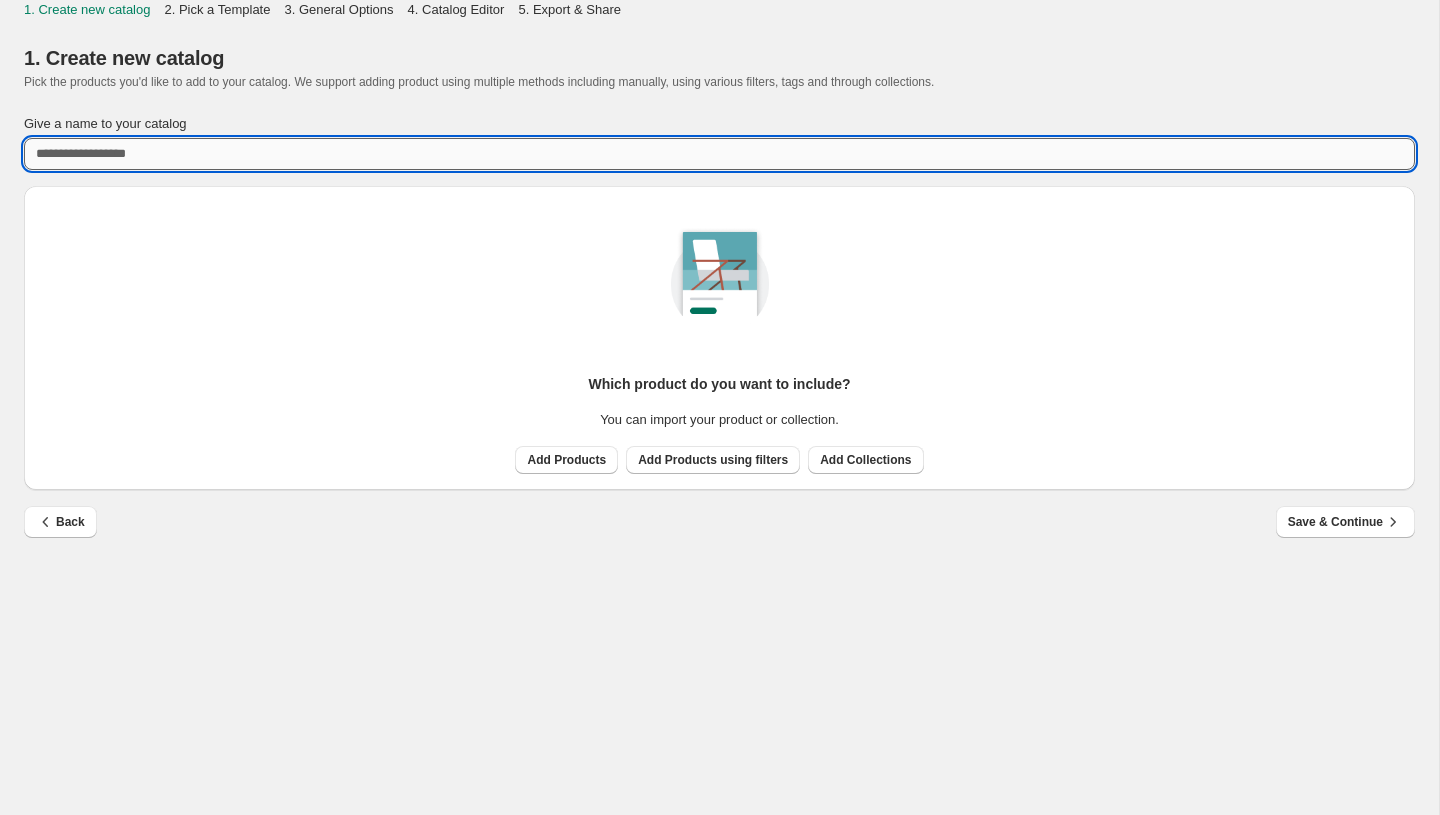 click on "Give a name to your catalog" at bounding box center (719, 154) 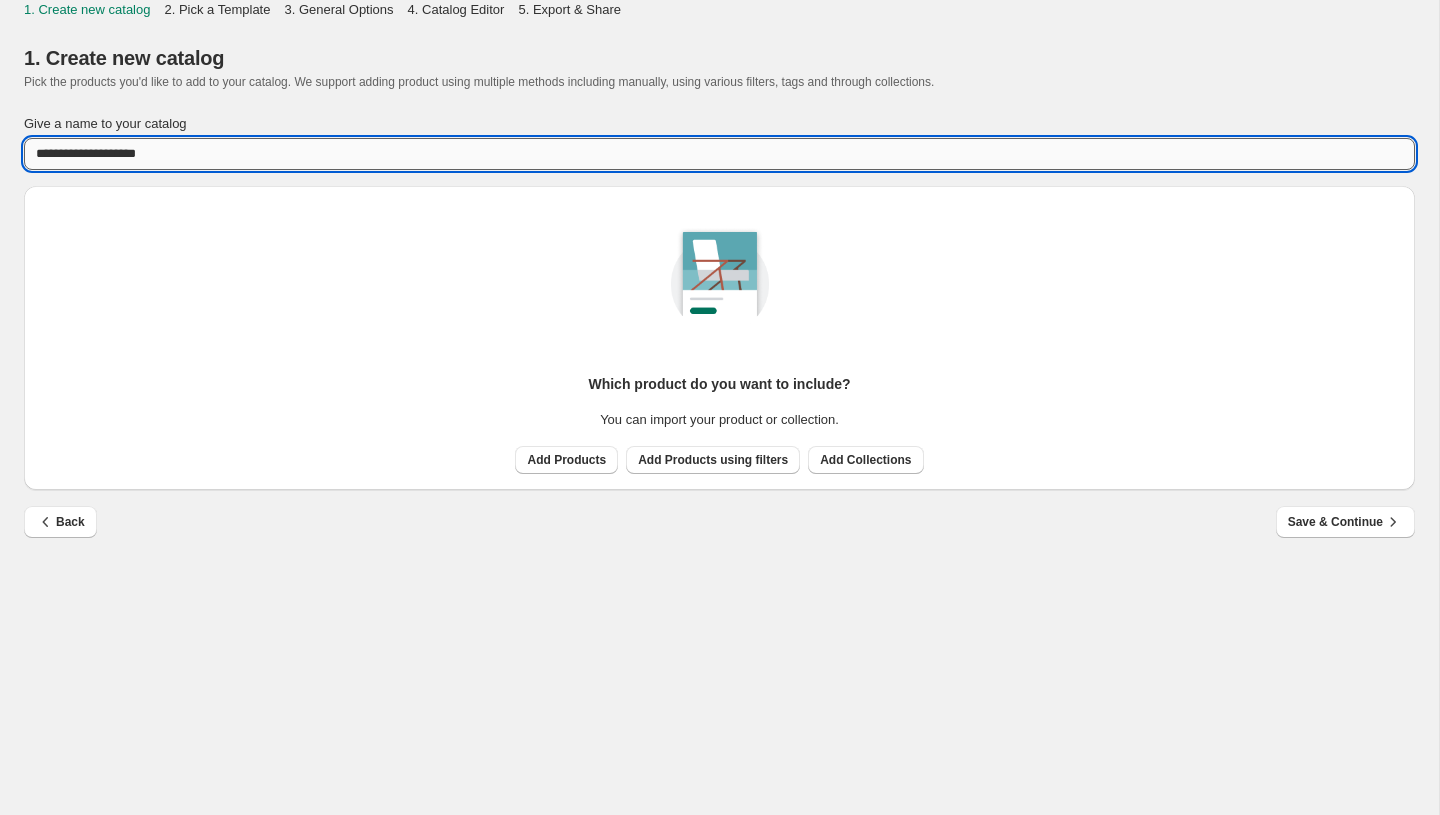 click on "**********" at bounding box center [719, 154] 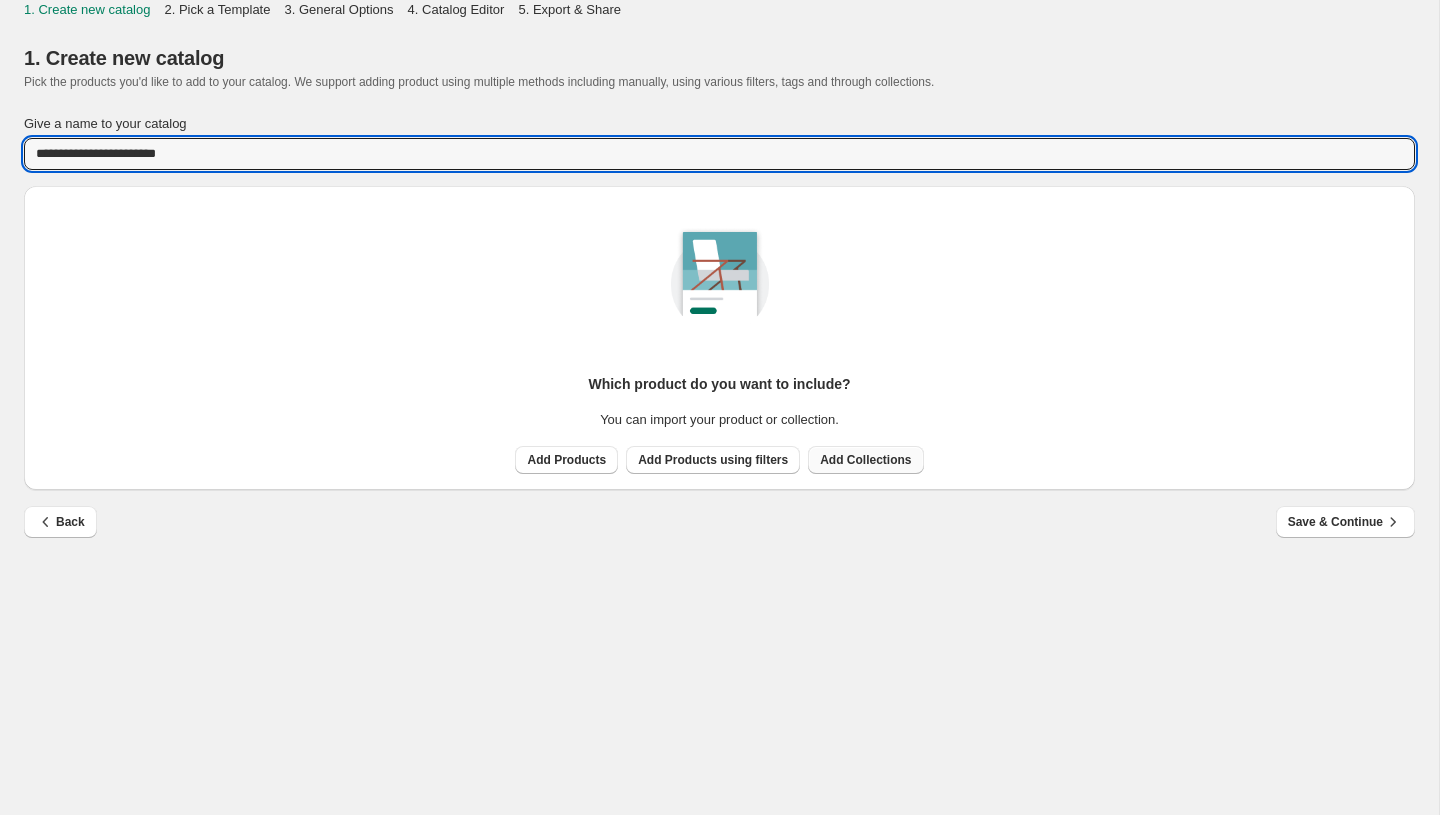 type on "**********" 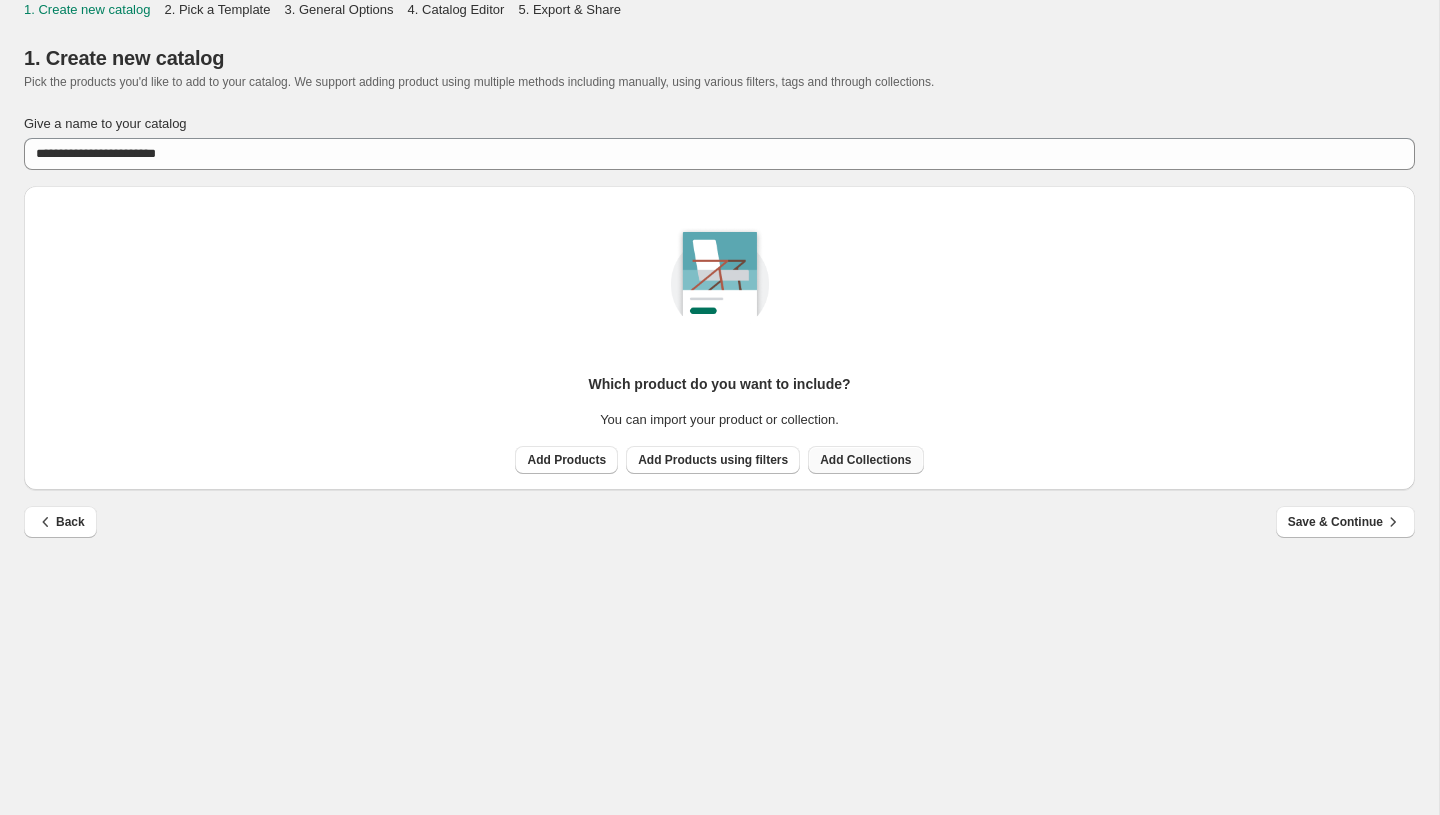 click on "Add Collections" at bounding box center (865, 460) 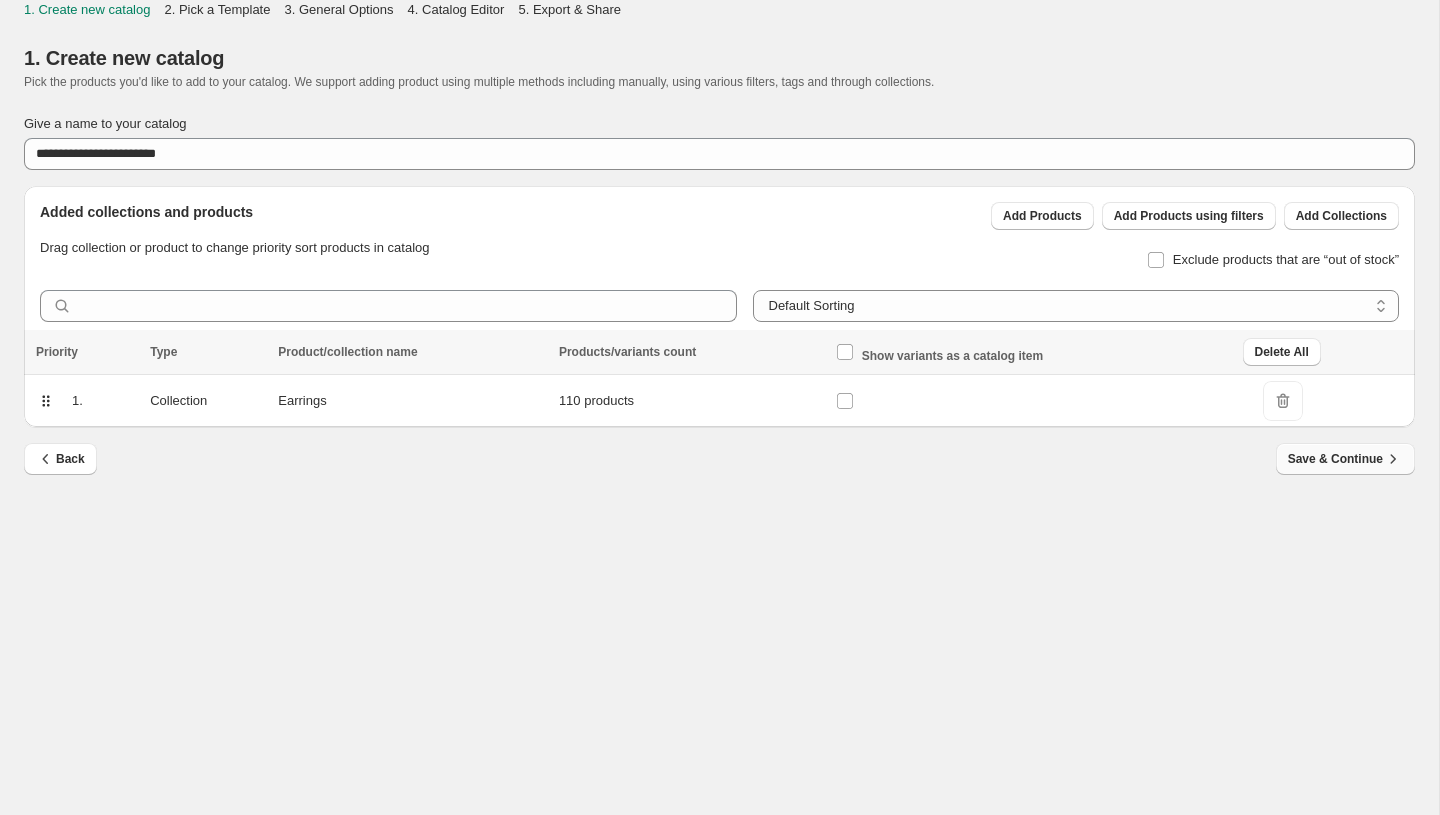 click on "Save & Continue" at bounding box center (1345, 459) 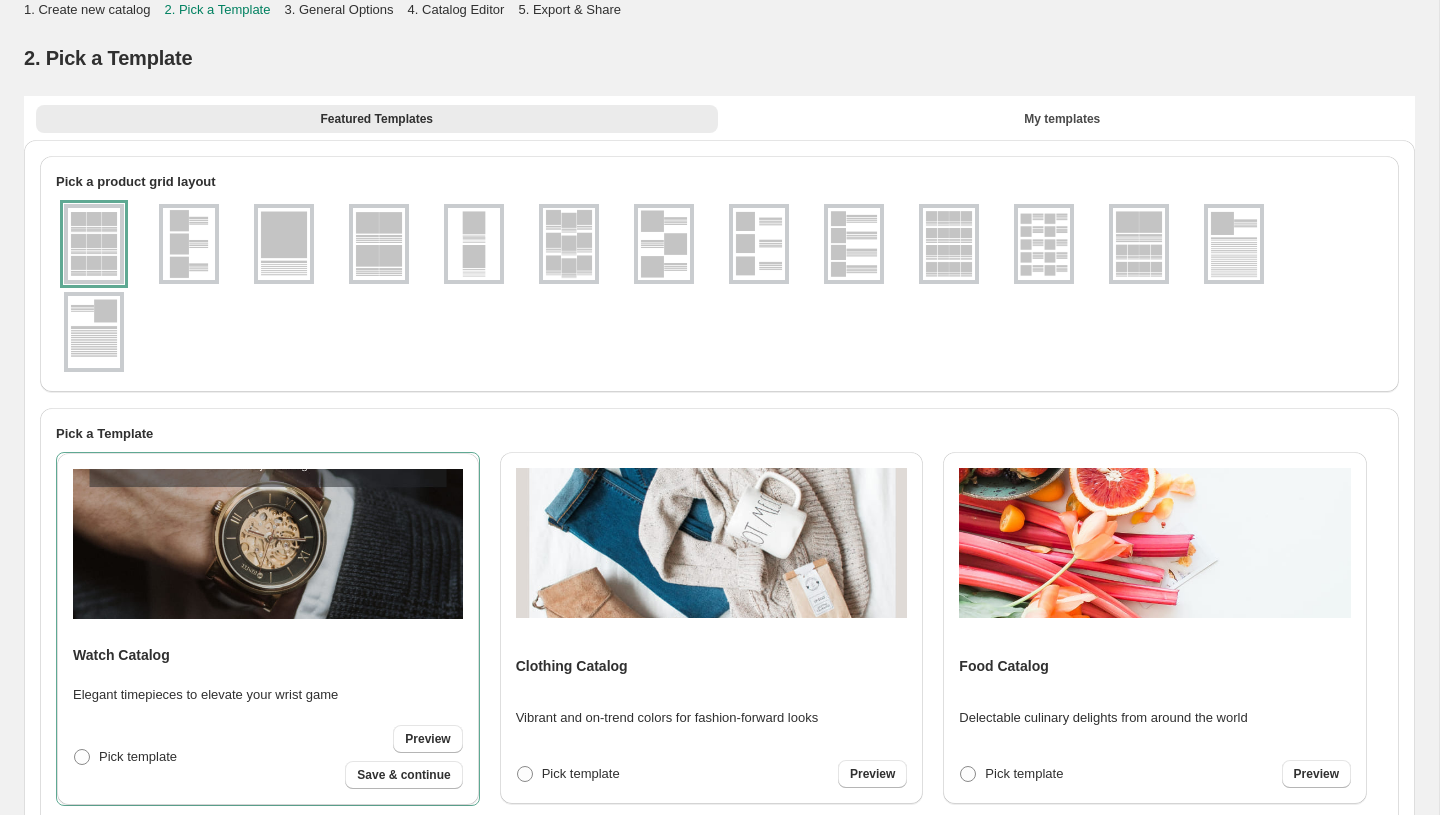 click at bounding box center [949, 244] 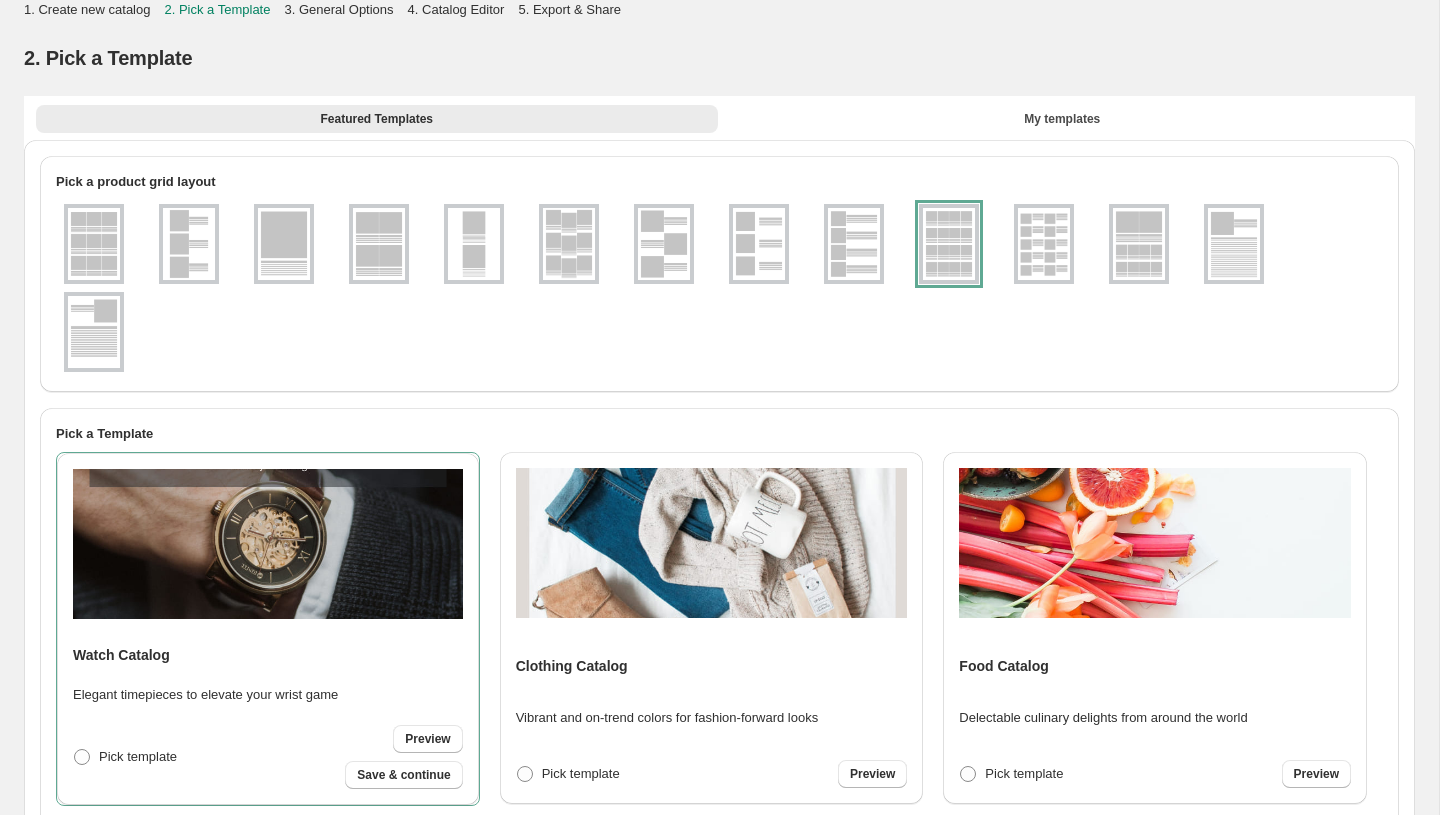 scroll, scrollTop: 562, scrollLeft: 0, axis: vertical 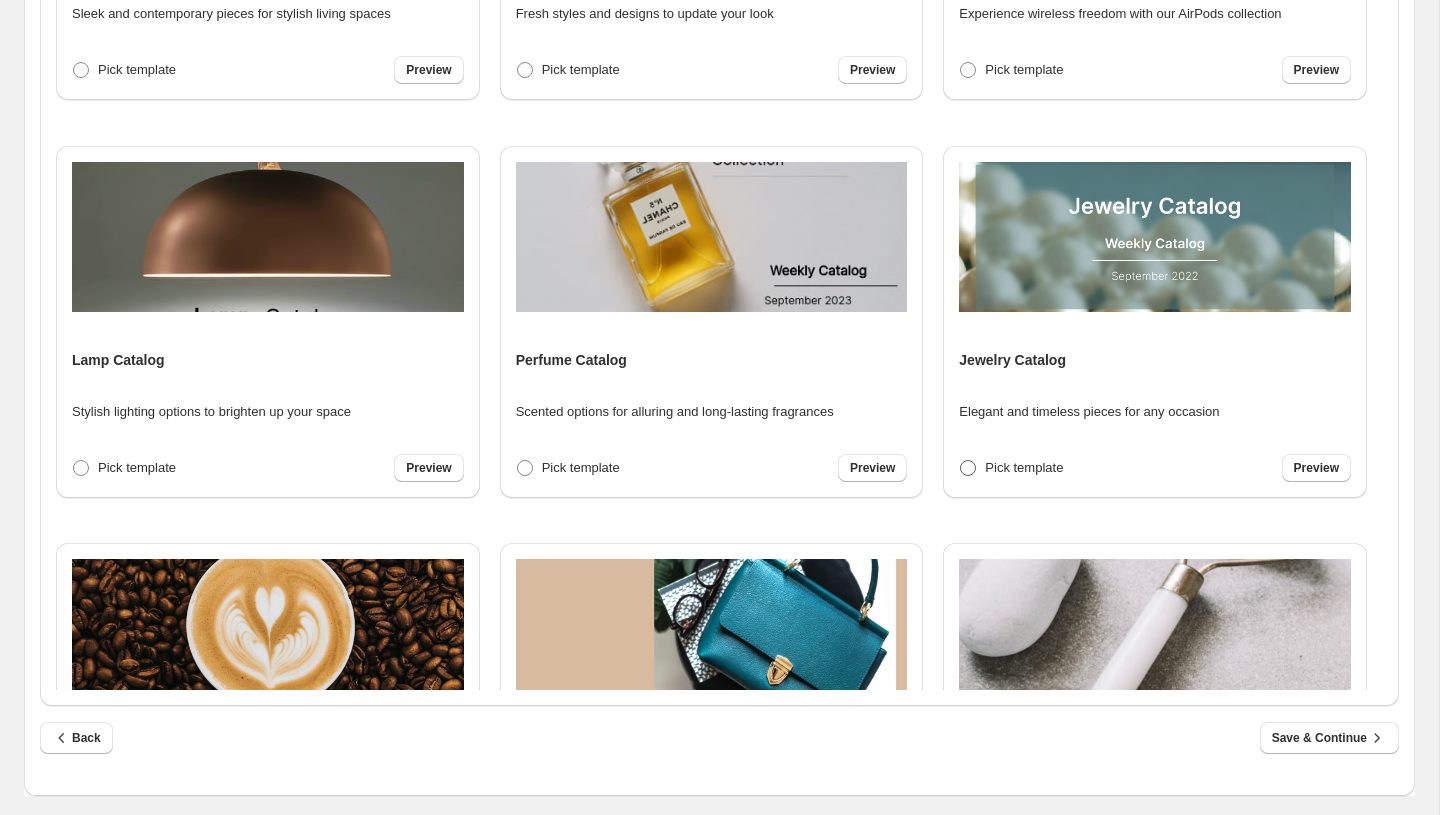 click on "Pick template" at bounding box center (1024, 467) 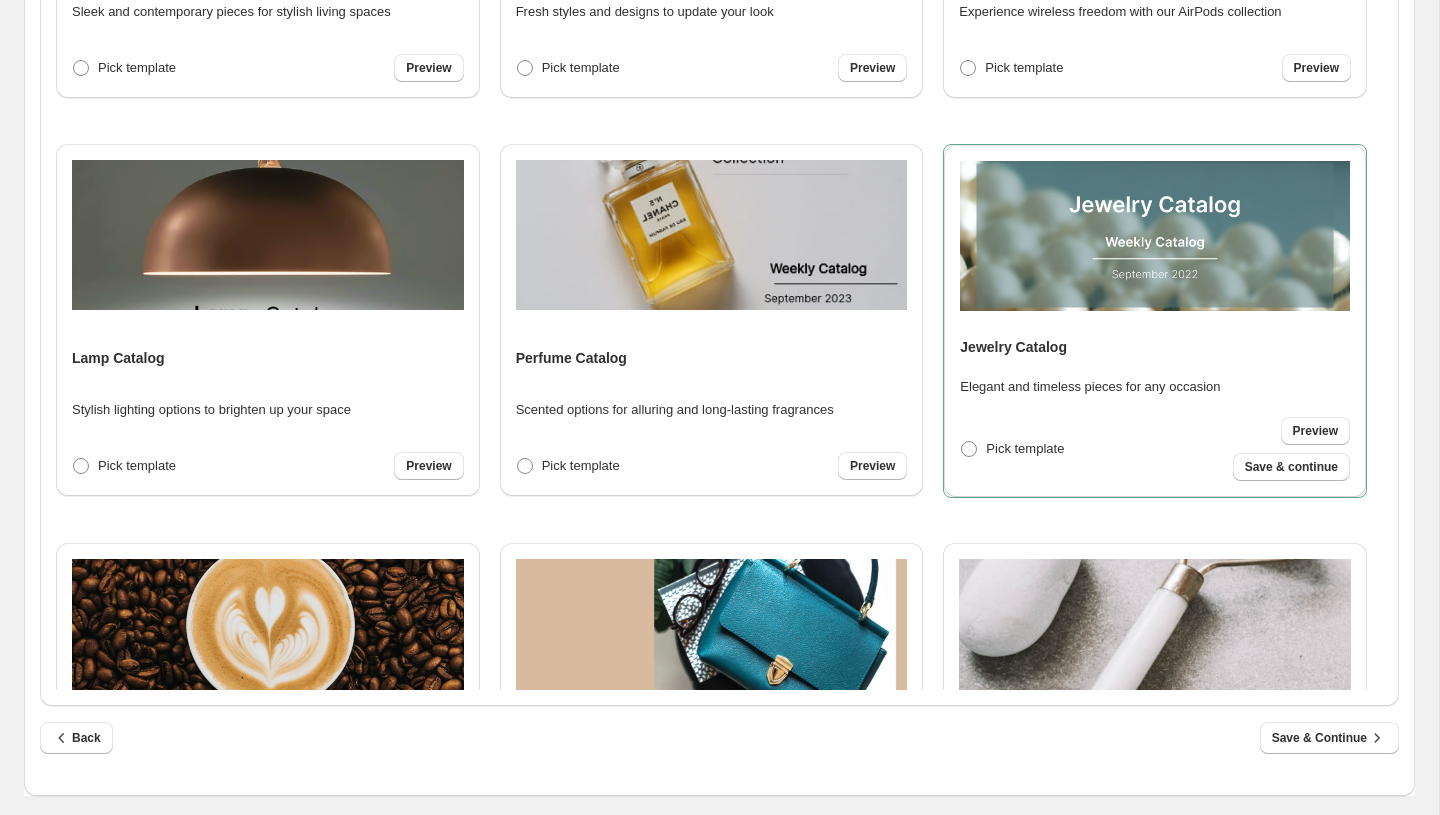 scroll, scrollTop: 937, scrollLeft: 0, axis: vertical 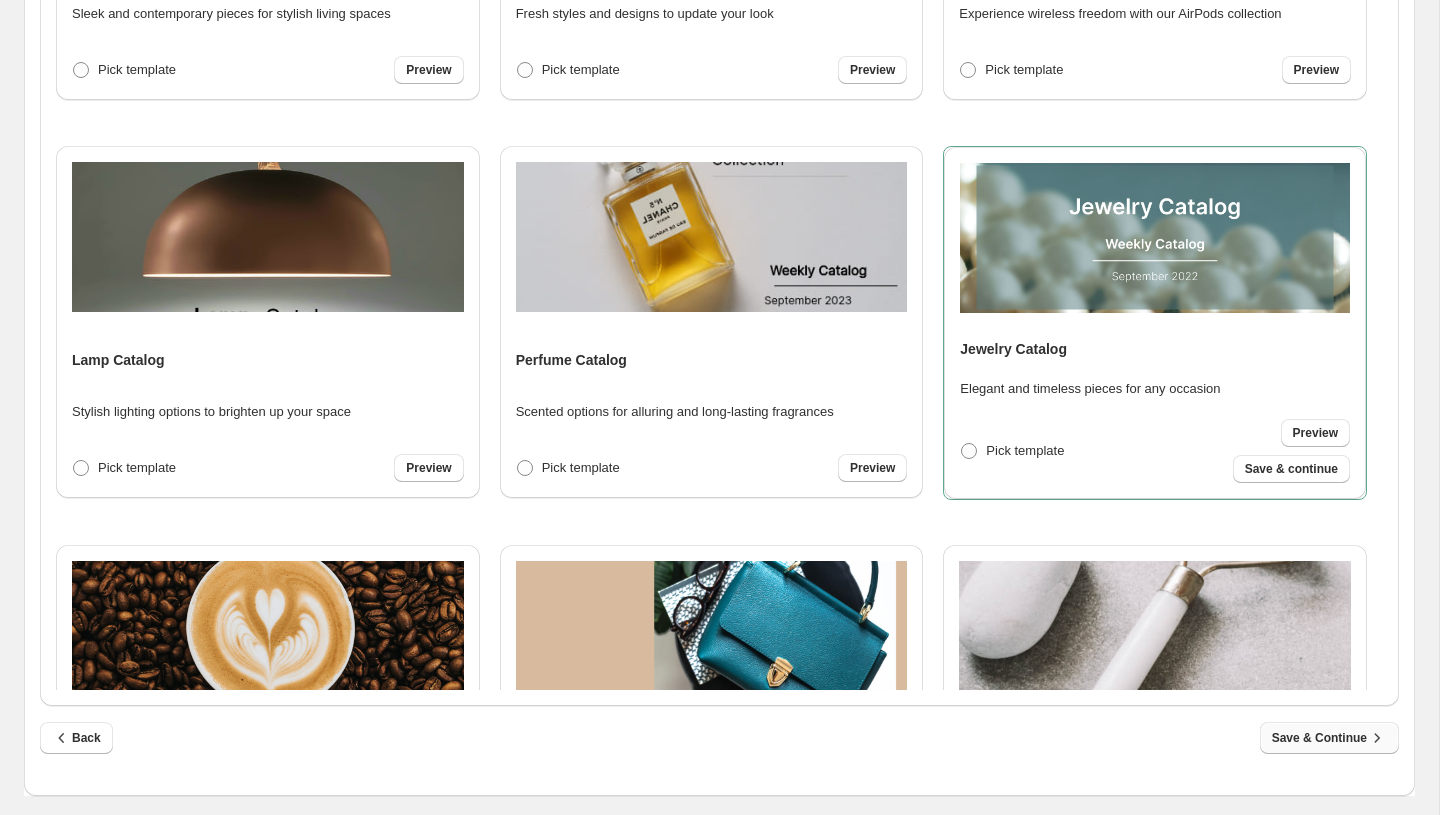 click on "Save & Continue" at bounding box center [1329, 738] 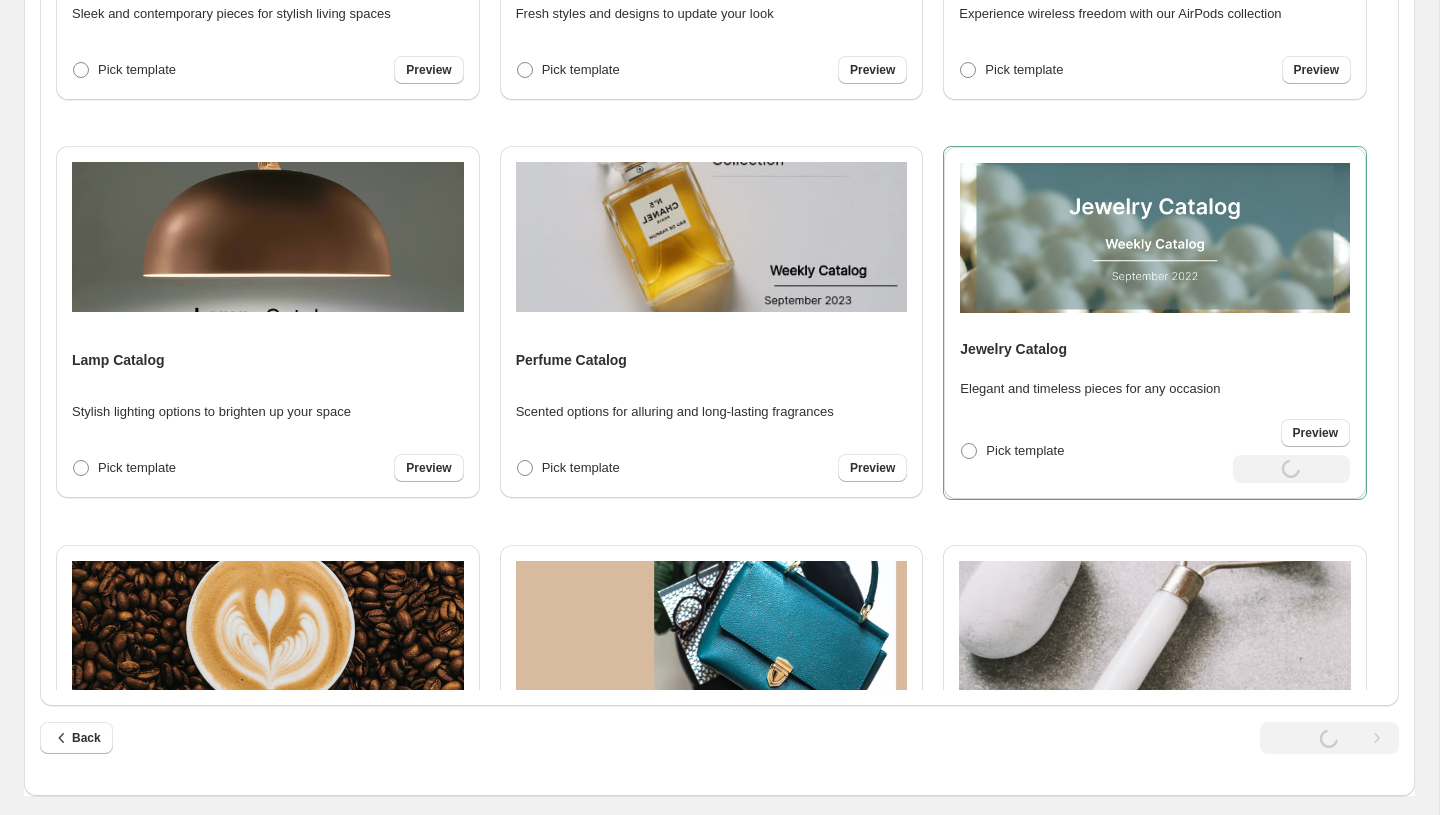 select on "**********" 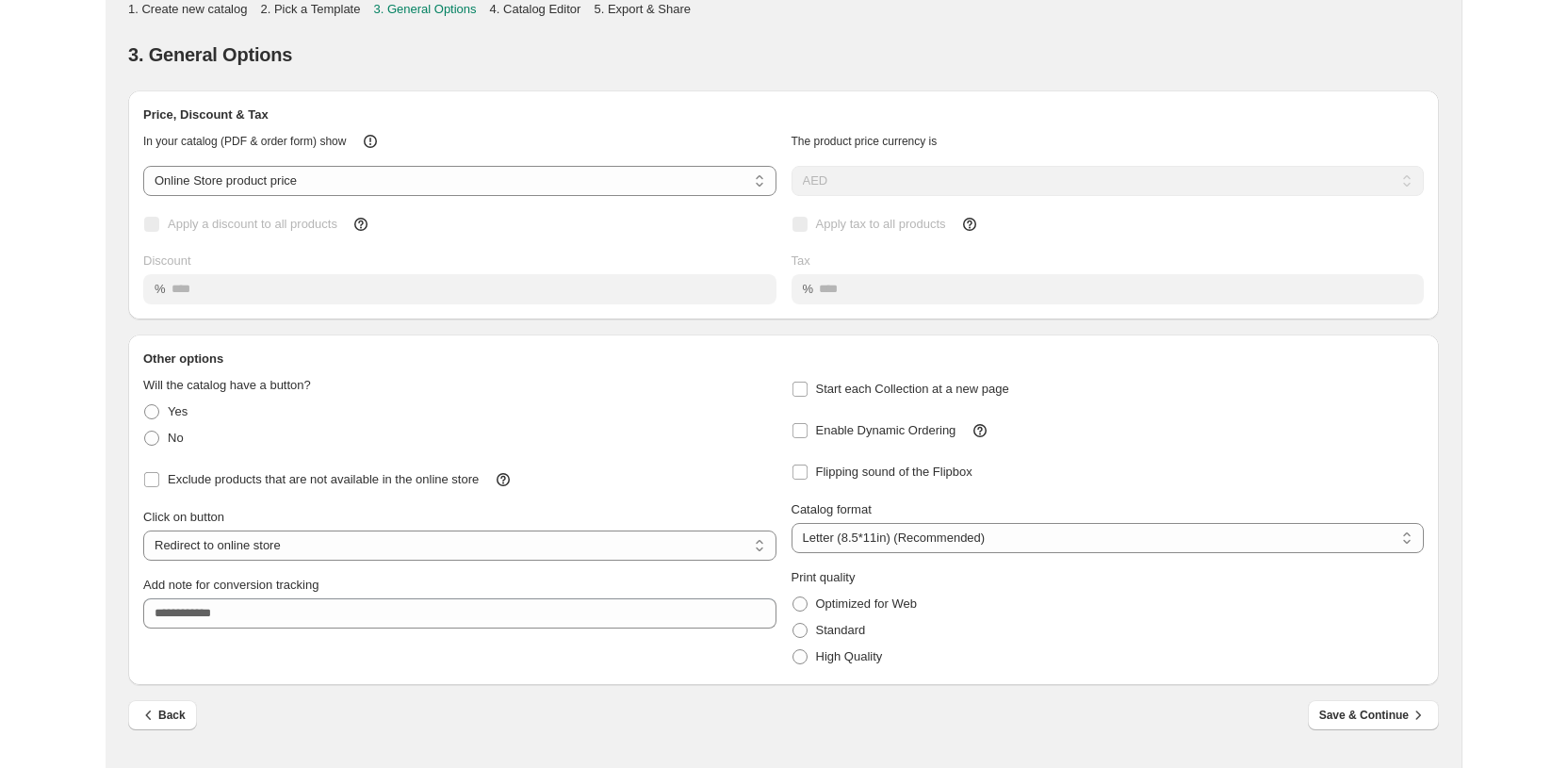 scroll, scrollTop: 0, scrollLeft: 0, axis: both 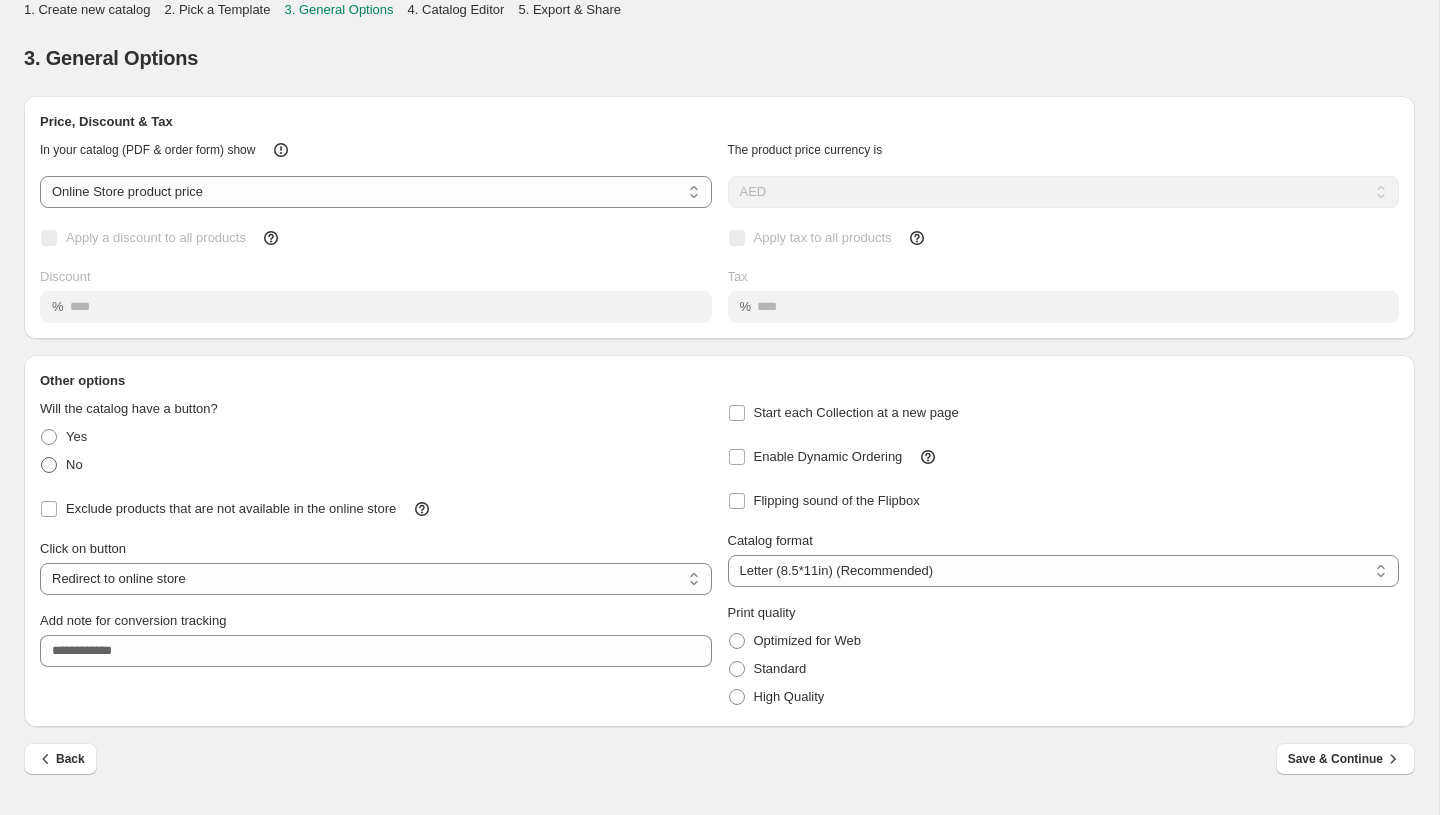 click on "No" at bounding box center (74, 465) 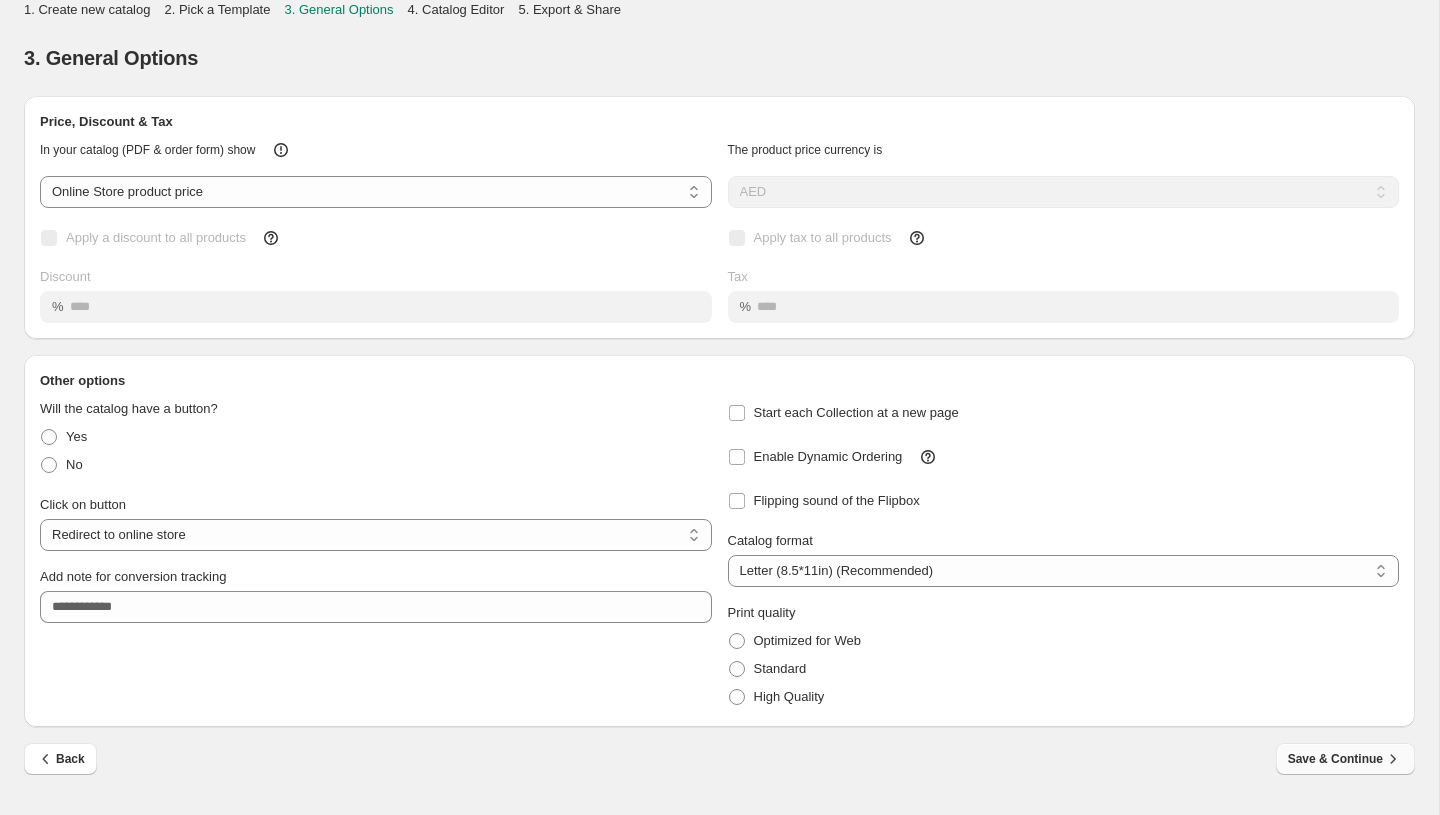 click on "Save & Continue" at bounding box center [1345, 759] 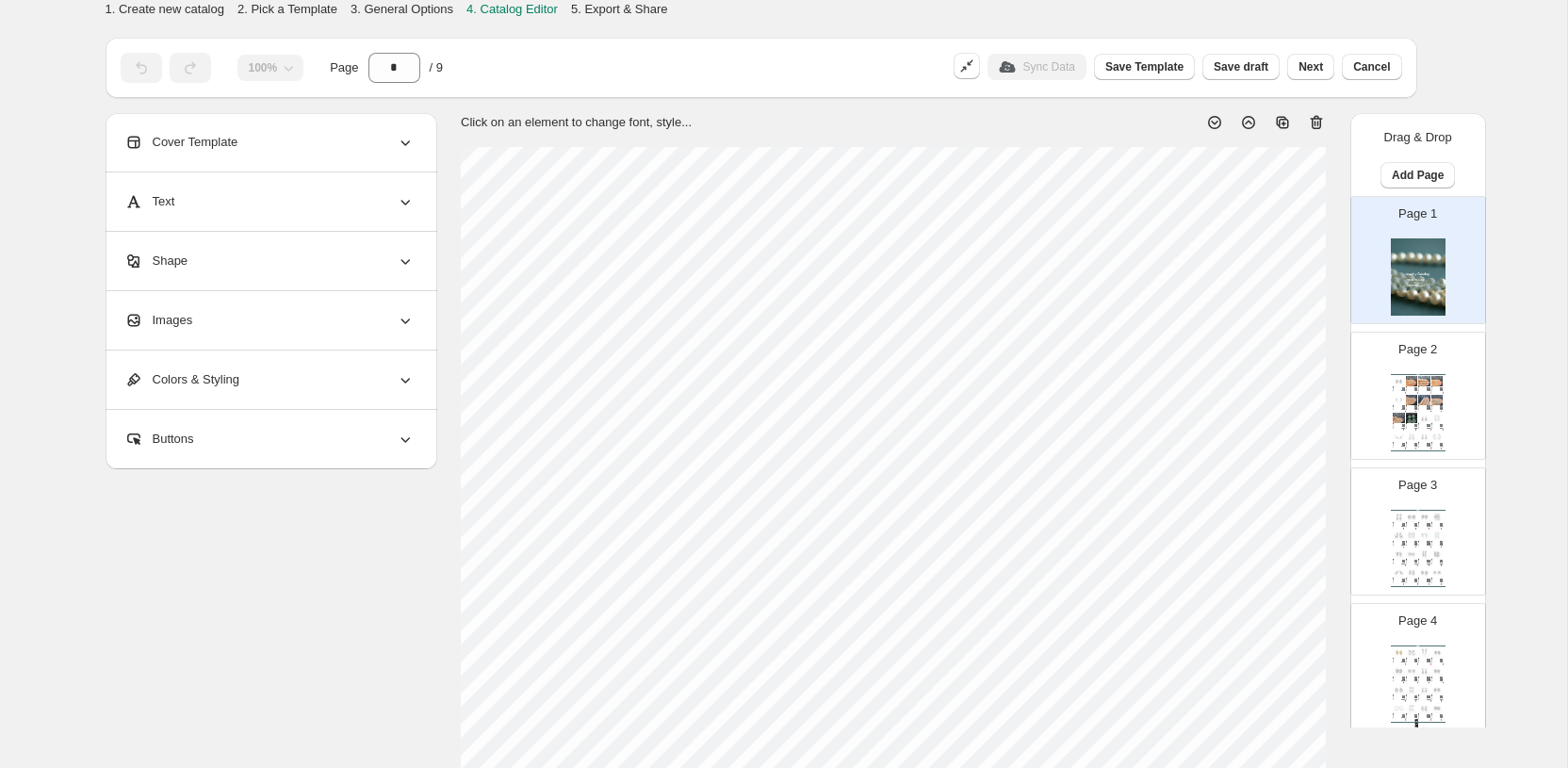 click on "Jewelry Catalog 0.82 CT Lab Diamond Pear Shape Stu...  Delicate and timeless, the 0.82 CT Lab Diamond Pear Sh... 10 KT, 14 KT, 18 KT White Gold, Yellow Gold, Rose Gol... Stock Quantity:  10000 SKU:  null Weight:  0 Tags:  Pear, Round Brand:  Jama Jewels Barcode №:  null Earrings د.إ null د.إ 2734.54 د.إ 2377.86 د.إ 2377.86 6 CT Emerald and Pear Cut Lab Diam... Radiate sophistication with the 6 CT Emerald and Pear C... 18 KT White Gold Stock Quantity:  1 SKU:  null Weight:  0 Tags:  Emerald, Pear Brand:  Jama Jewels Barcode №:  null Earrings د.إ null د.إ 15318.08 د.إ 13320.07 د.إ 13320.07 5.15 CT Cushion Brilliant Cut Lab ... Exude timeless glamour with the 5.15 CT Cushion Brillia... 18 KT White Gold Stock Quantity:  1 SKU:  null Weight:  0 Tags:  Cushion, Pear Brand:  Jama Jewels Barcode №:  null Earrings د.إ null د.إ 10156.99 د.إ 8464.16 د.إ 8464.16 2 CT Lab Grown Drop Earring with 3... Delicate and dazzling, the 2 CT Lab Grown Pear Cut Diam... 18 KT White Gold SKU:  null 18 KT" at bounding box center [1418, 413] 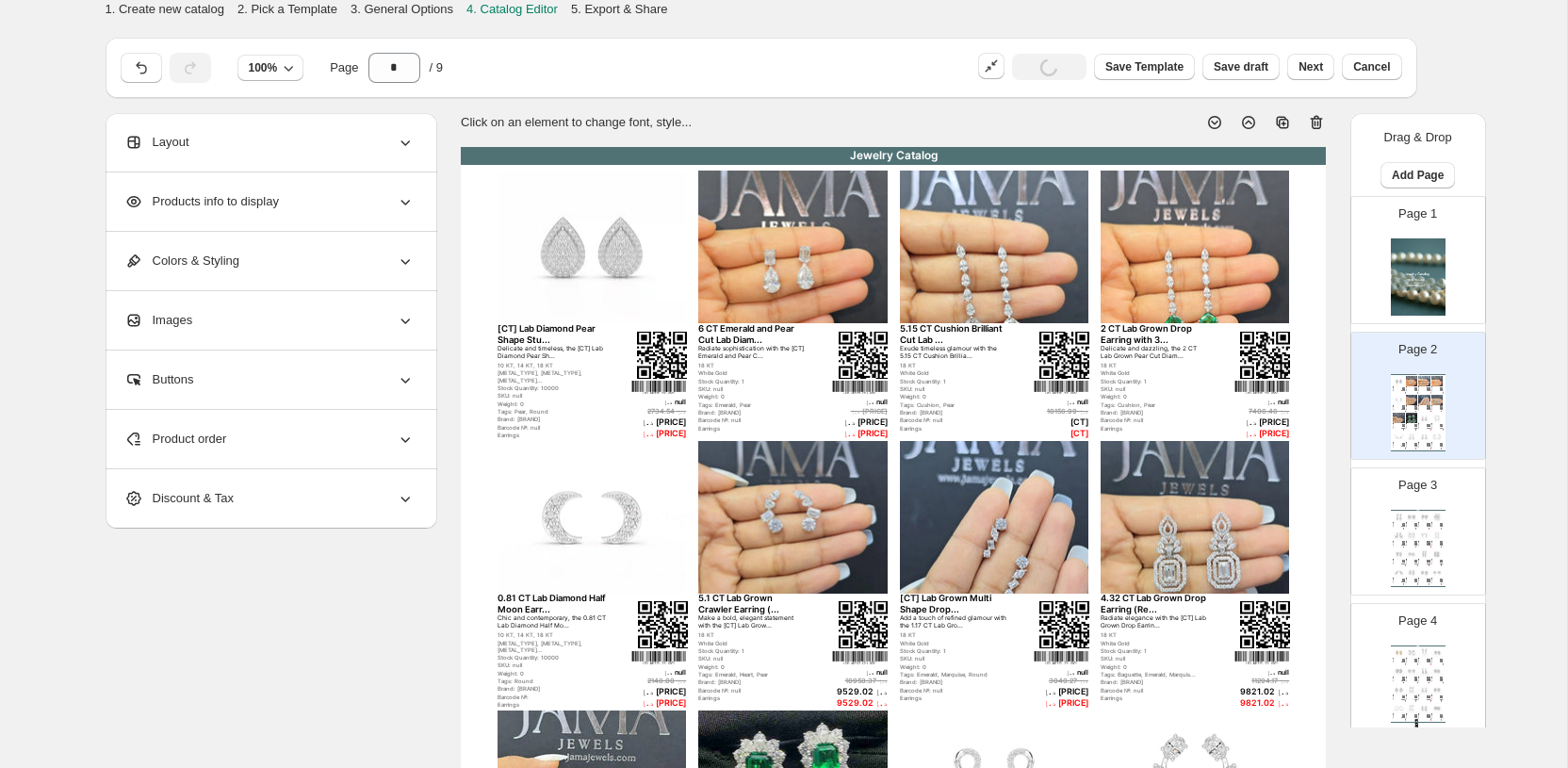 scroll, scrollTop: 29, scrollLeft: 0, axis: vertical 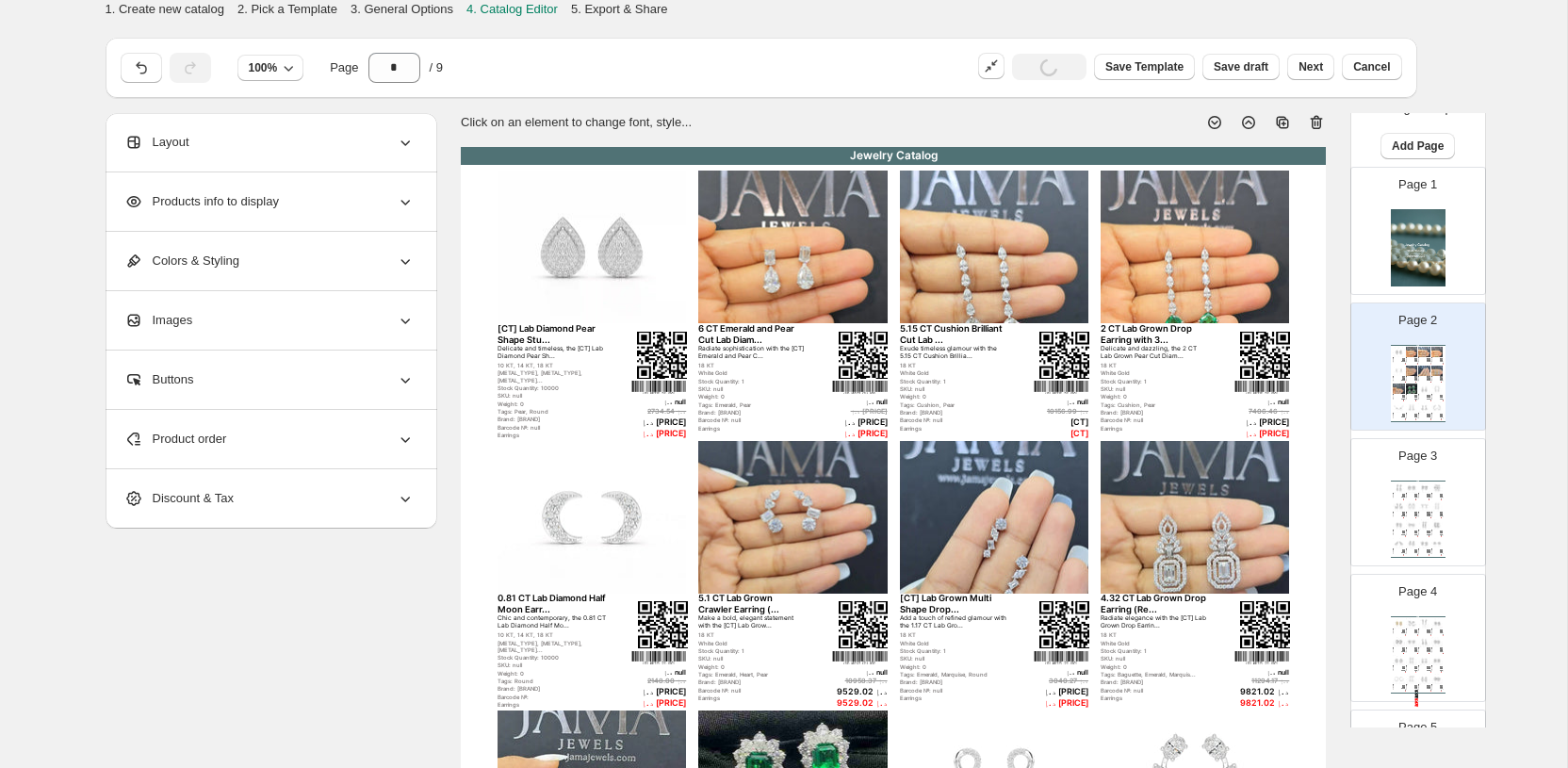 click on "Layout" at bounding box center [270, 142] 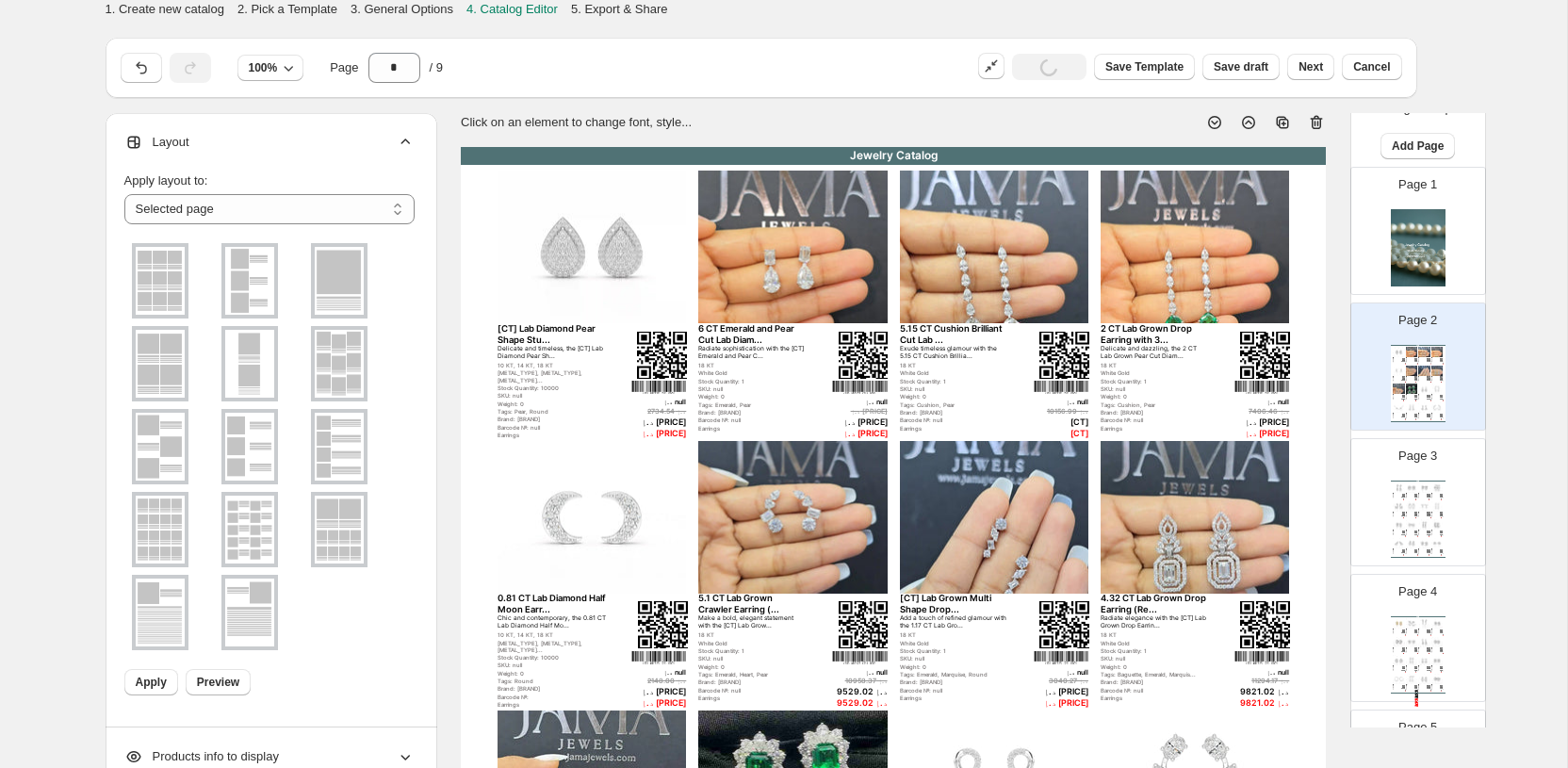click 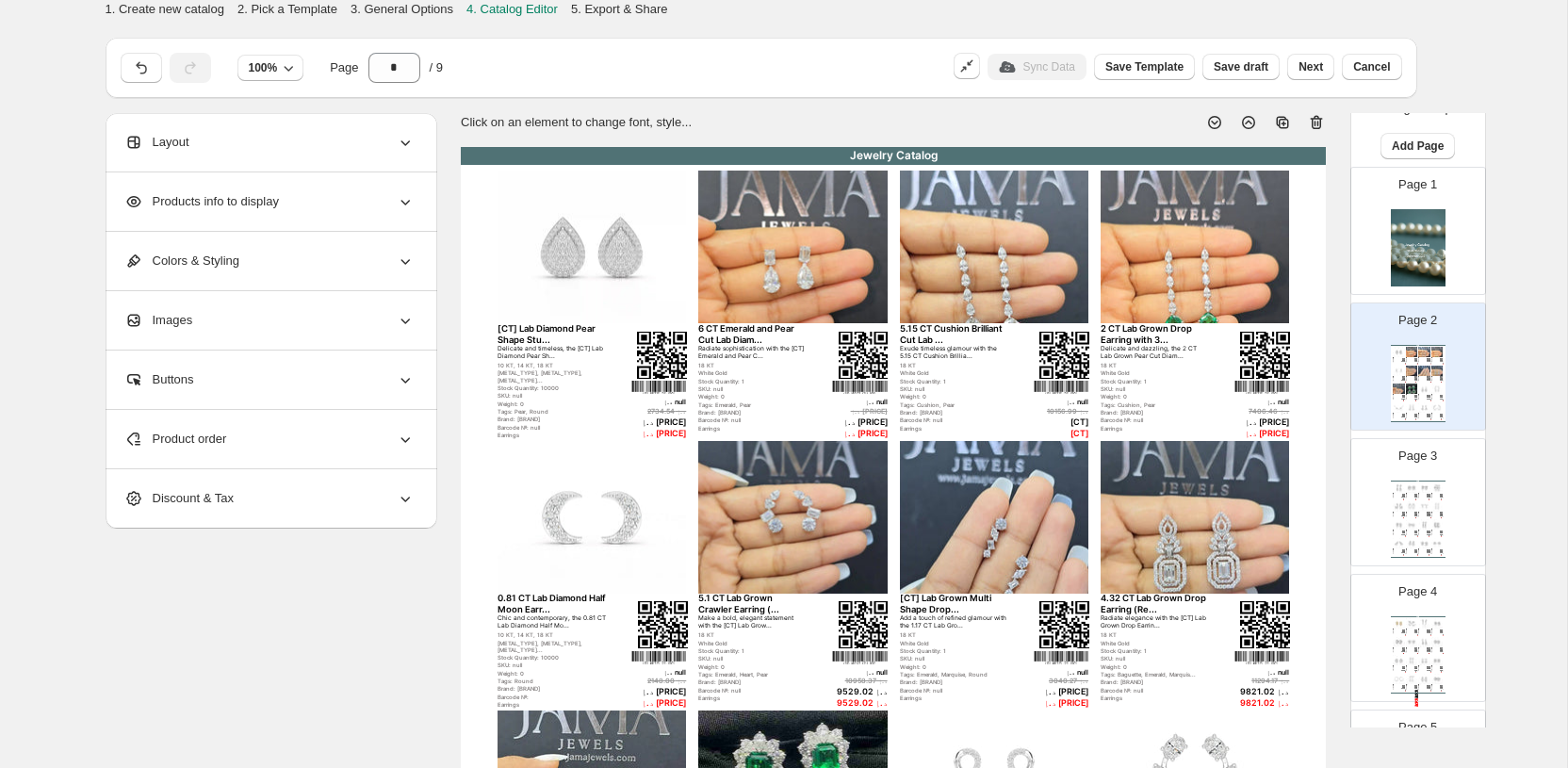 click on "Products info to display" at bounding box center (270, 202) 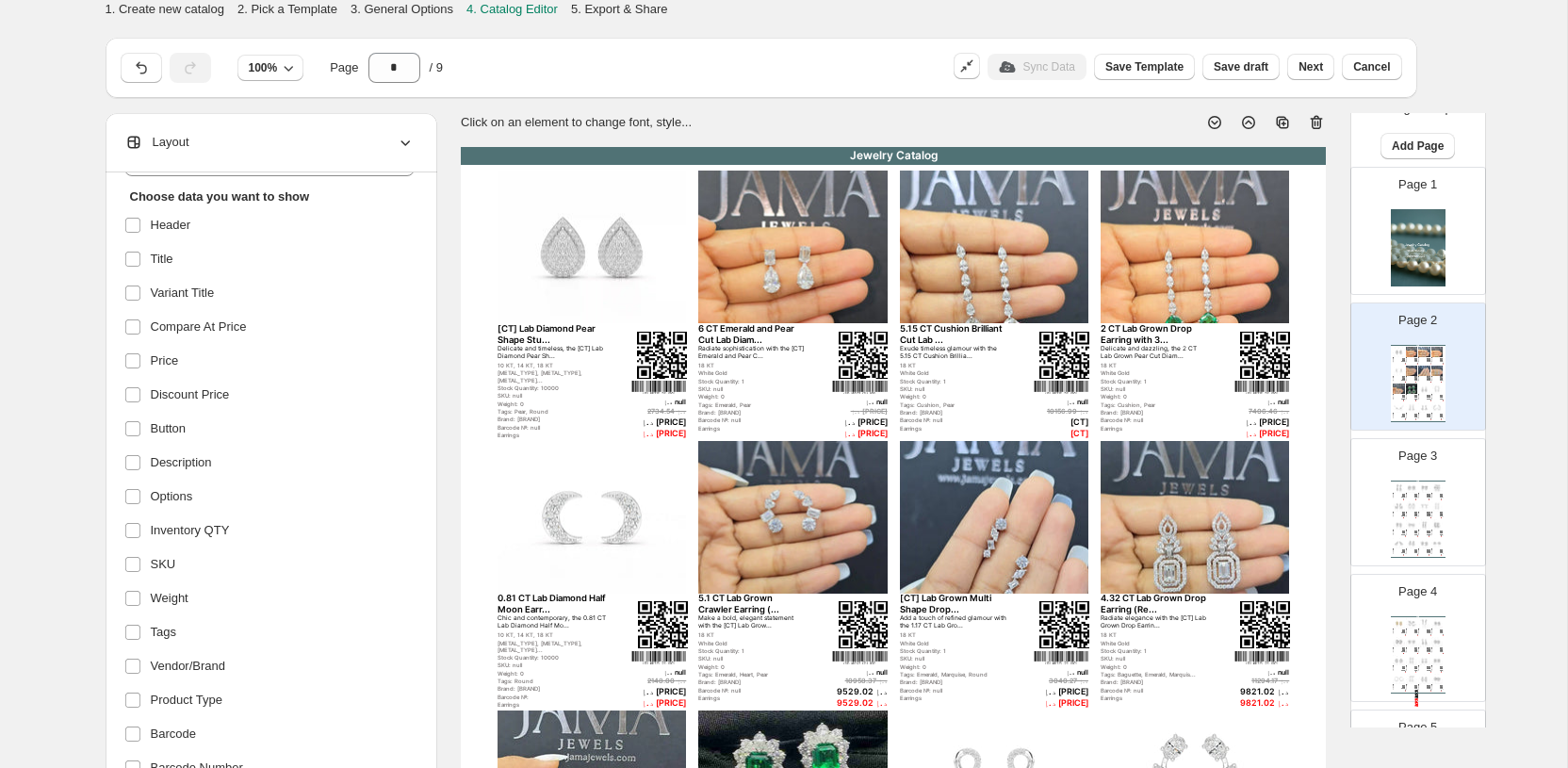 scroll, scrollTop: 109, scrollLeft: 0, axis: vertical 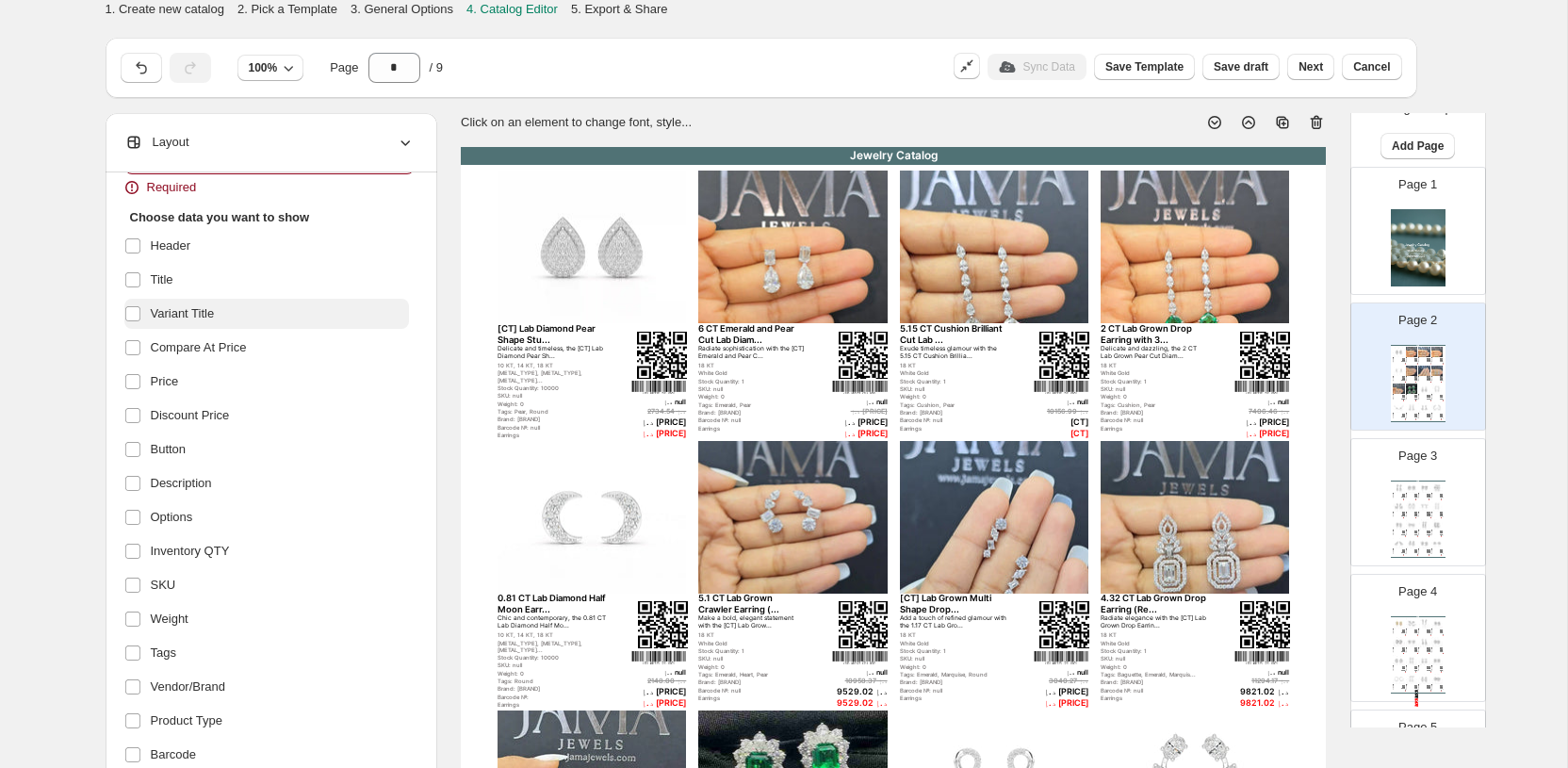 click on "Variant Title" at bounding box center [183, 314] 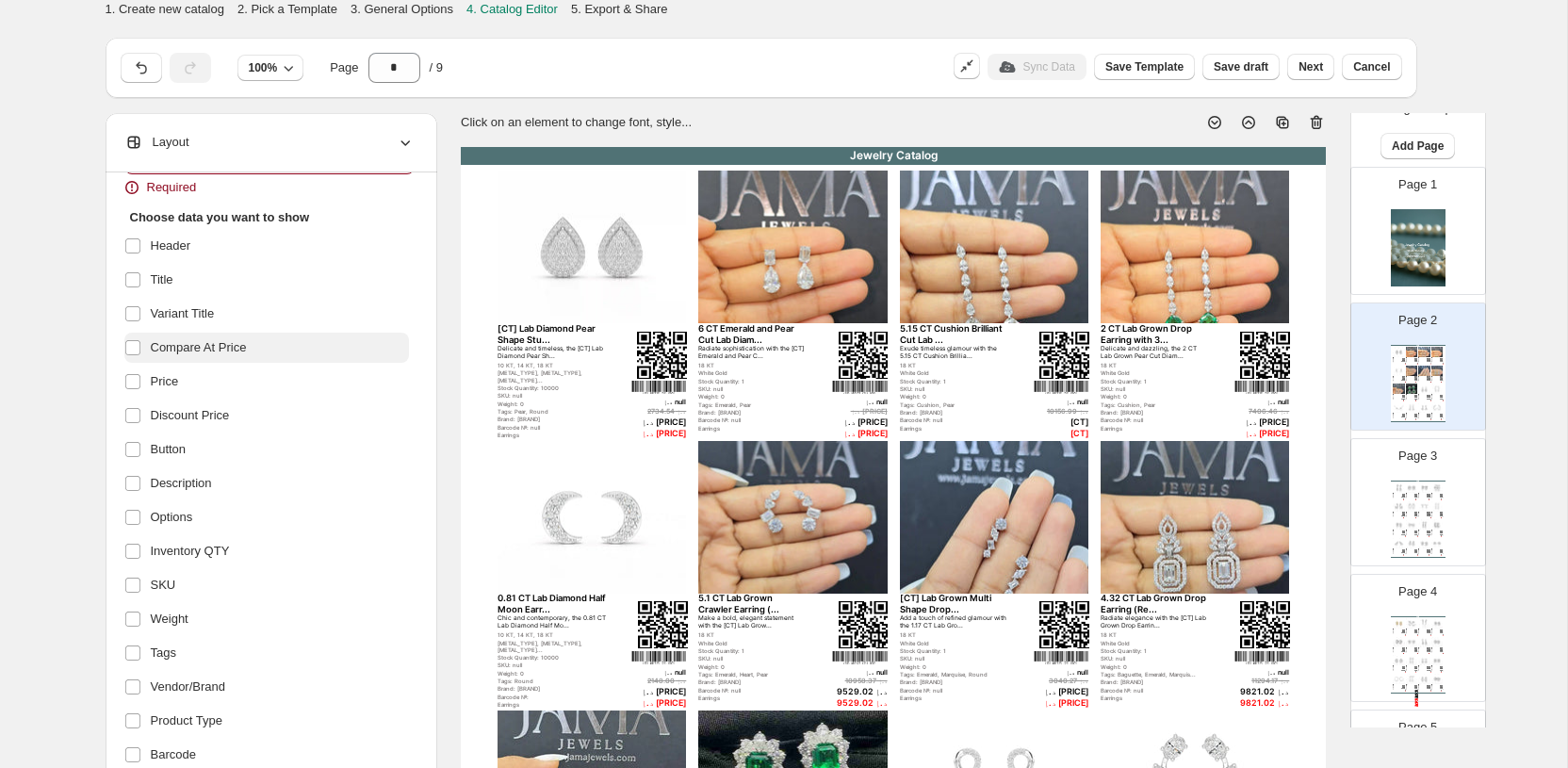 click on "Compare At Price" at bounding box center (199, 348) 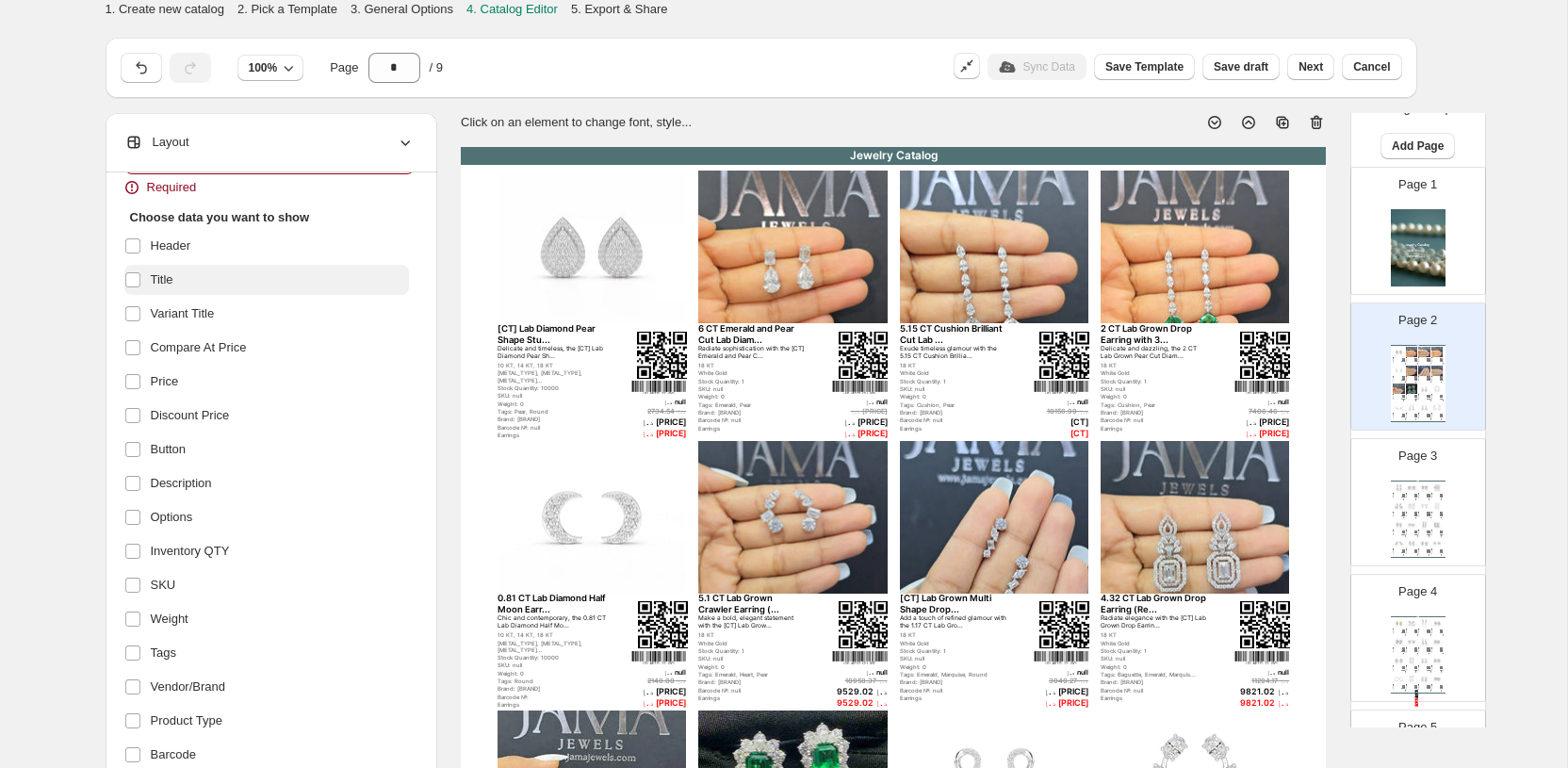 scroll, scrollTop: 0, scrollLeft: 0, axis: both 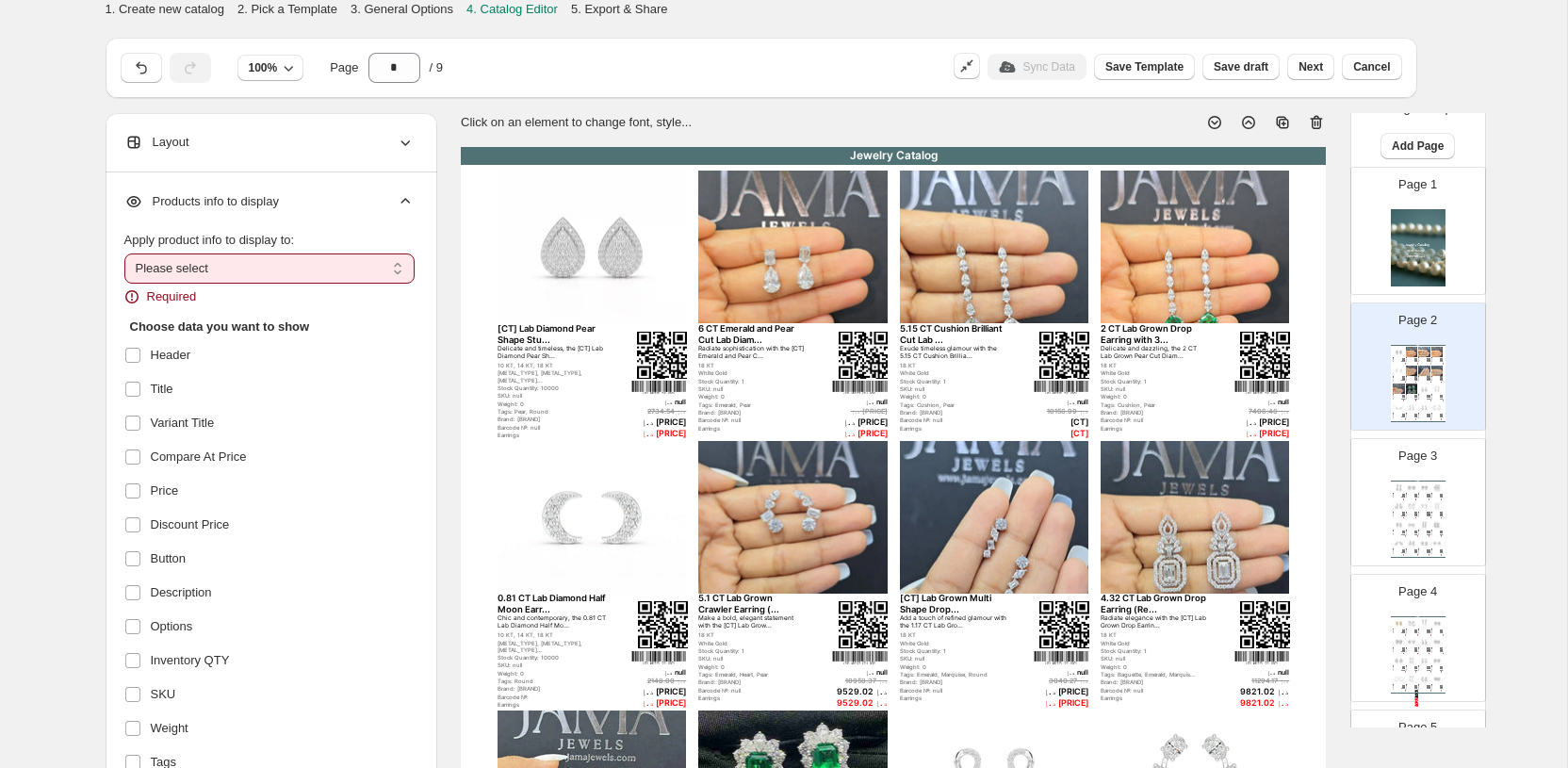 click on "**********" at bounding box center (270, 269) 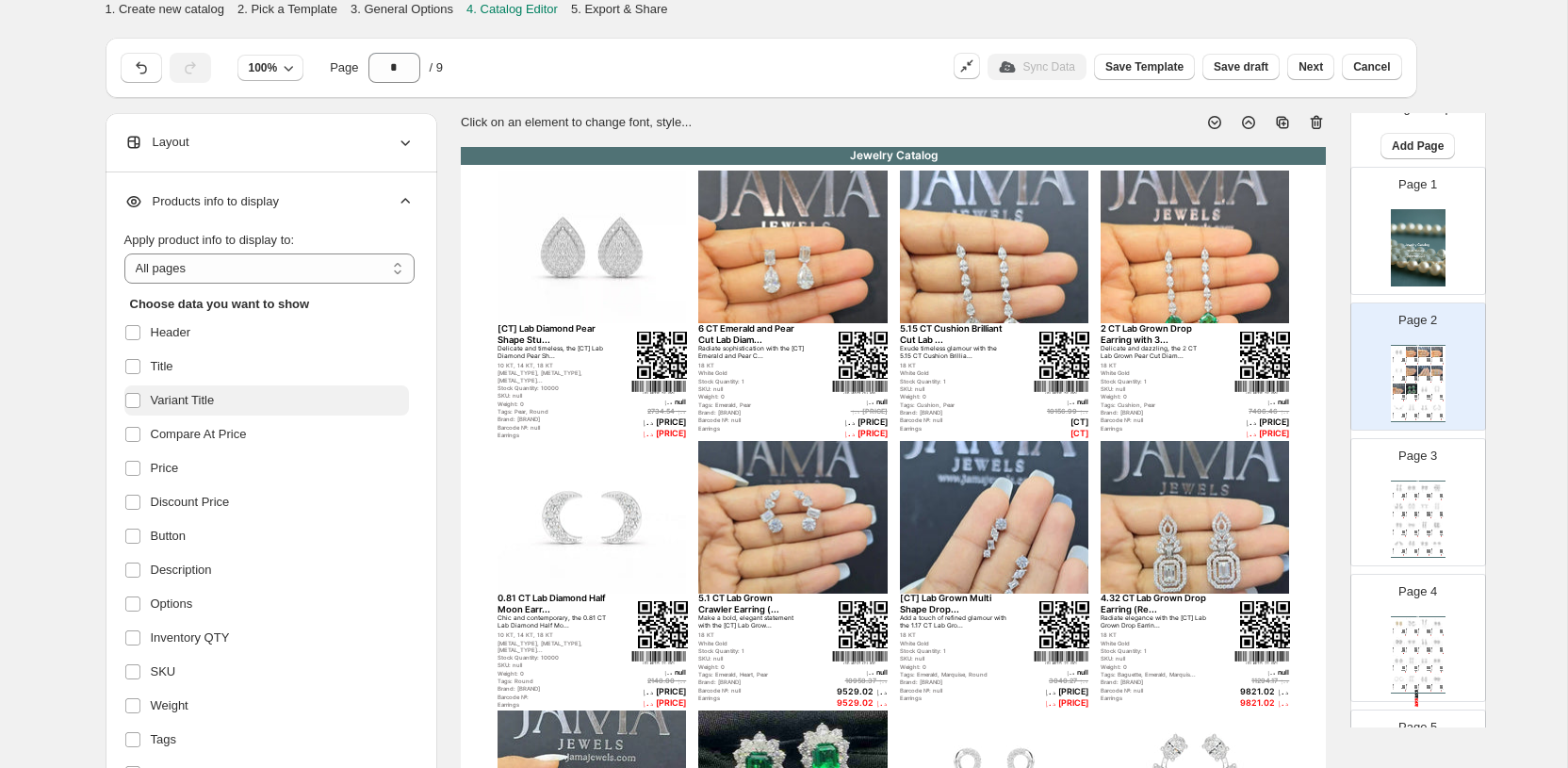 click on "Variant Title" at bounding box center [183, 400] 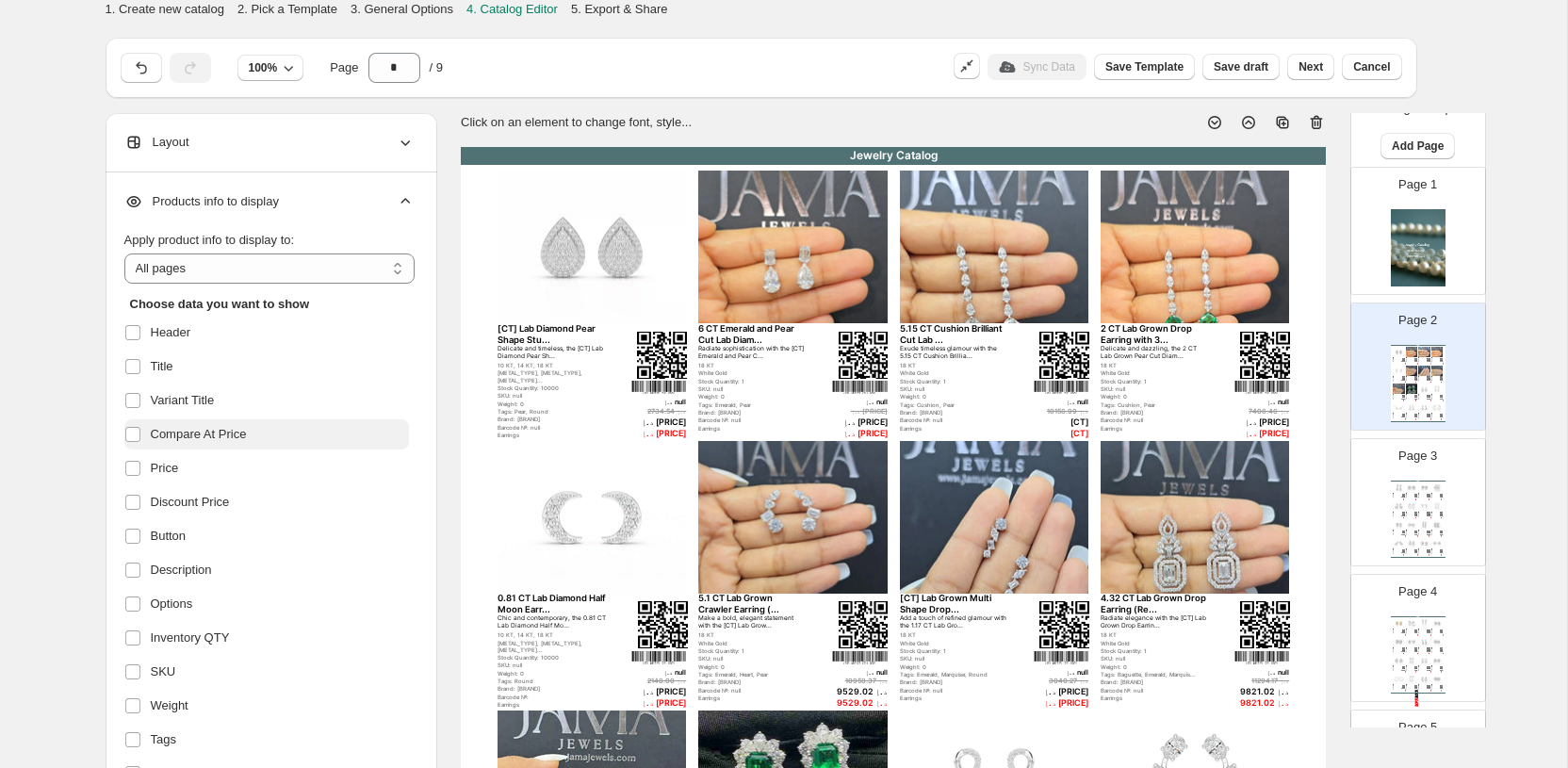 click on "Compare At Price" at bounding box center (199, 434) 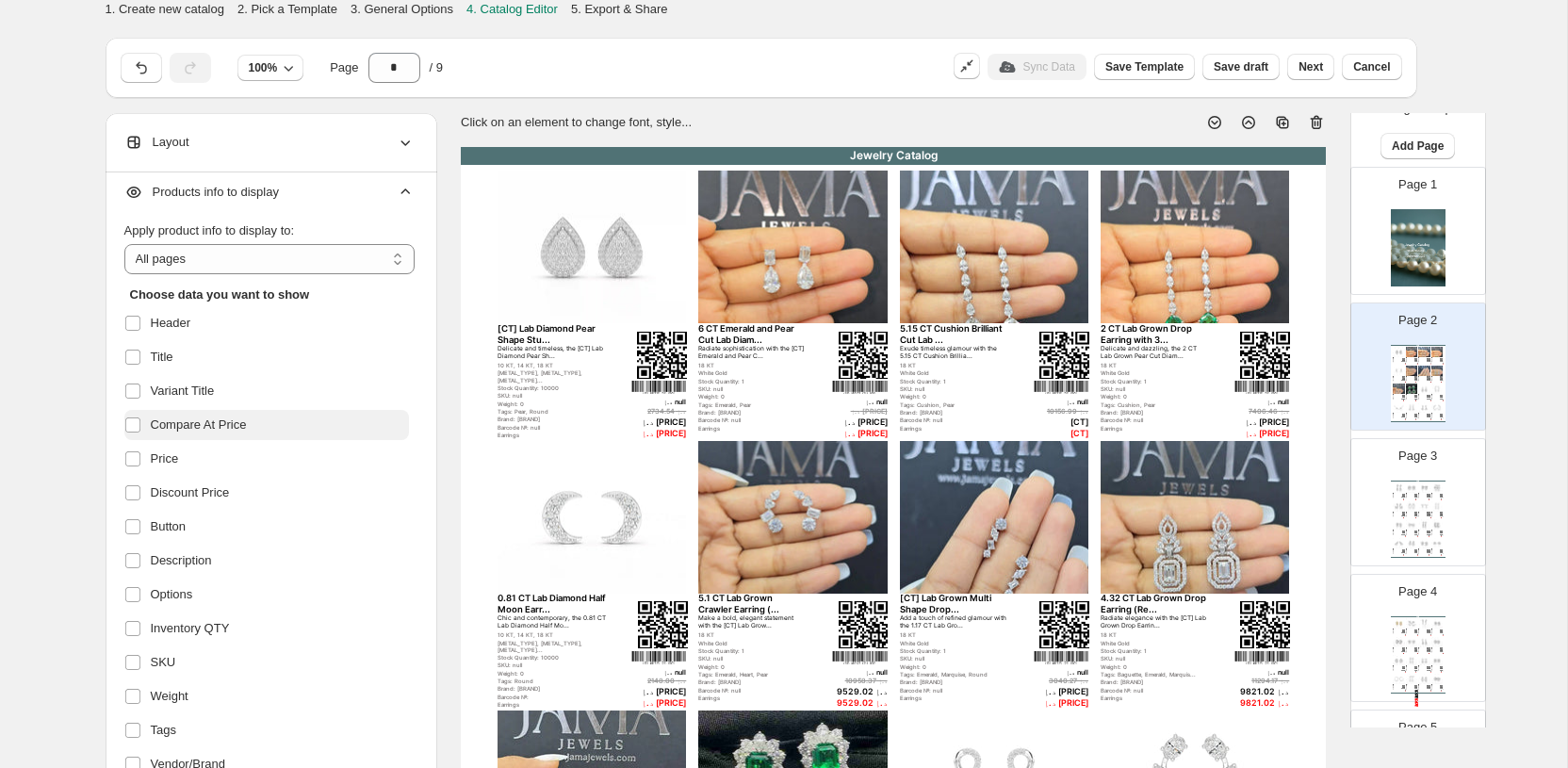 scroll, scrollTop: 20, scrollLeft: 0, axis: vertical 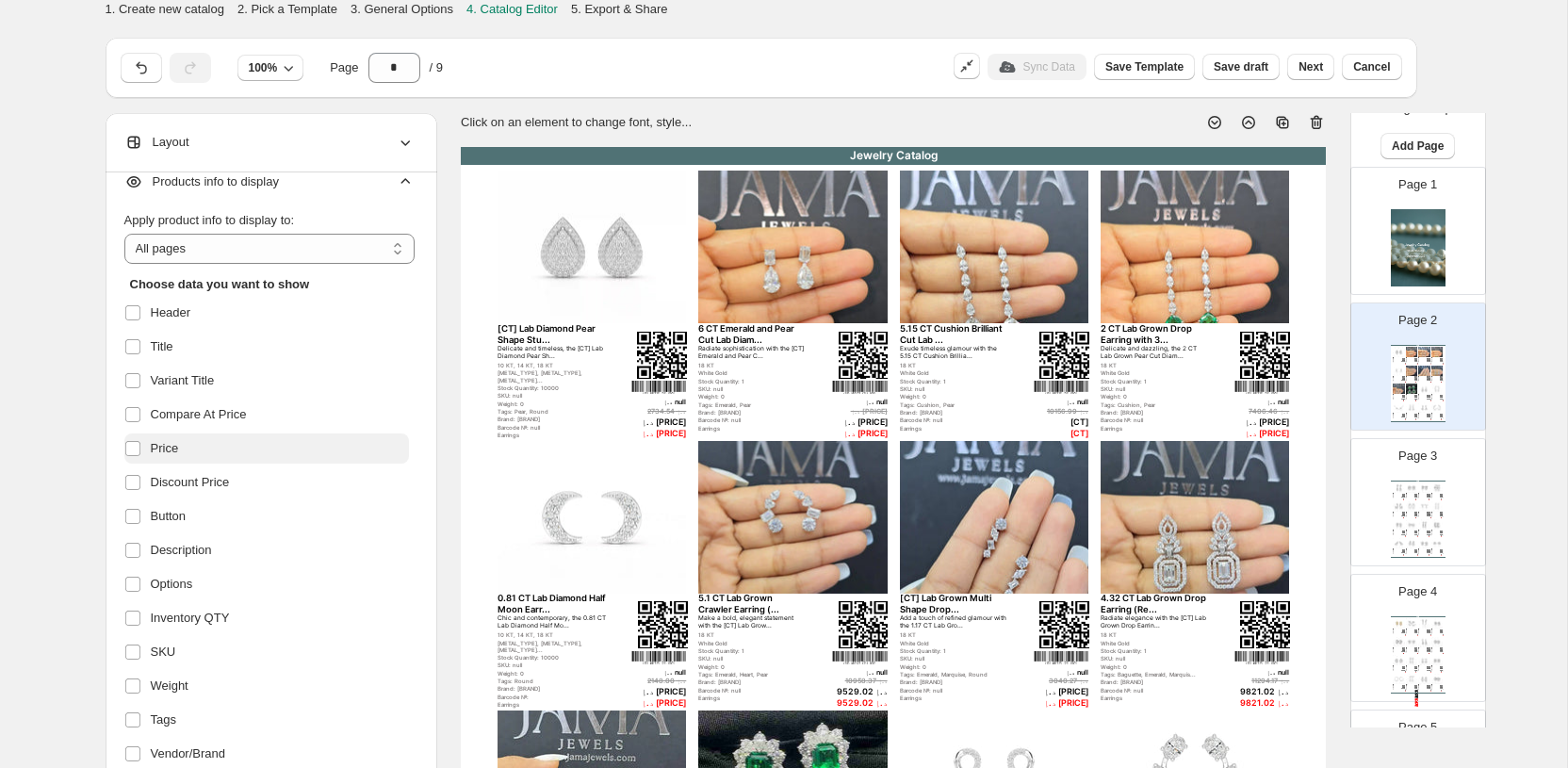 click on "Price" at bounding box center (165, 449) 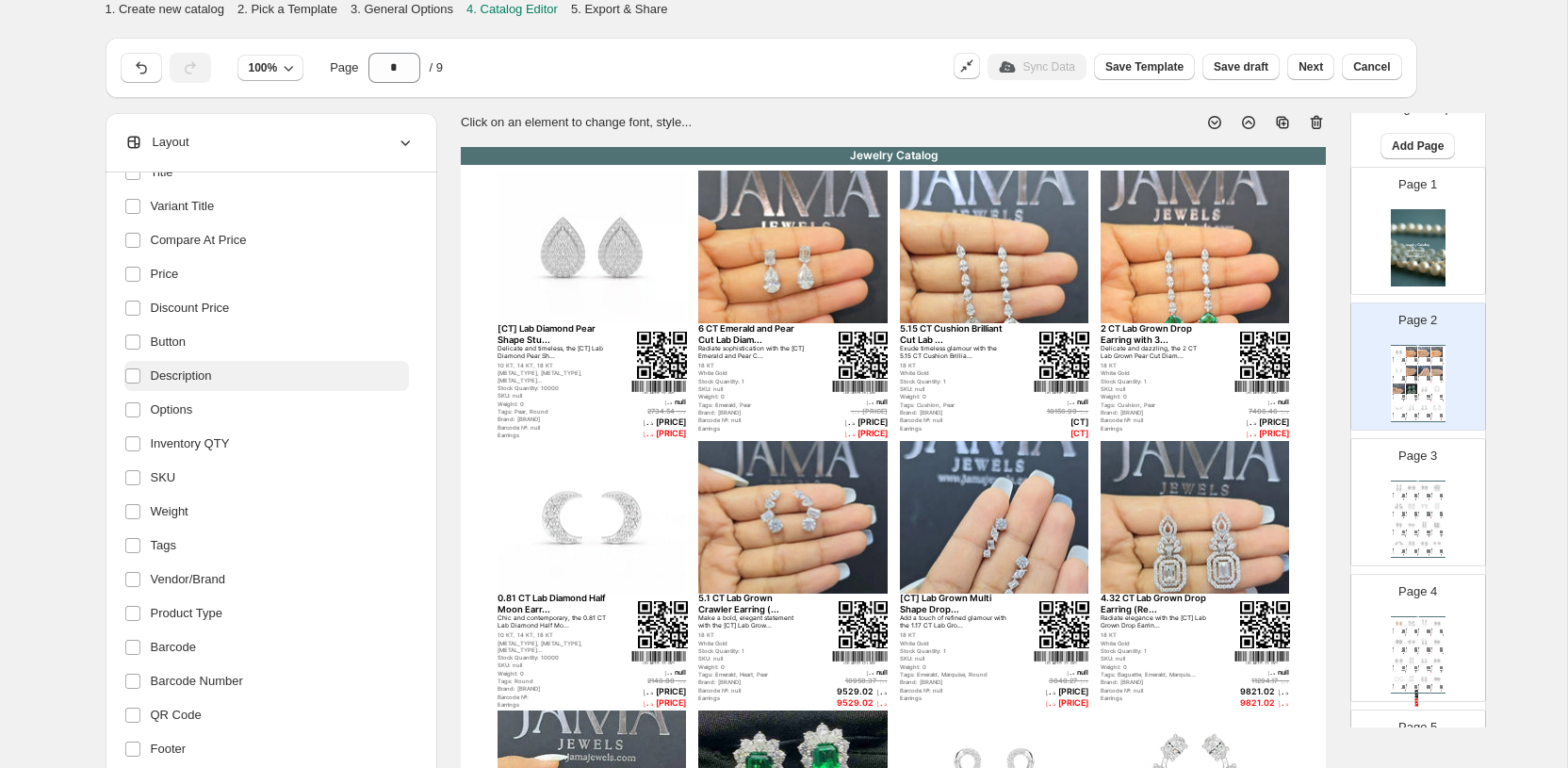 scroll, scrollTop: 206, scrollLeft: 0, axis: vertical 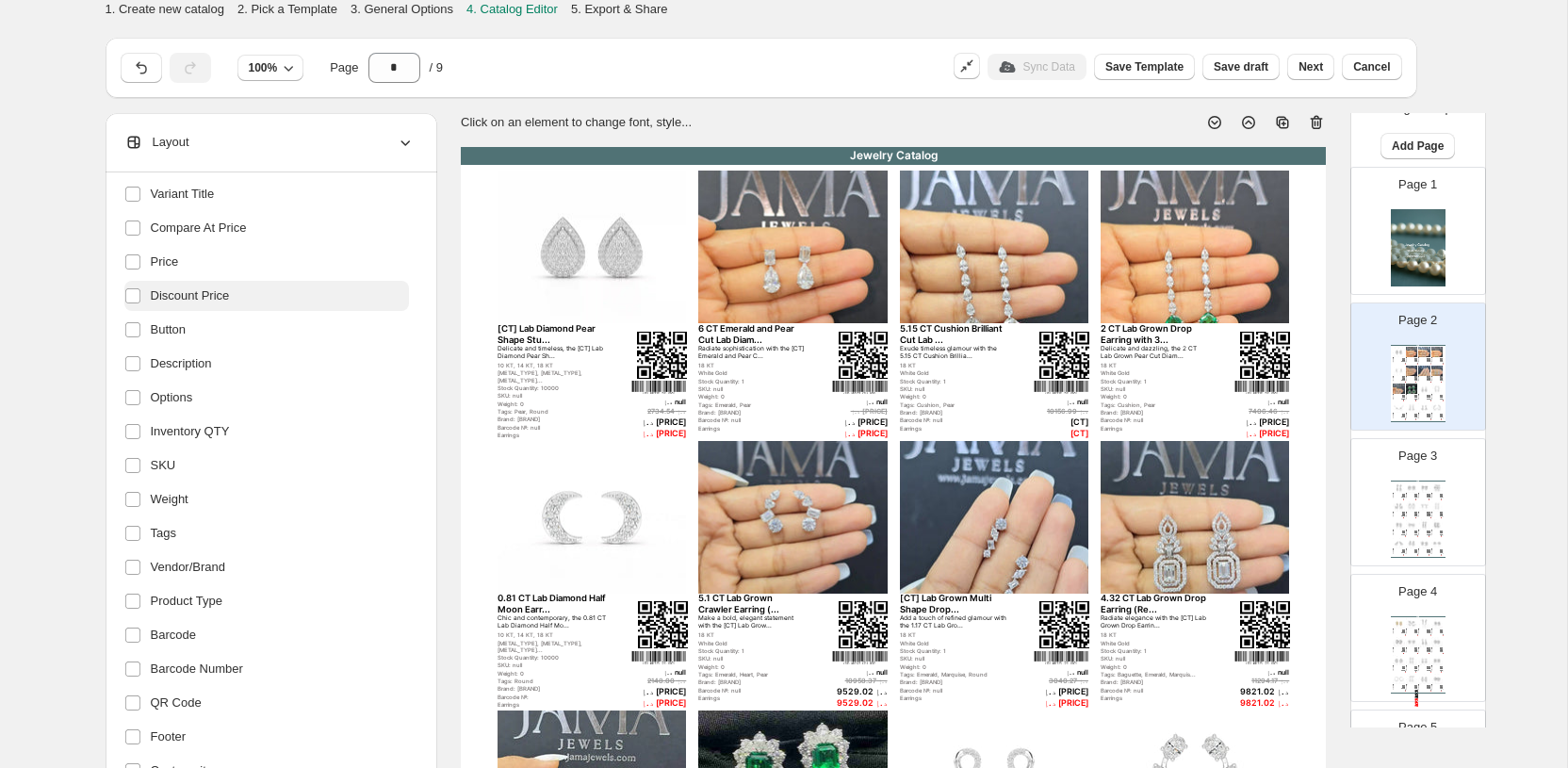 click on "Discount Price" at bounding box center [190, 296] 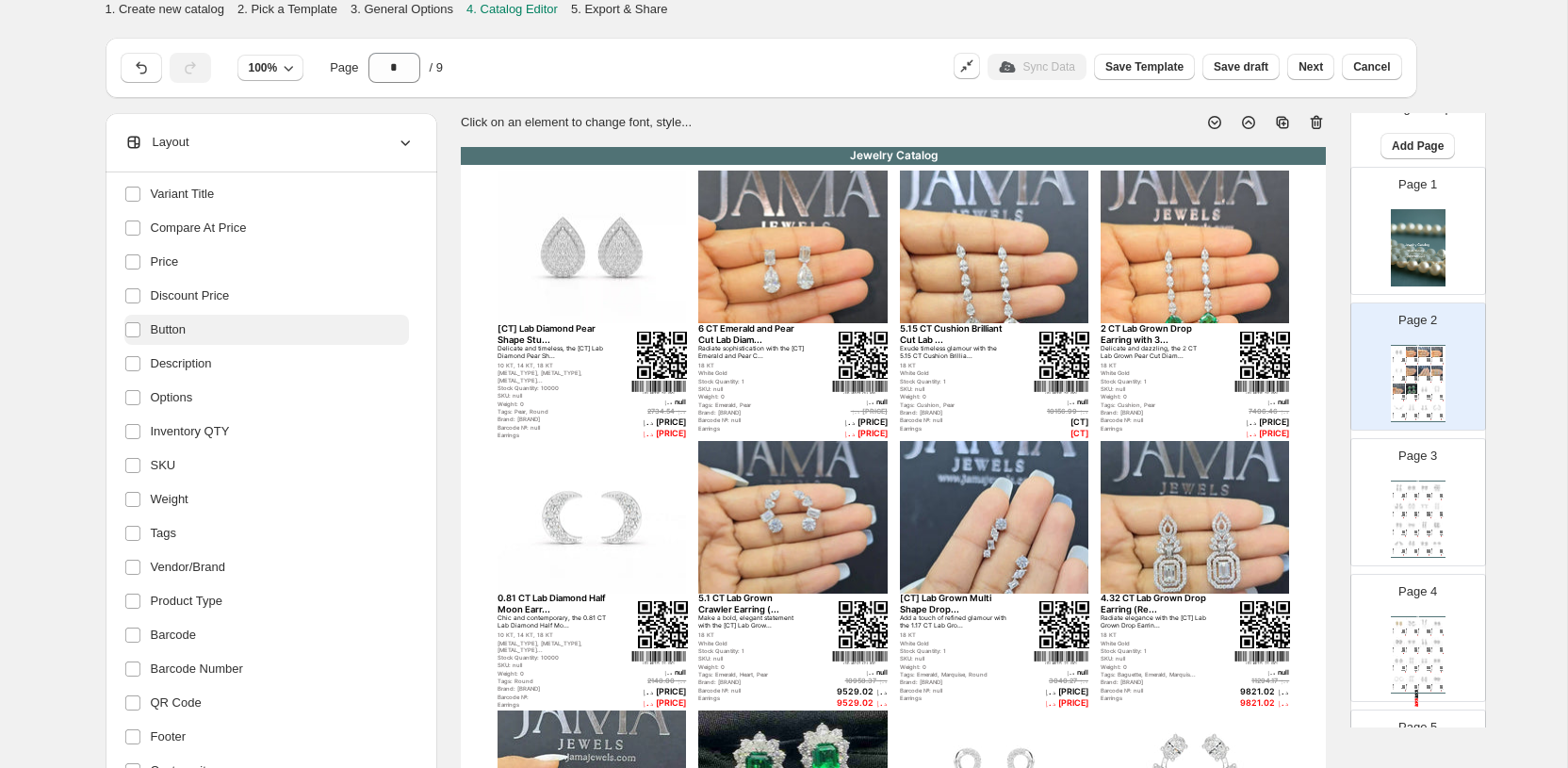 click on "Button" at bounding box center [169, 330] 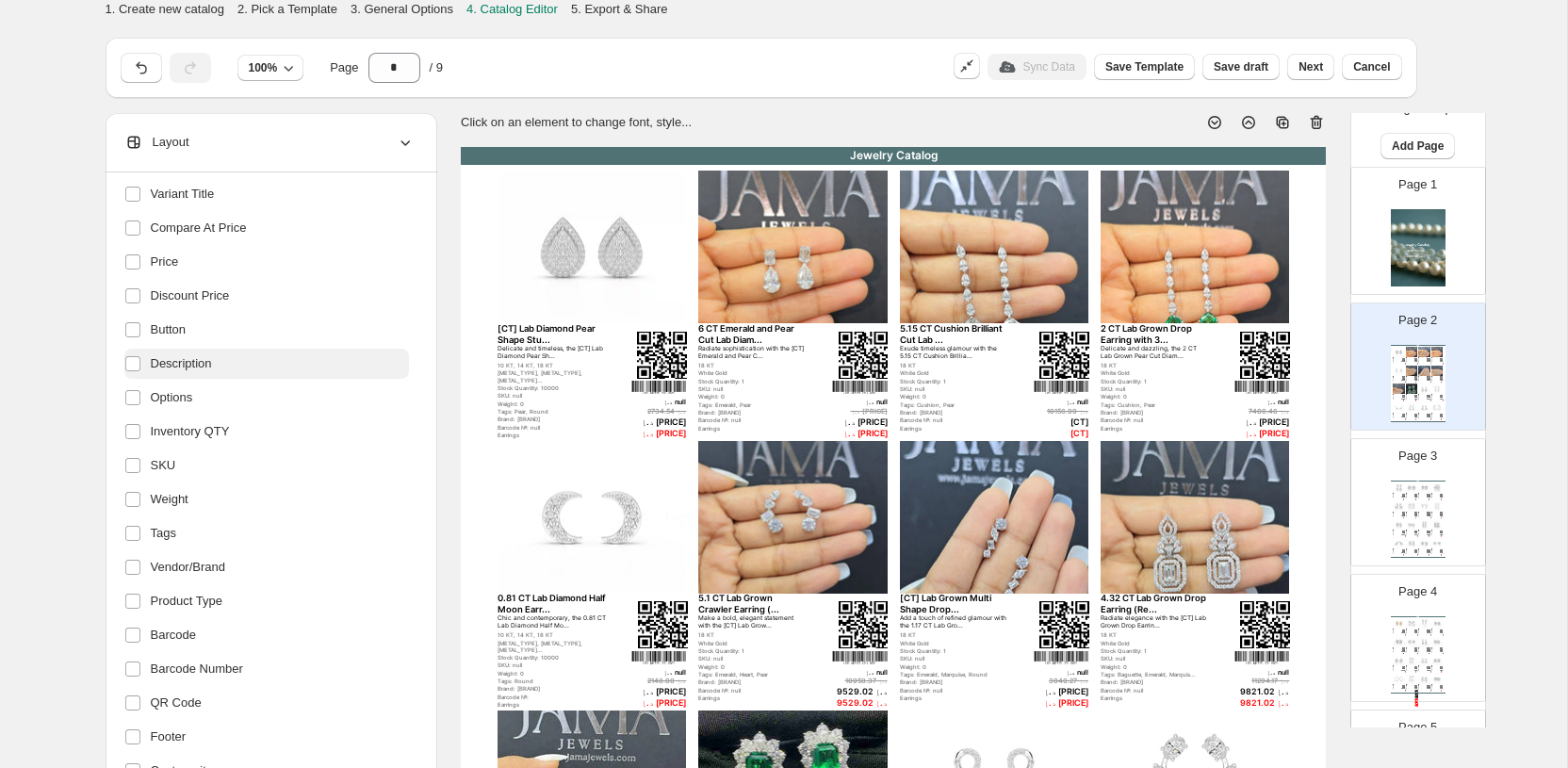click on "Description" at bounding box center [181, 364] 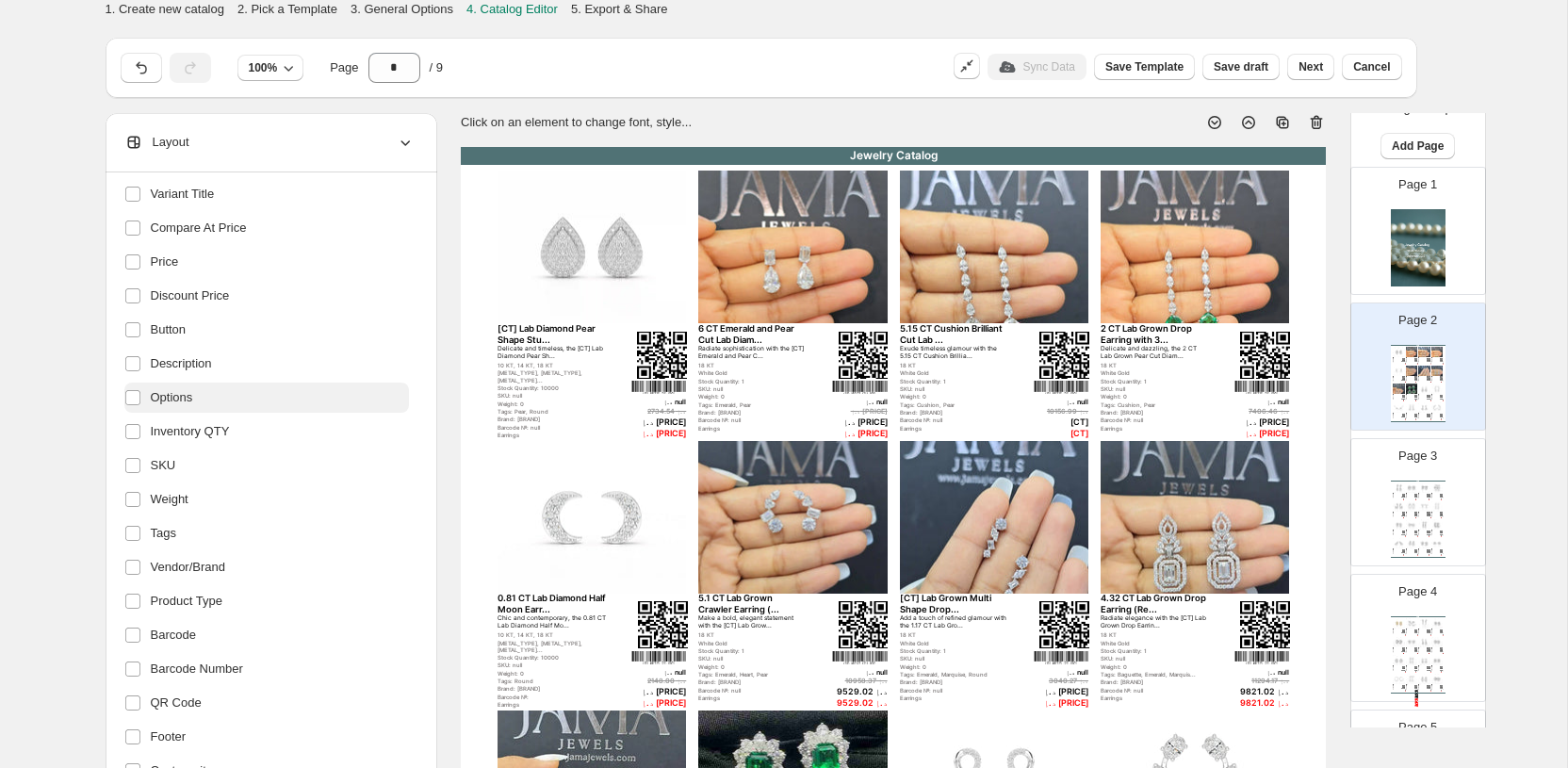 click on "Options" at bounding box center (172, 398) 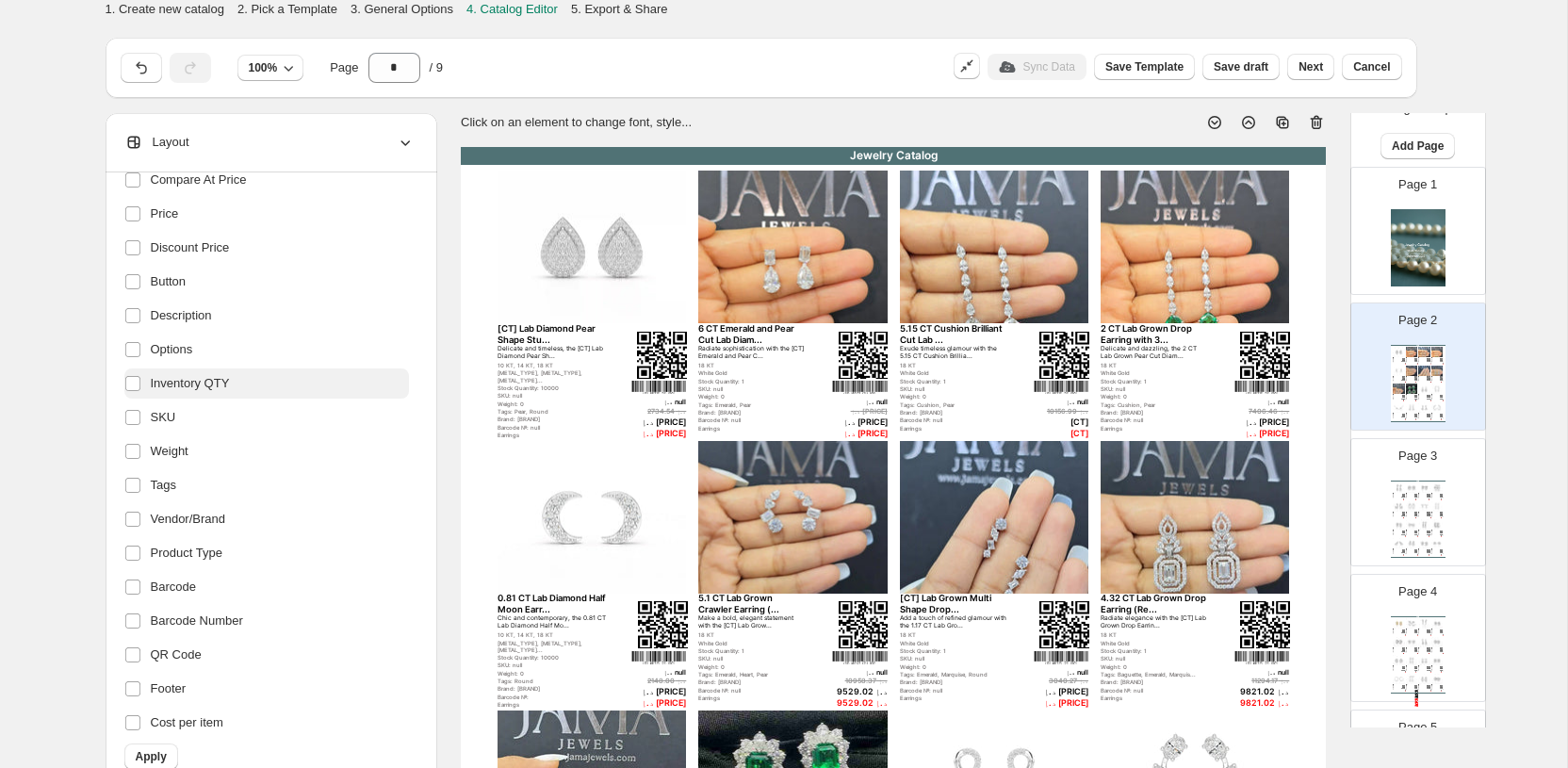 scroll, scrollTop: 257, scrollLeft: 0, axis: vertical 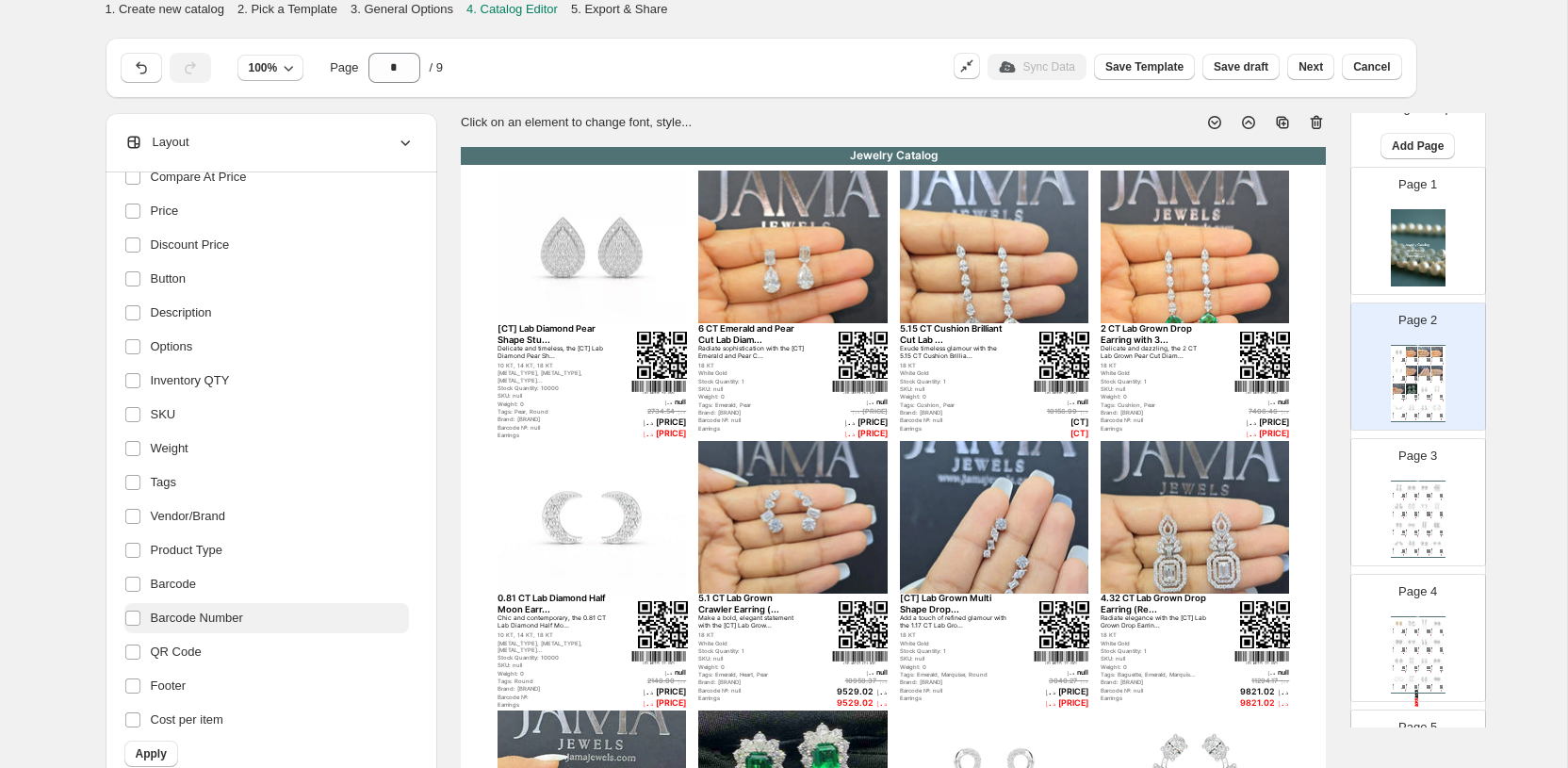 click on "Barcode Number" at bounding box center [267, 618] 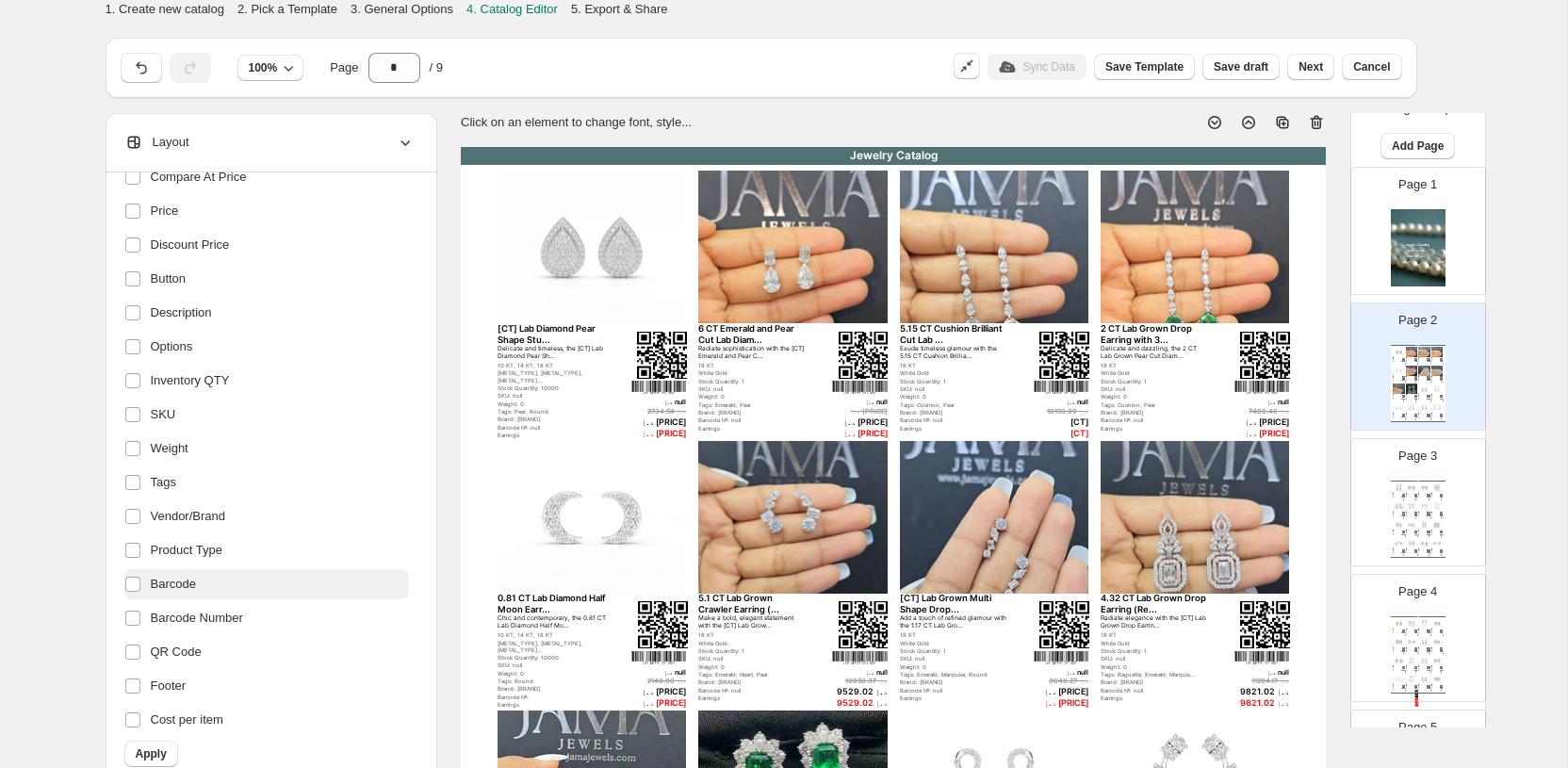 click on "Barcode" at bounding box center [267, 584] 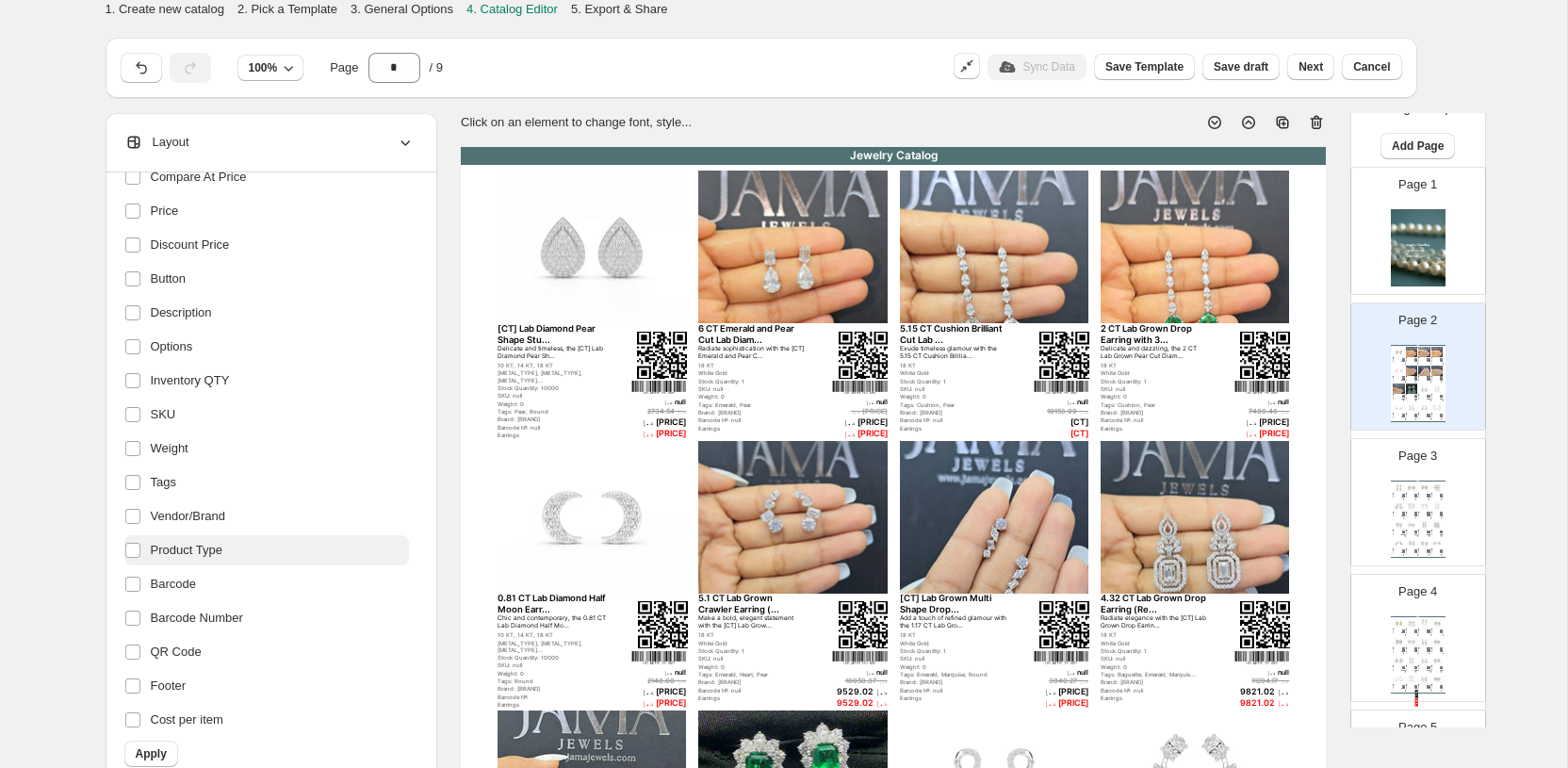 click on "Product Type" at bounding box center [267, 550] 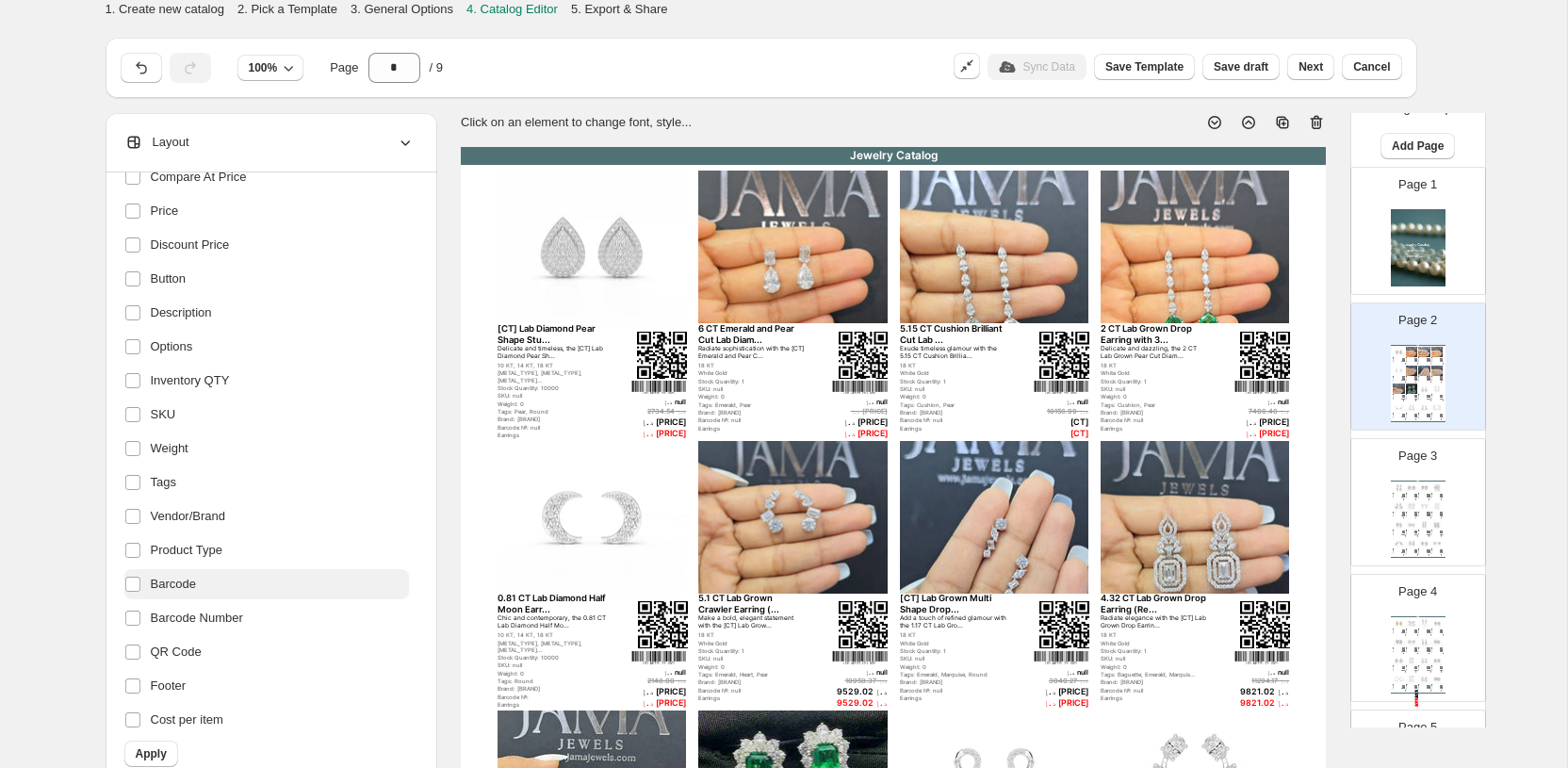 click on "Barcode" at bounding box center (267, 584) 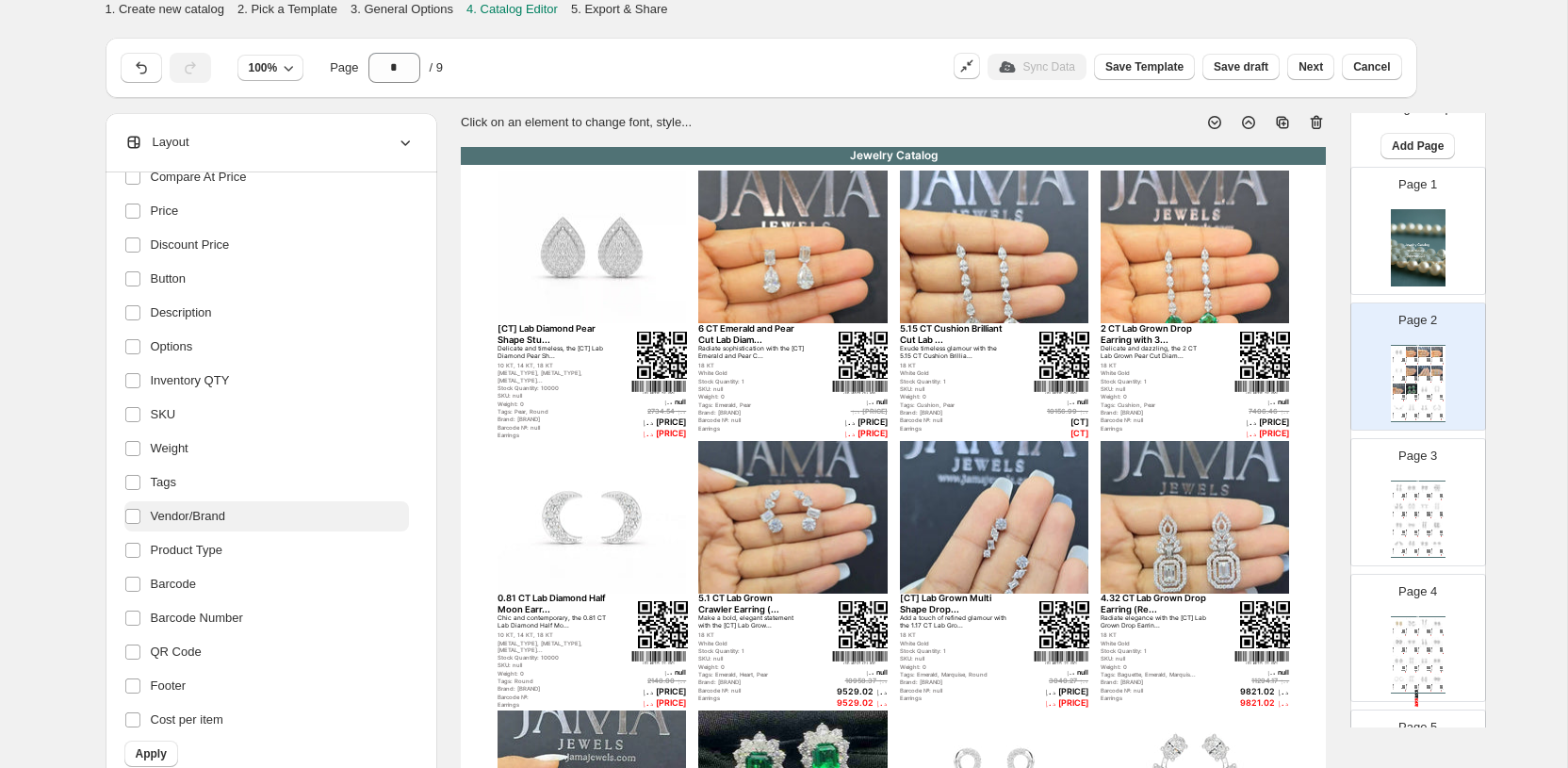 click on "Vendor/Brand" at bounding box center (267, 516) 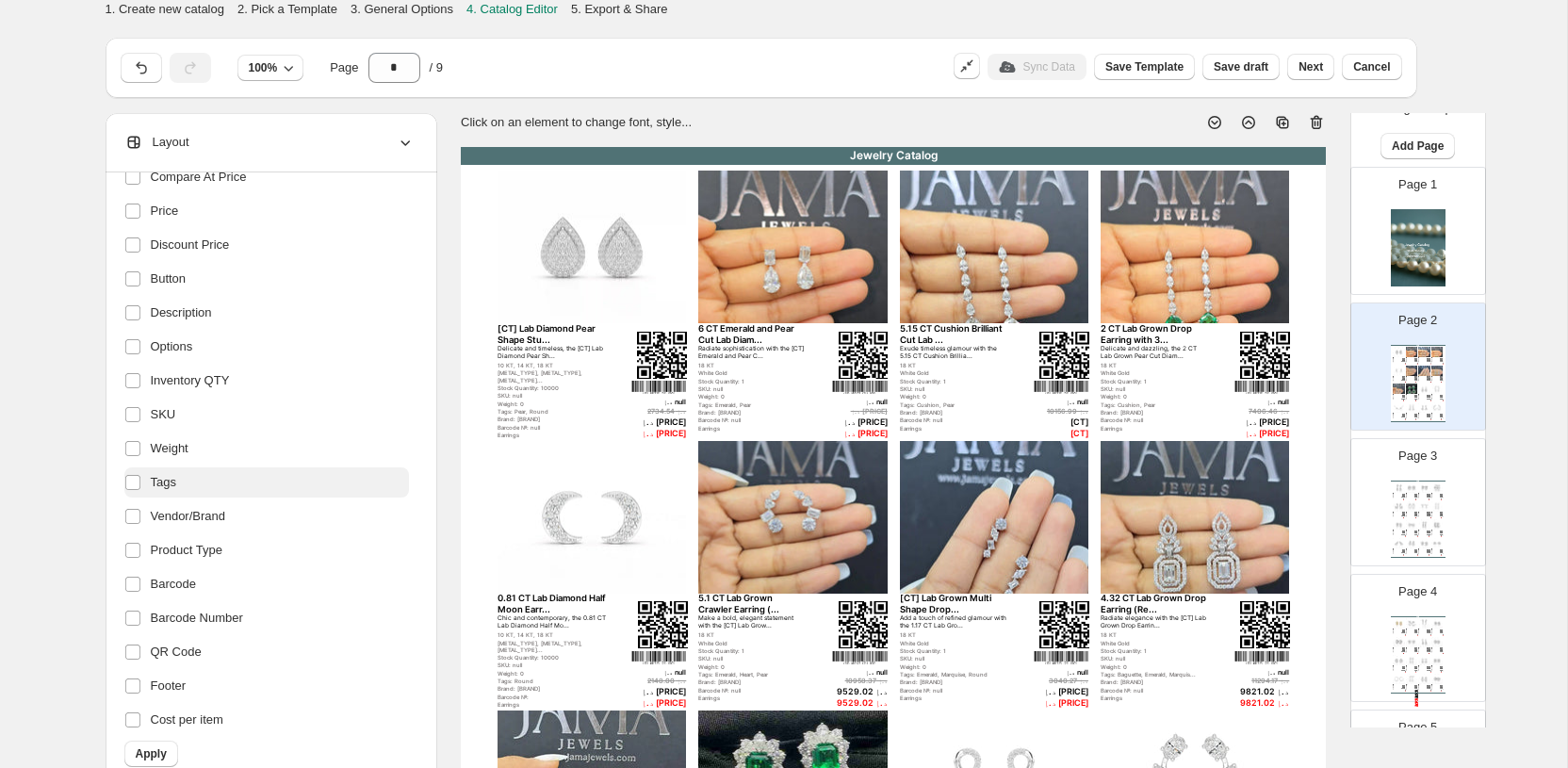 click on "Tags" at bounding box center [267, 482] 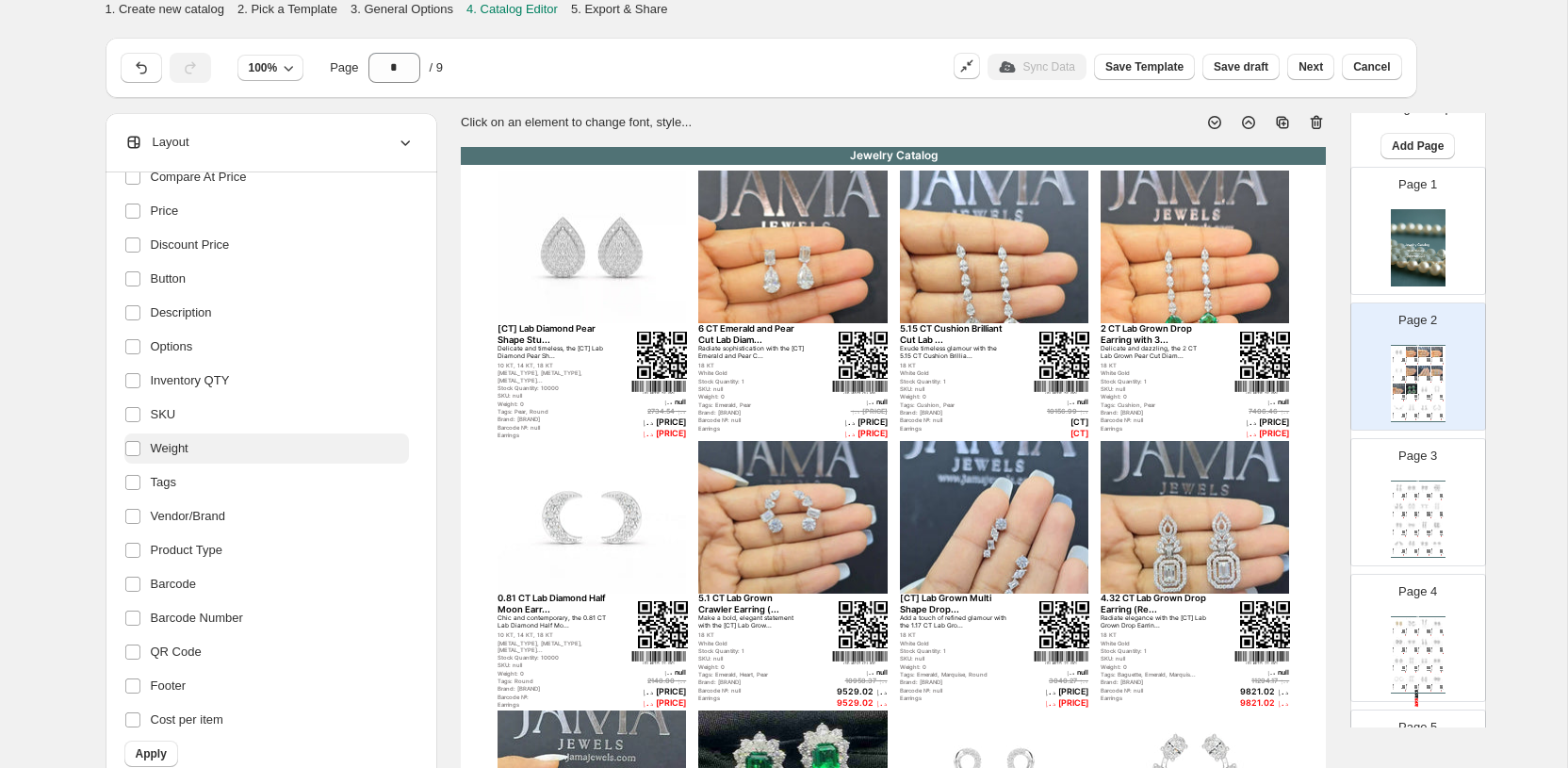 click on "Weight" at bounding box center [267, 449] 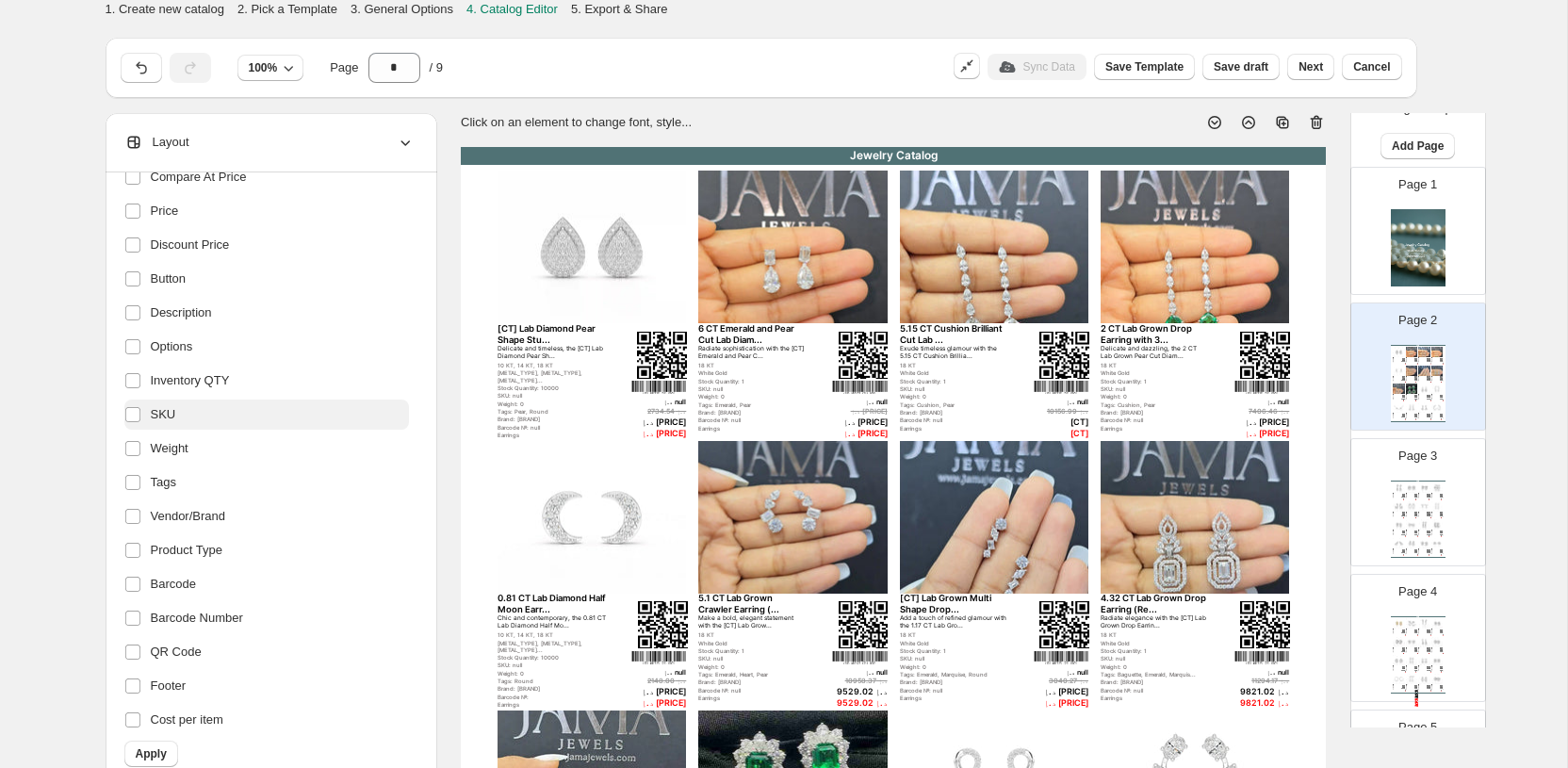 click on "SKU" at bounding box center (267, 415) 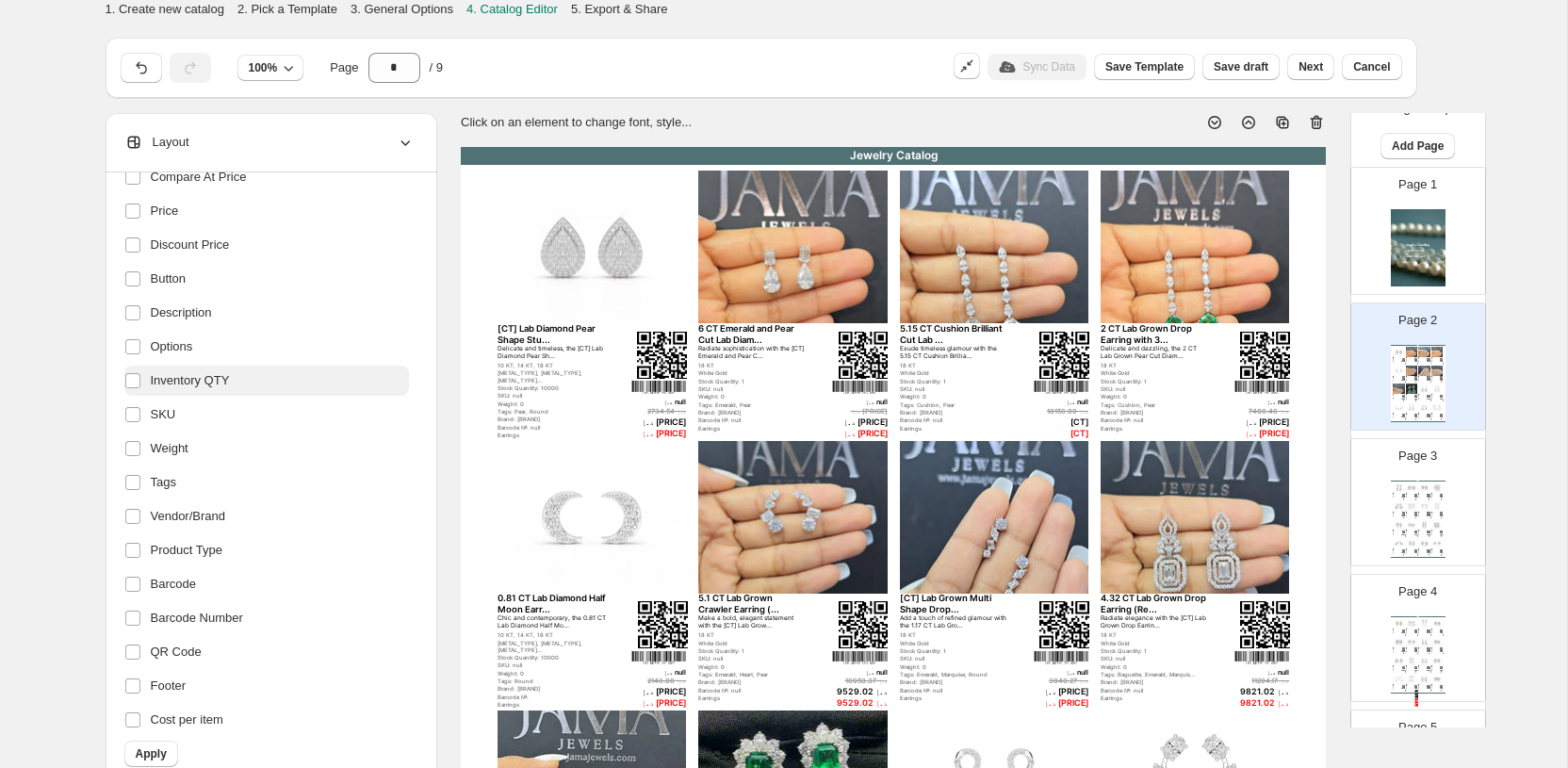 click on "Inventory QTY" at bounding box center (267, 381) 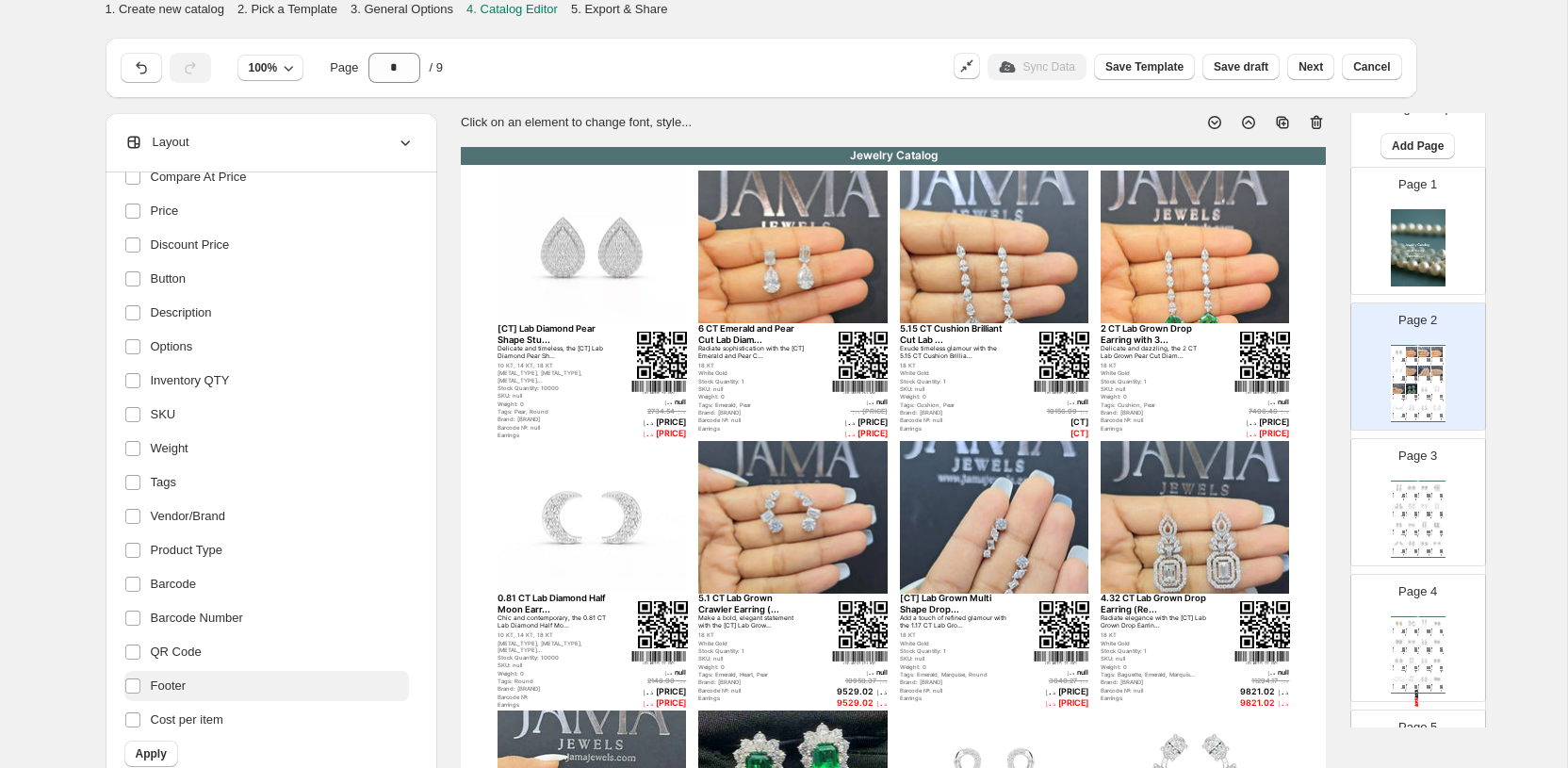 click on "Footer" at bounding box center [267, 686] 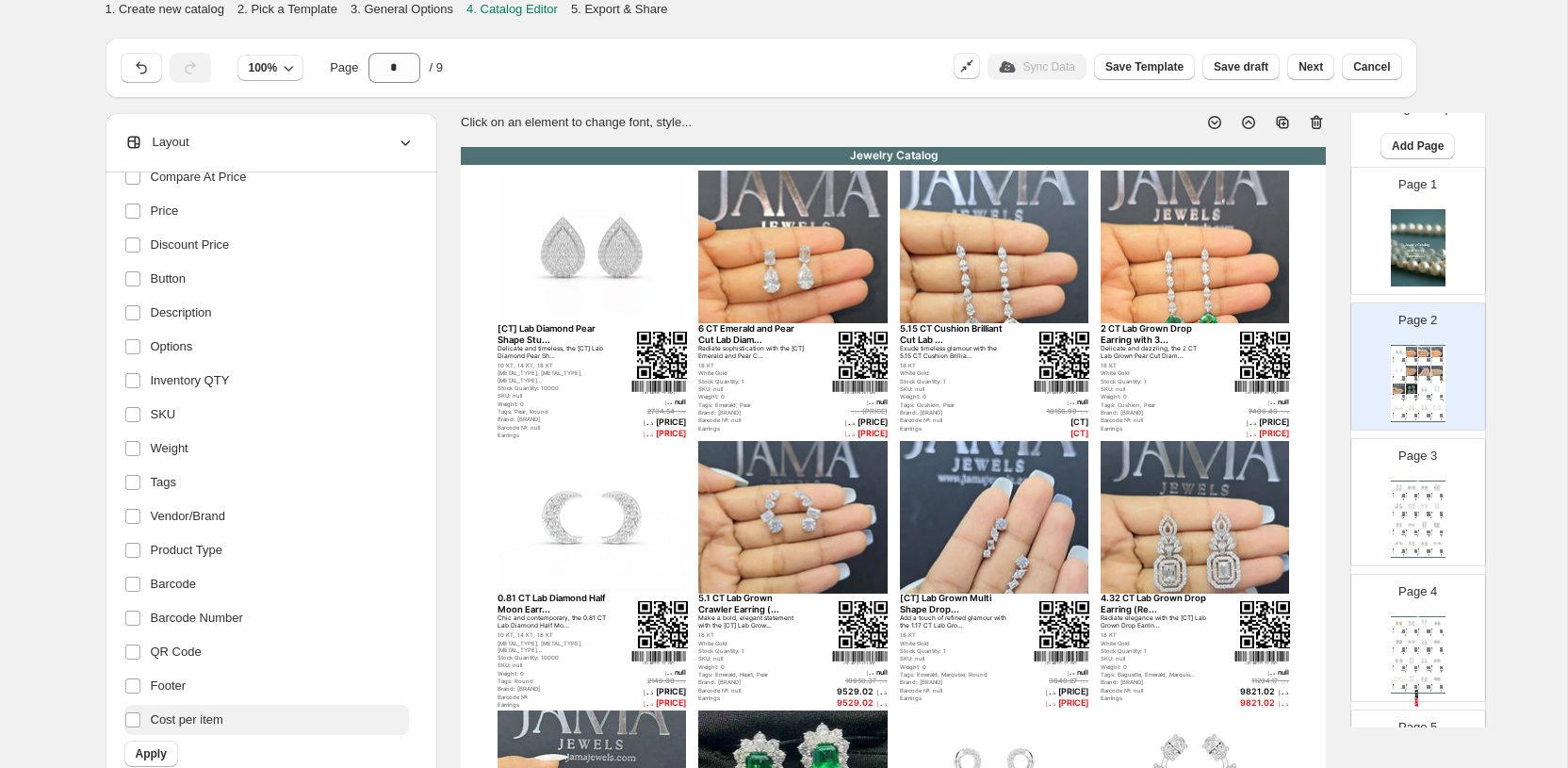 click on "Cost per item" at bounding box center [187, 720] 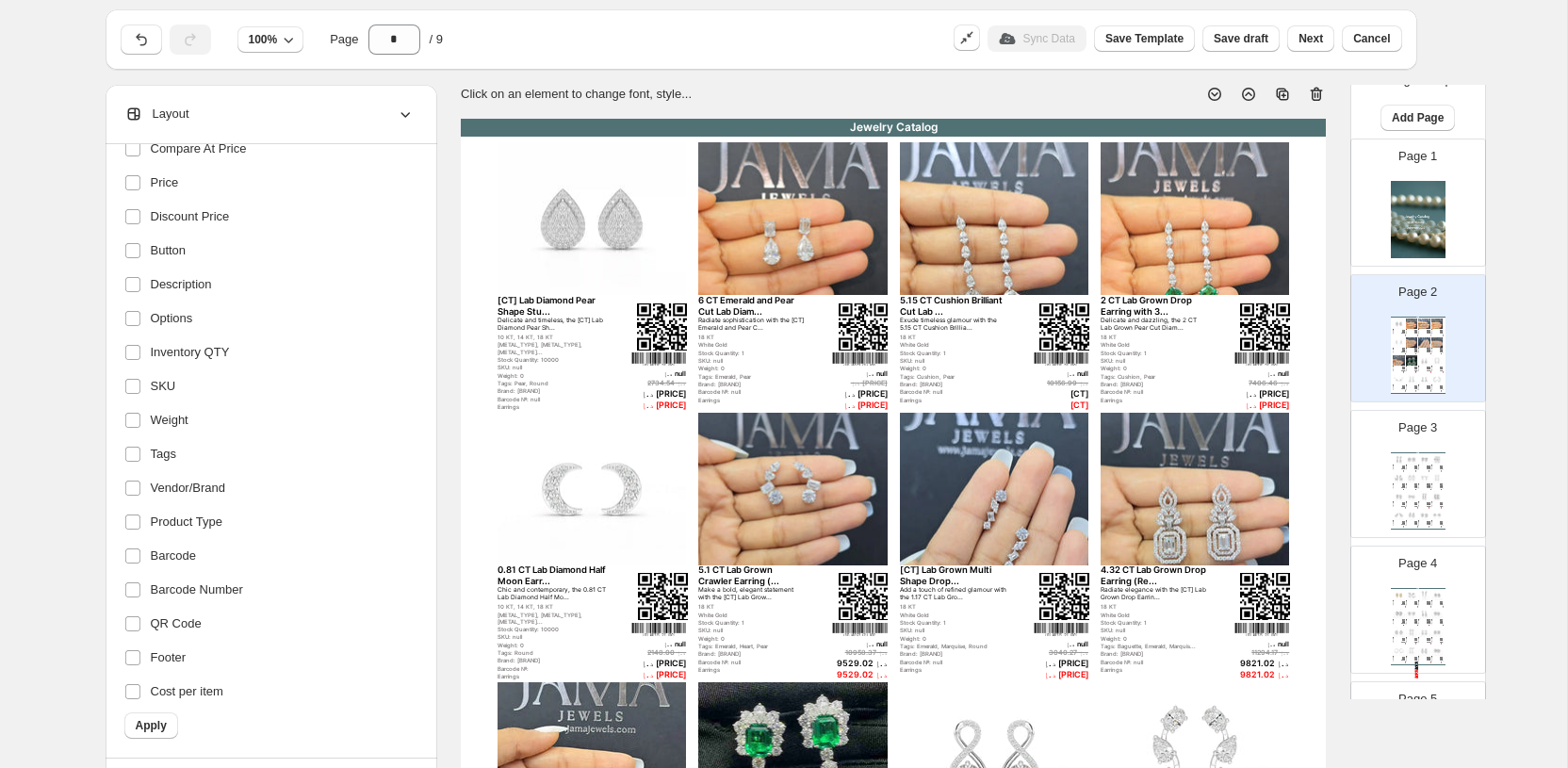 scroll, scrollTop: 43, scrollLeft: 0, axis: vertical 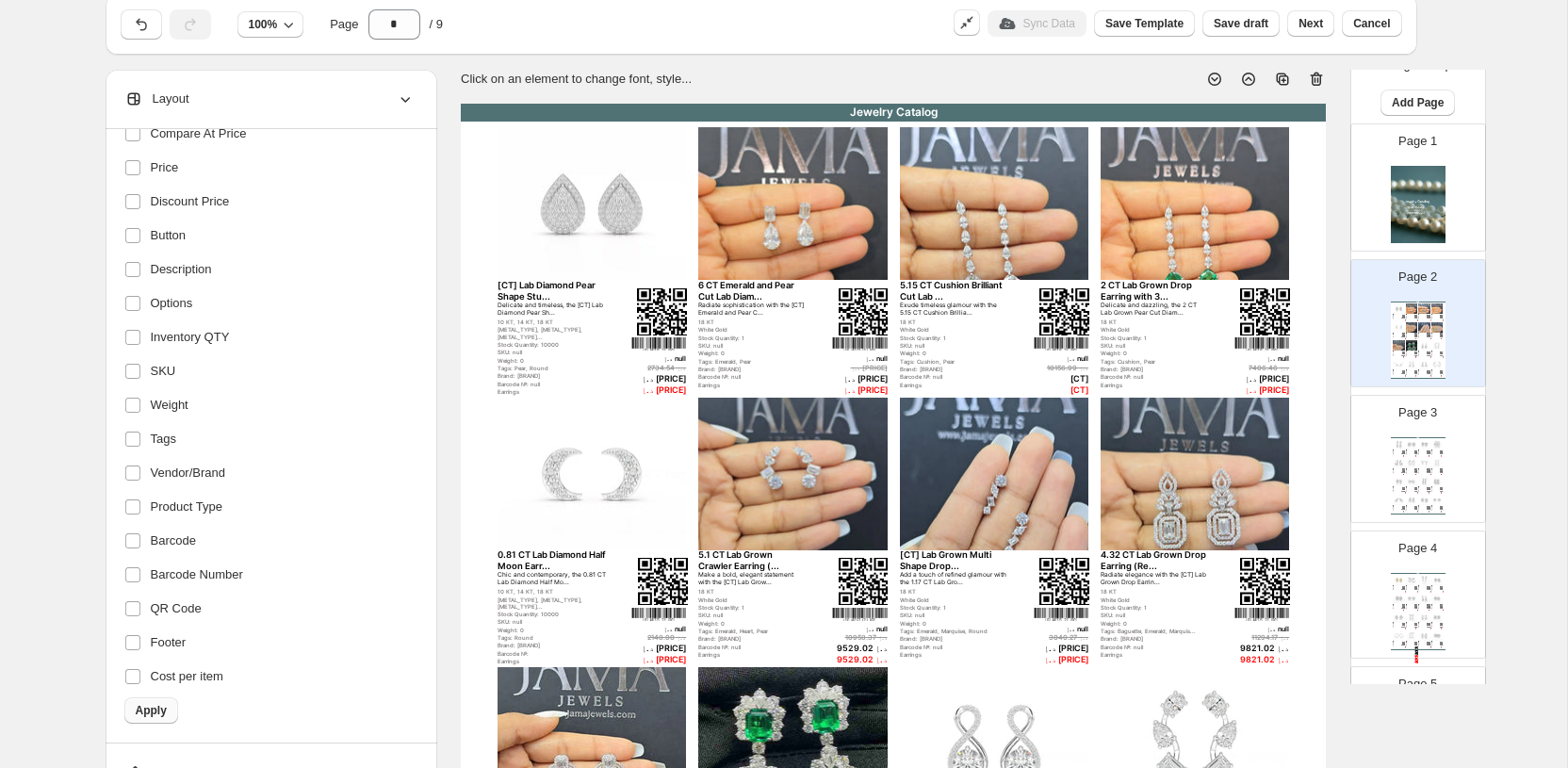 click on "Apply" at bounding box center (151, 711) 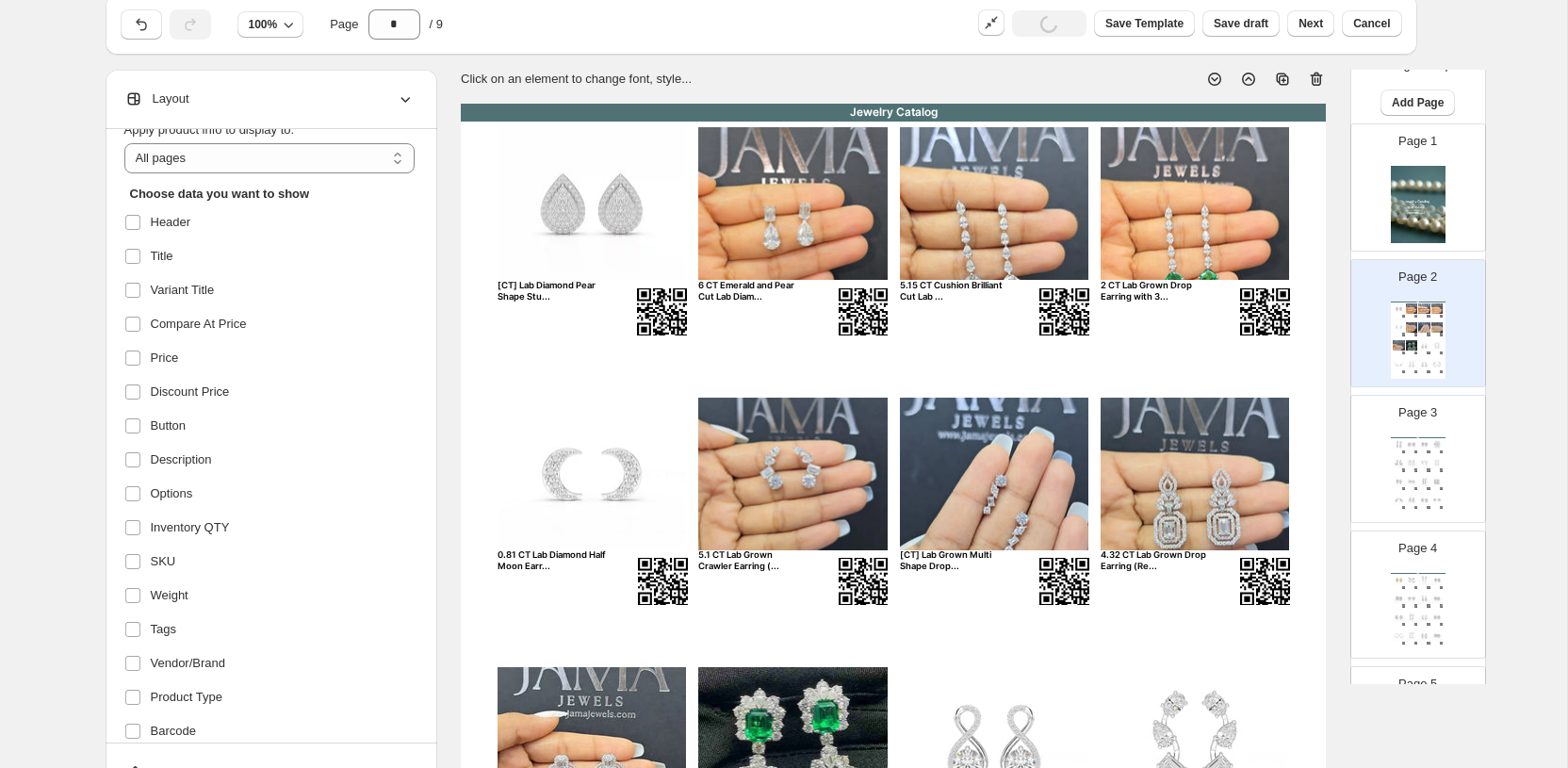 scroll, scrollTop: 0, scrollLeft: 0, axis: both 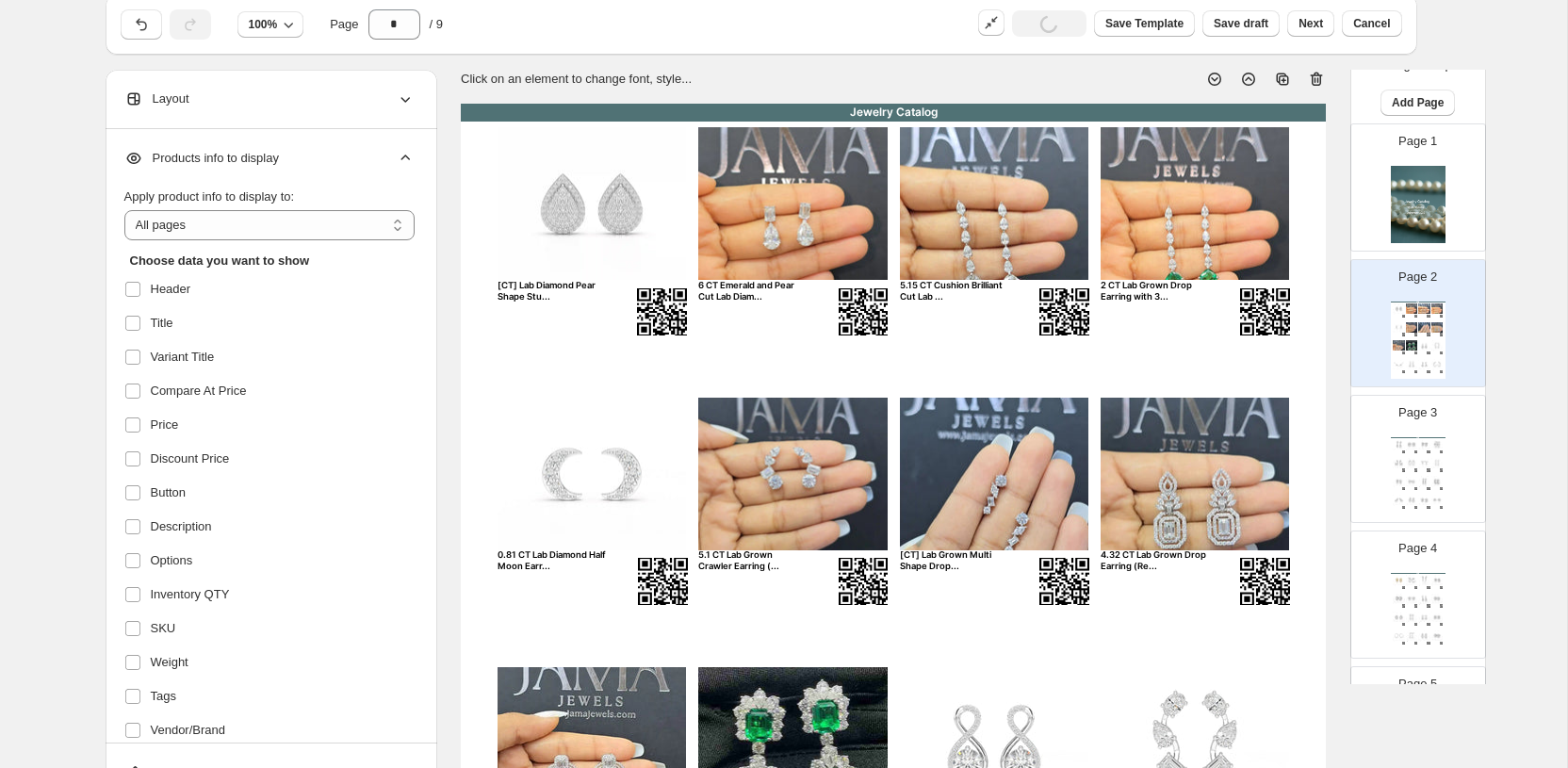 click 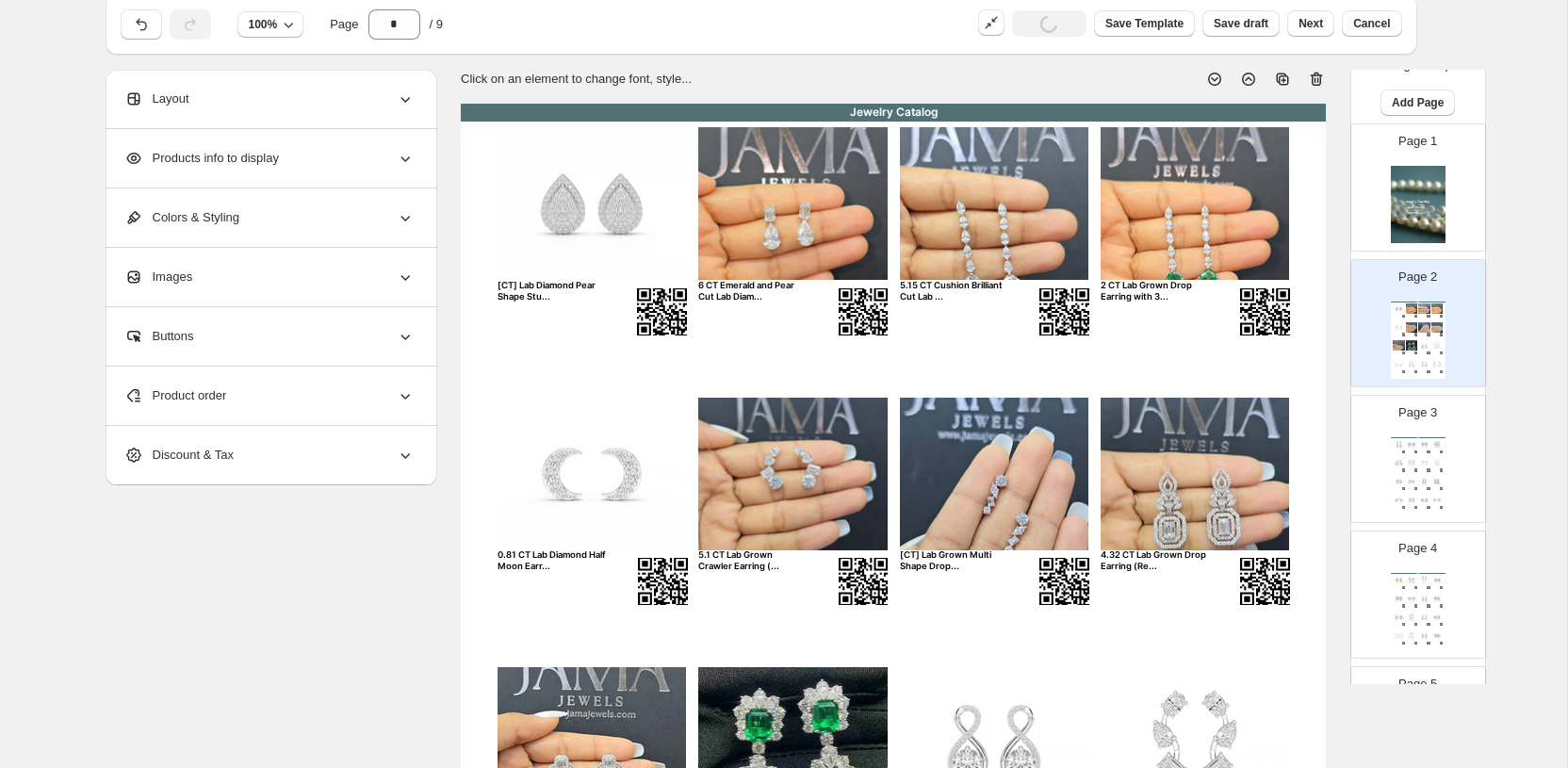 click 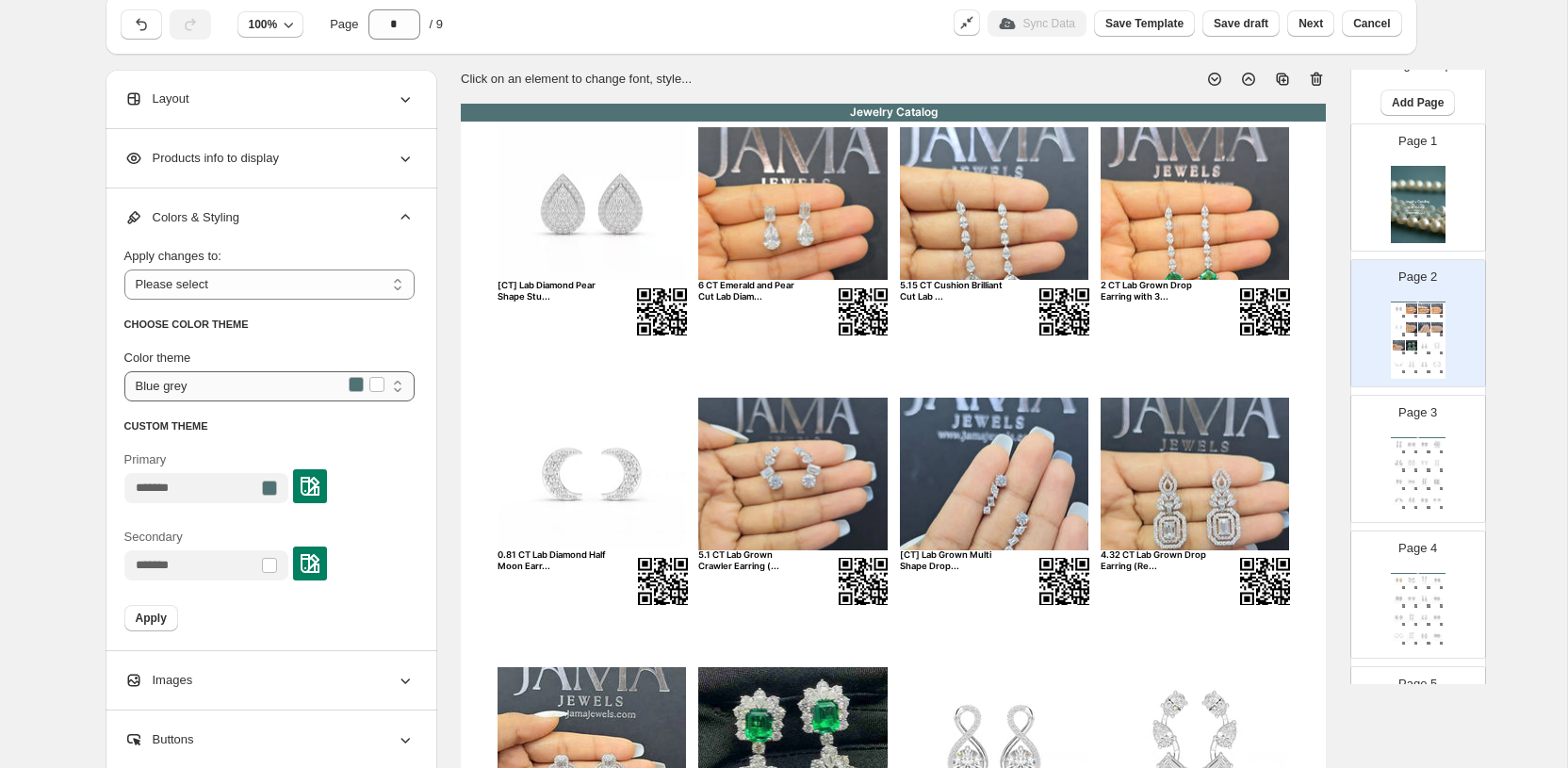 click on "**********" at bounding box center (270, 386) 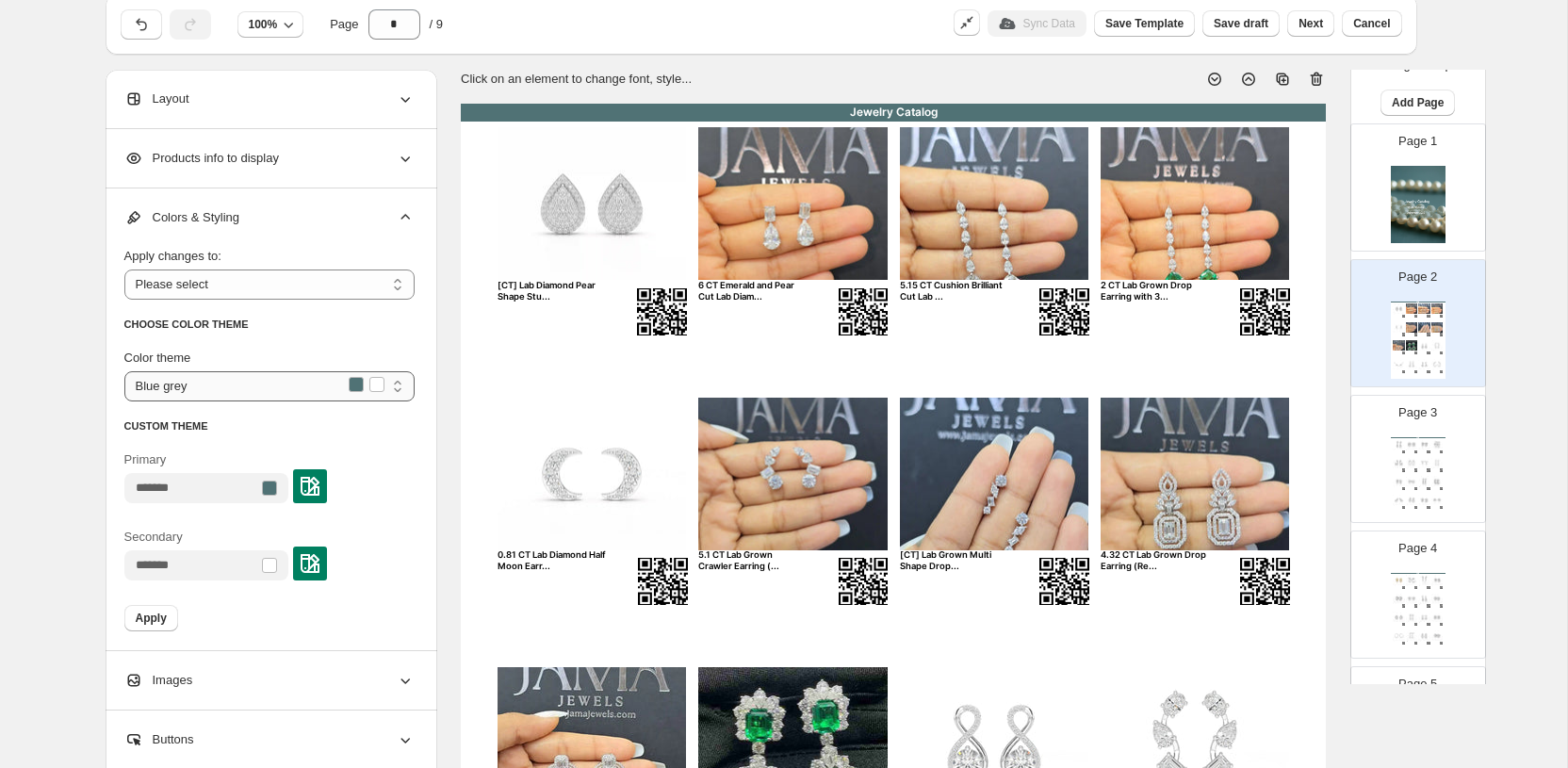 click on "**********" at bounding box center (270, 386) 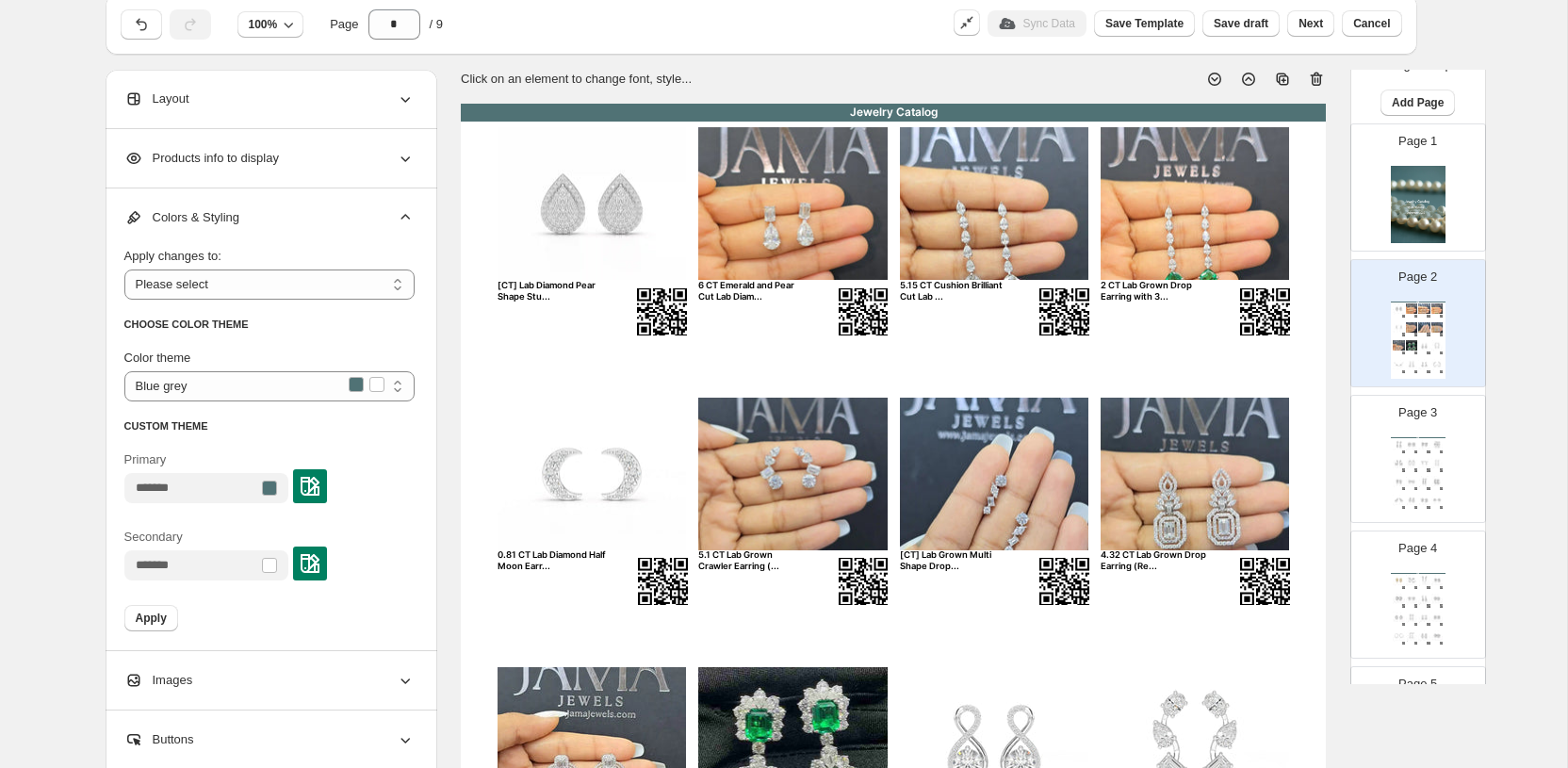 click at bounding box center (310, 486) 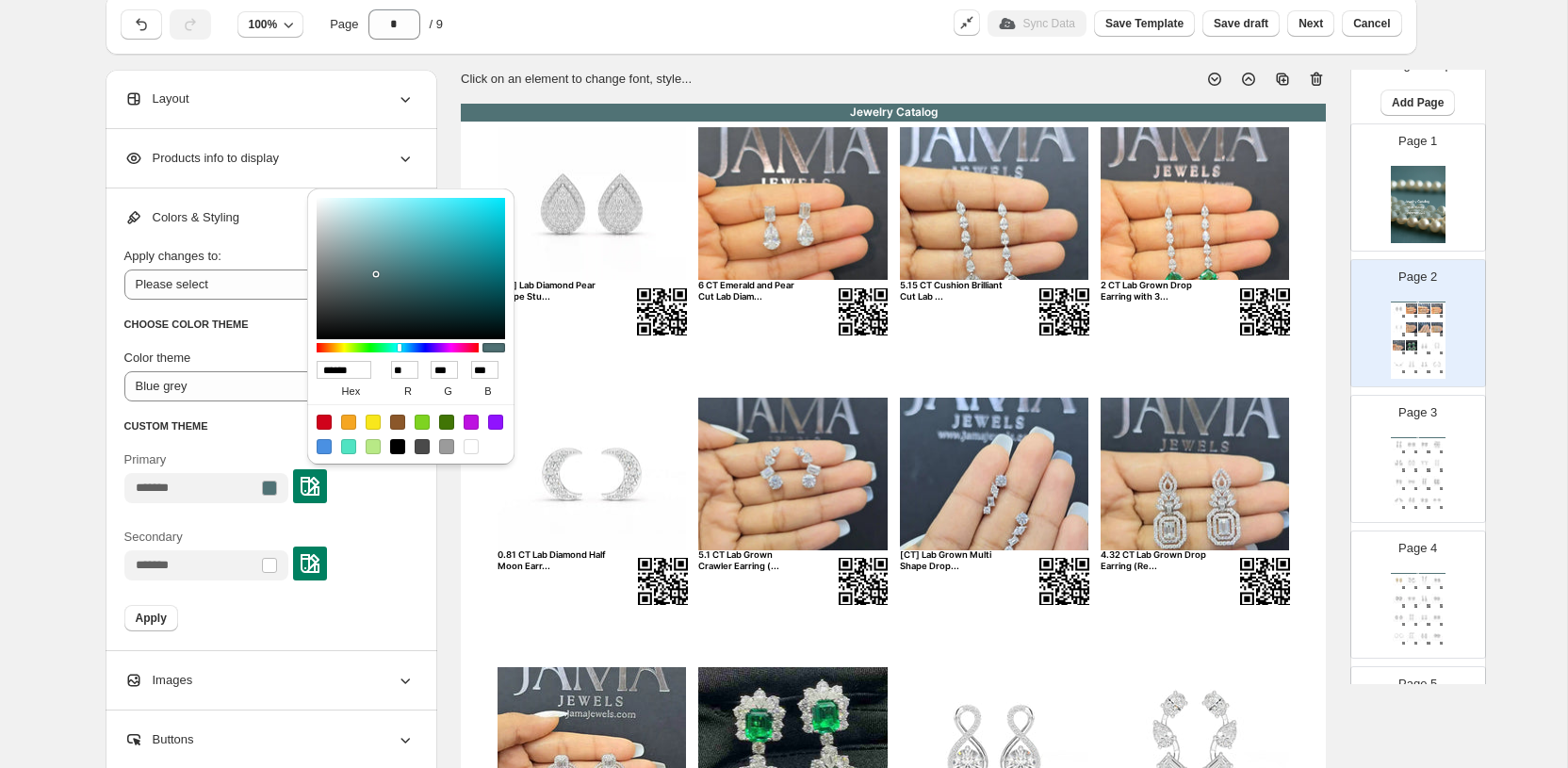 drag, startPoint x: 339, startPoint y: 366, endPoint x: 318, endPoint y: 367, distance: 21.023796 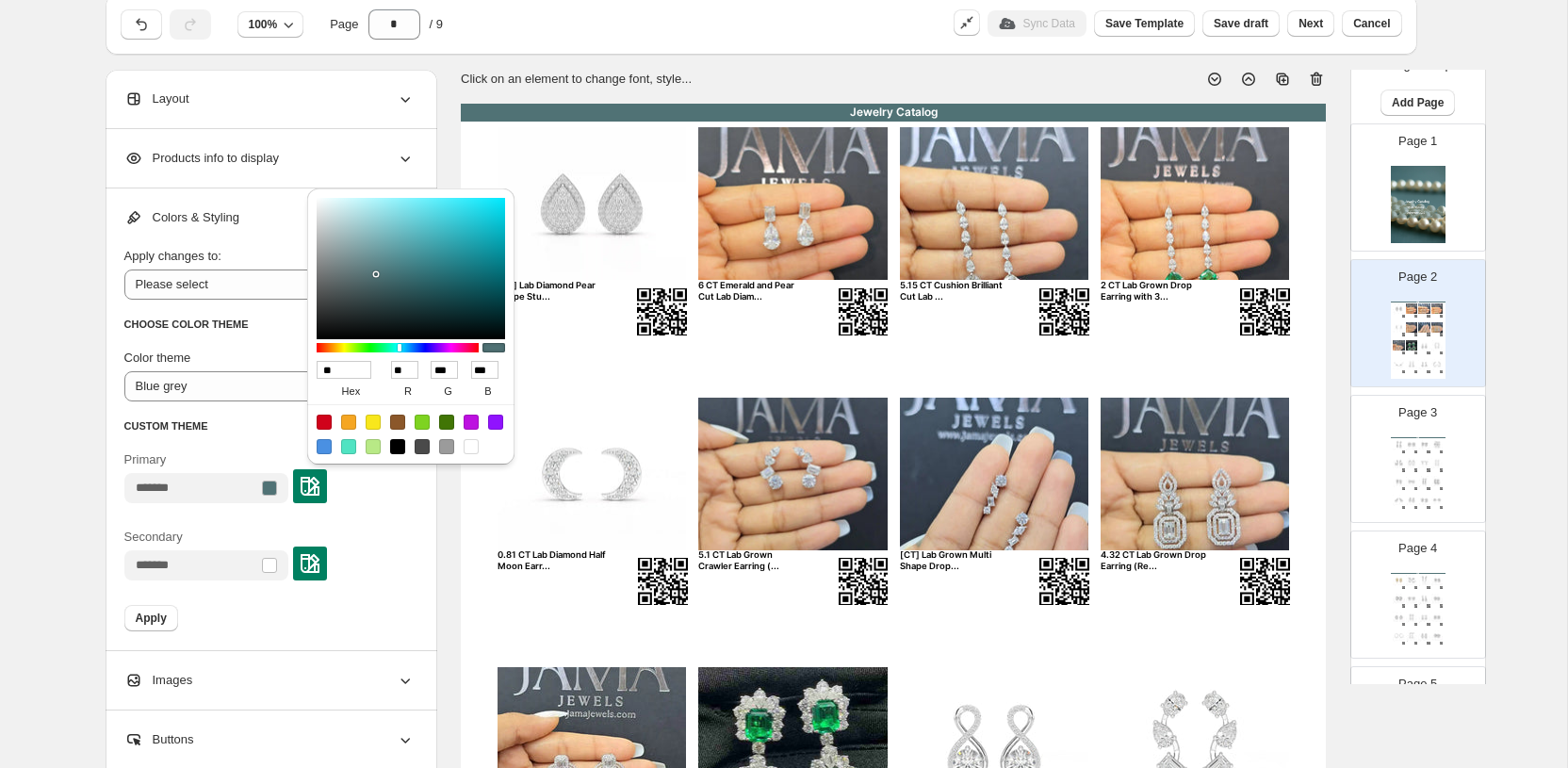 type on "***" 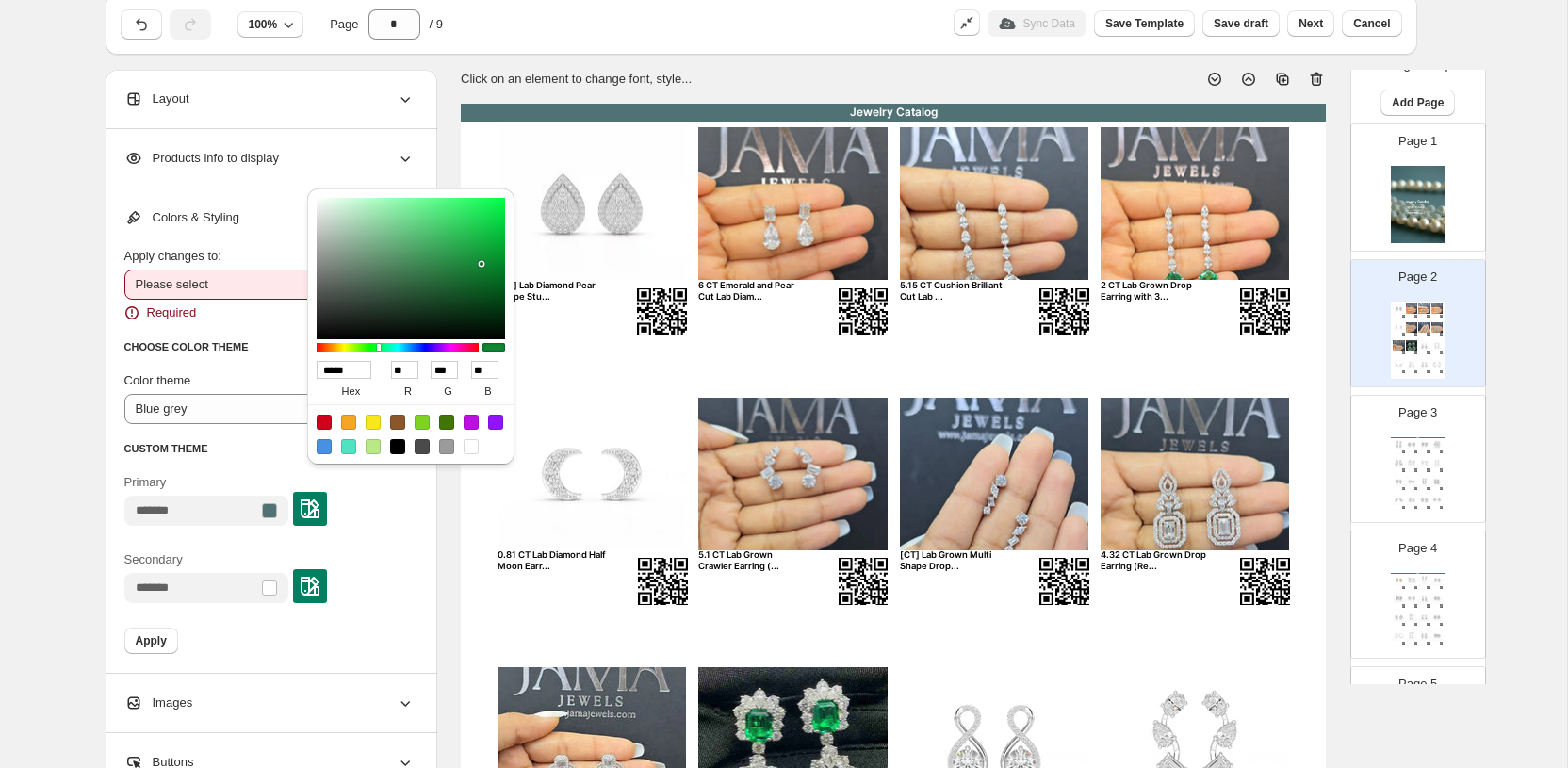 type on "******" 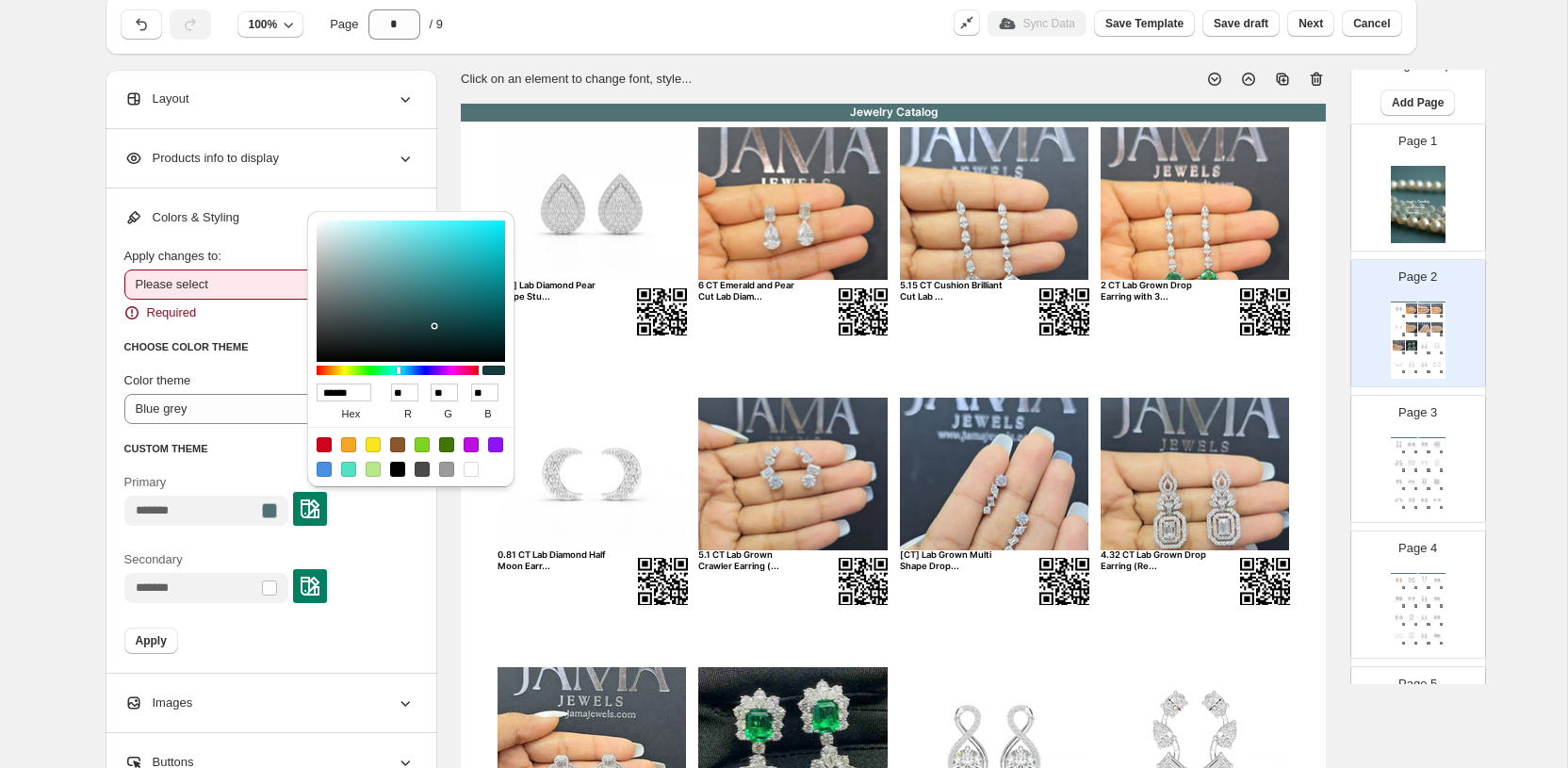 type on "******" 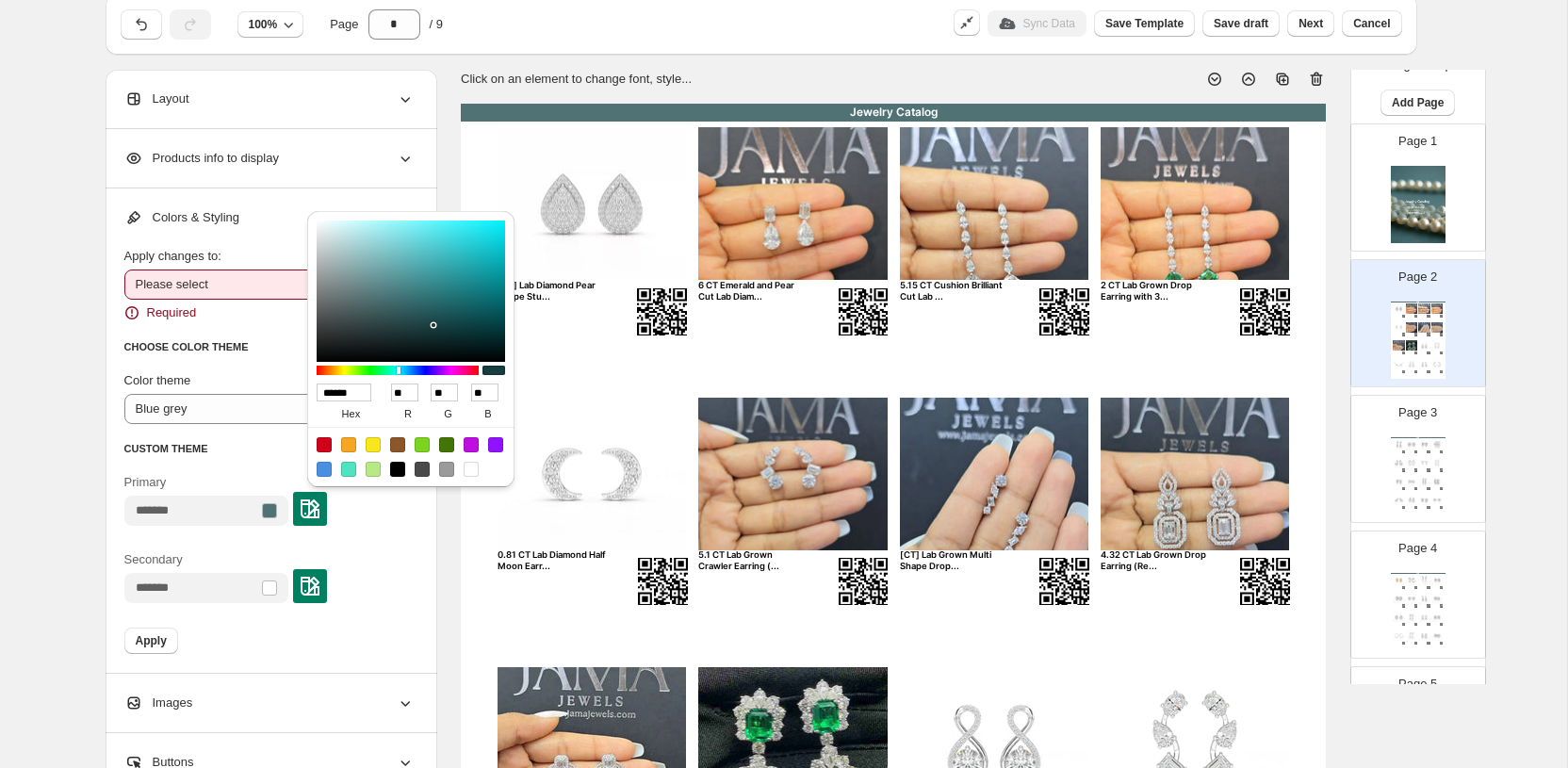 click on "**********" at bounding box center [270, 285] 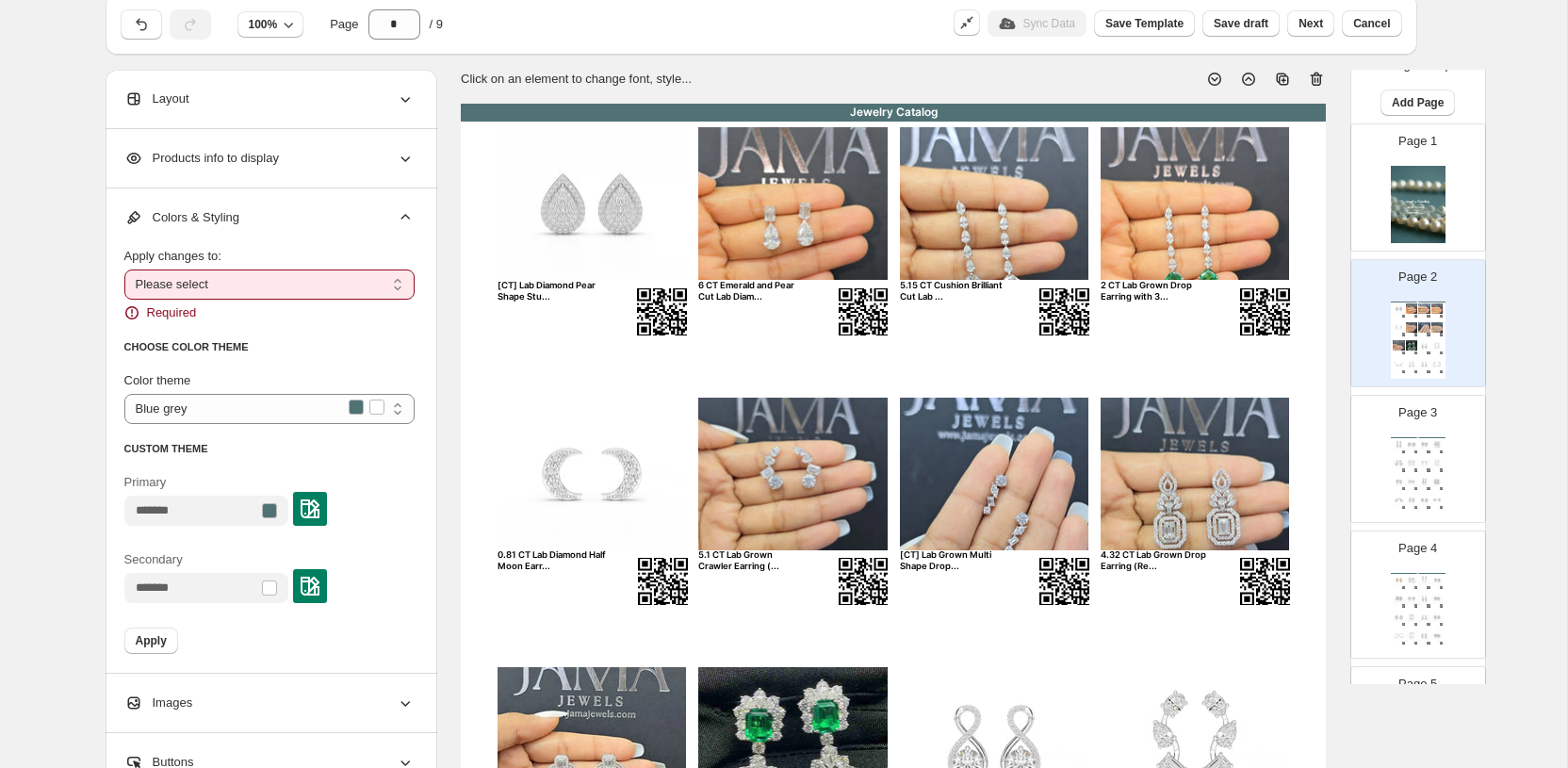 select on "**********" 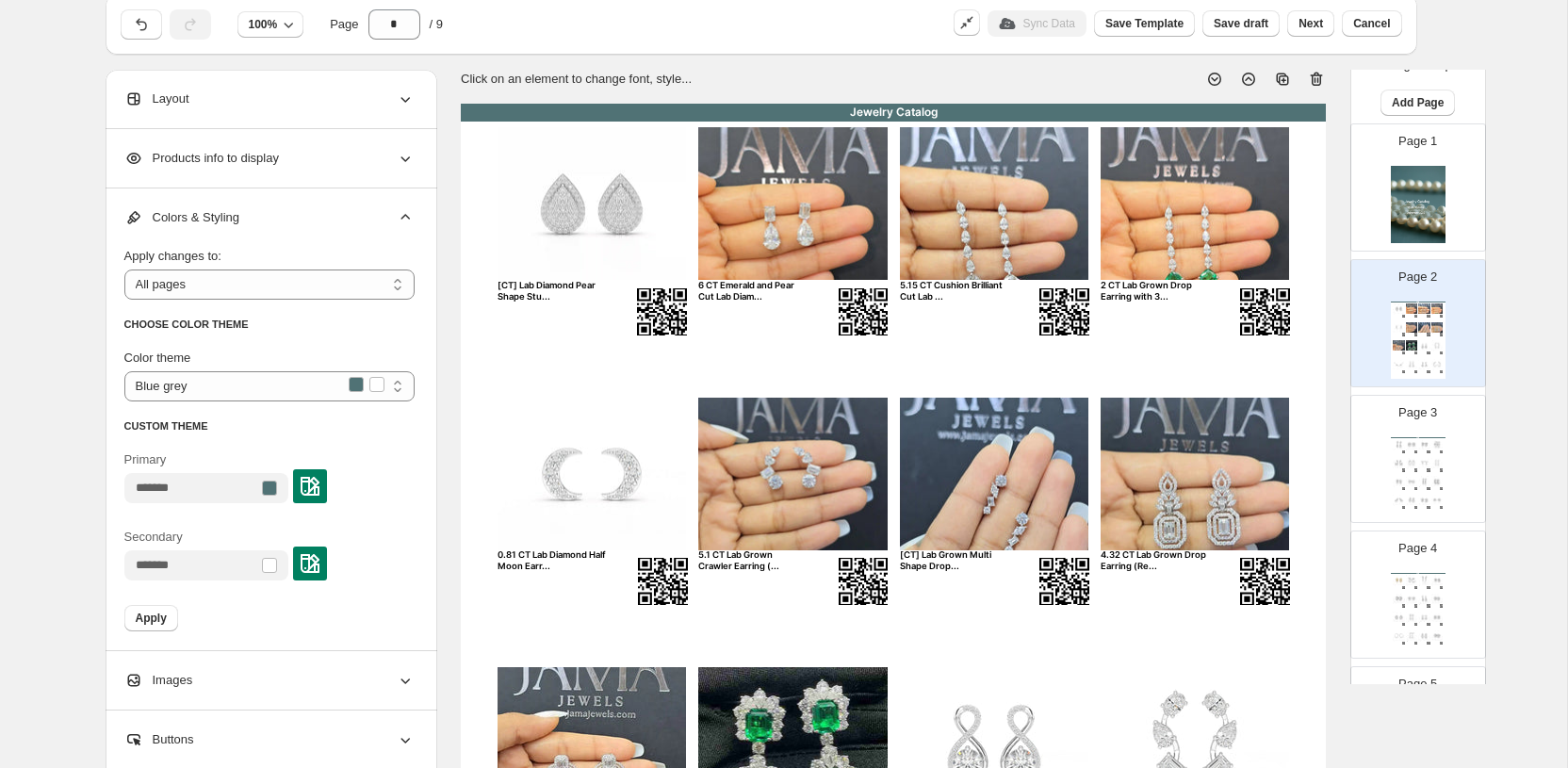 click at bounding box center (310, 486) 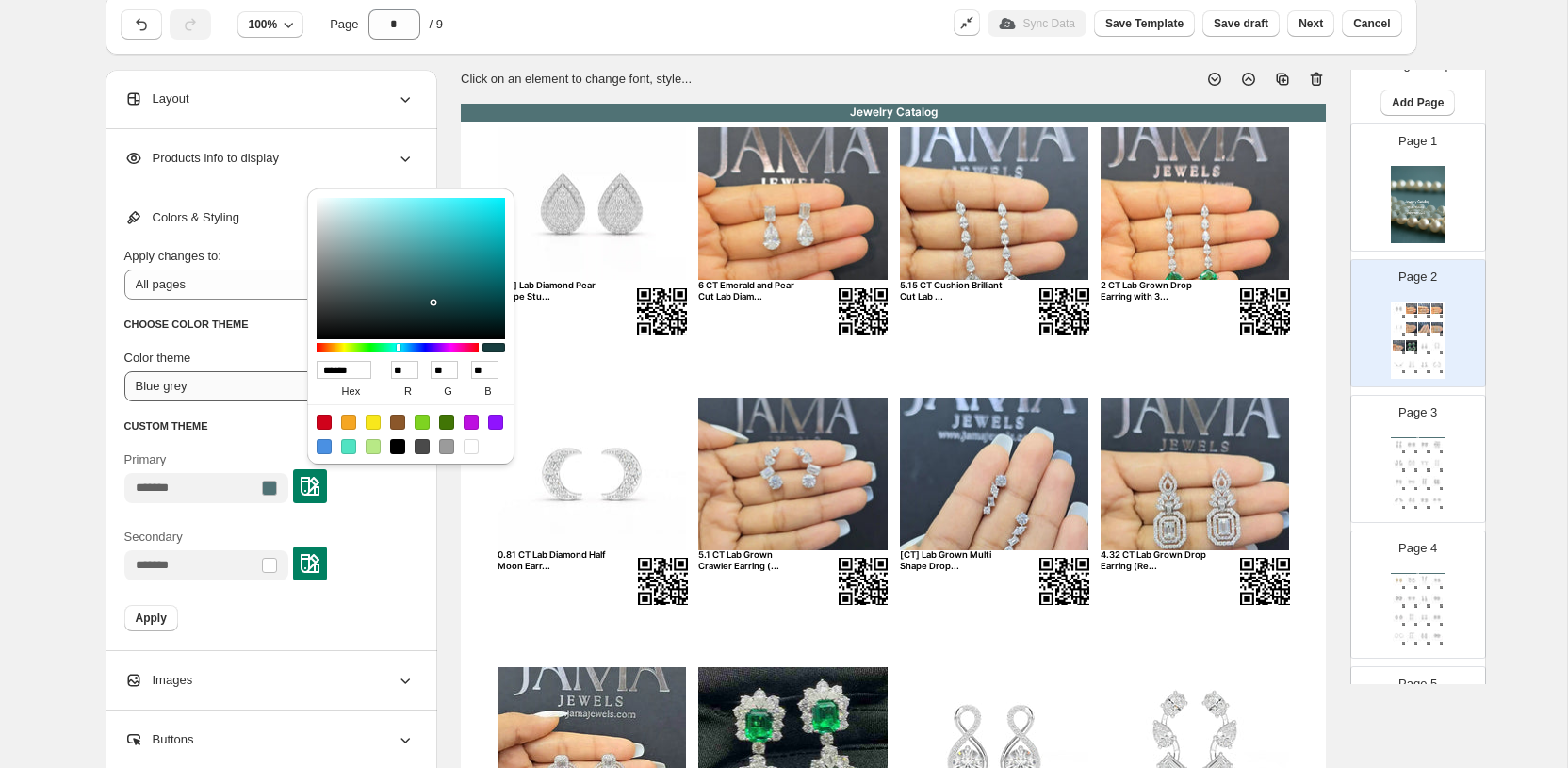 drag, startPoint x: 309, startPoint y: 370, endPoint x: 289, endPoint y: 372, distance: 20.099751 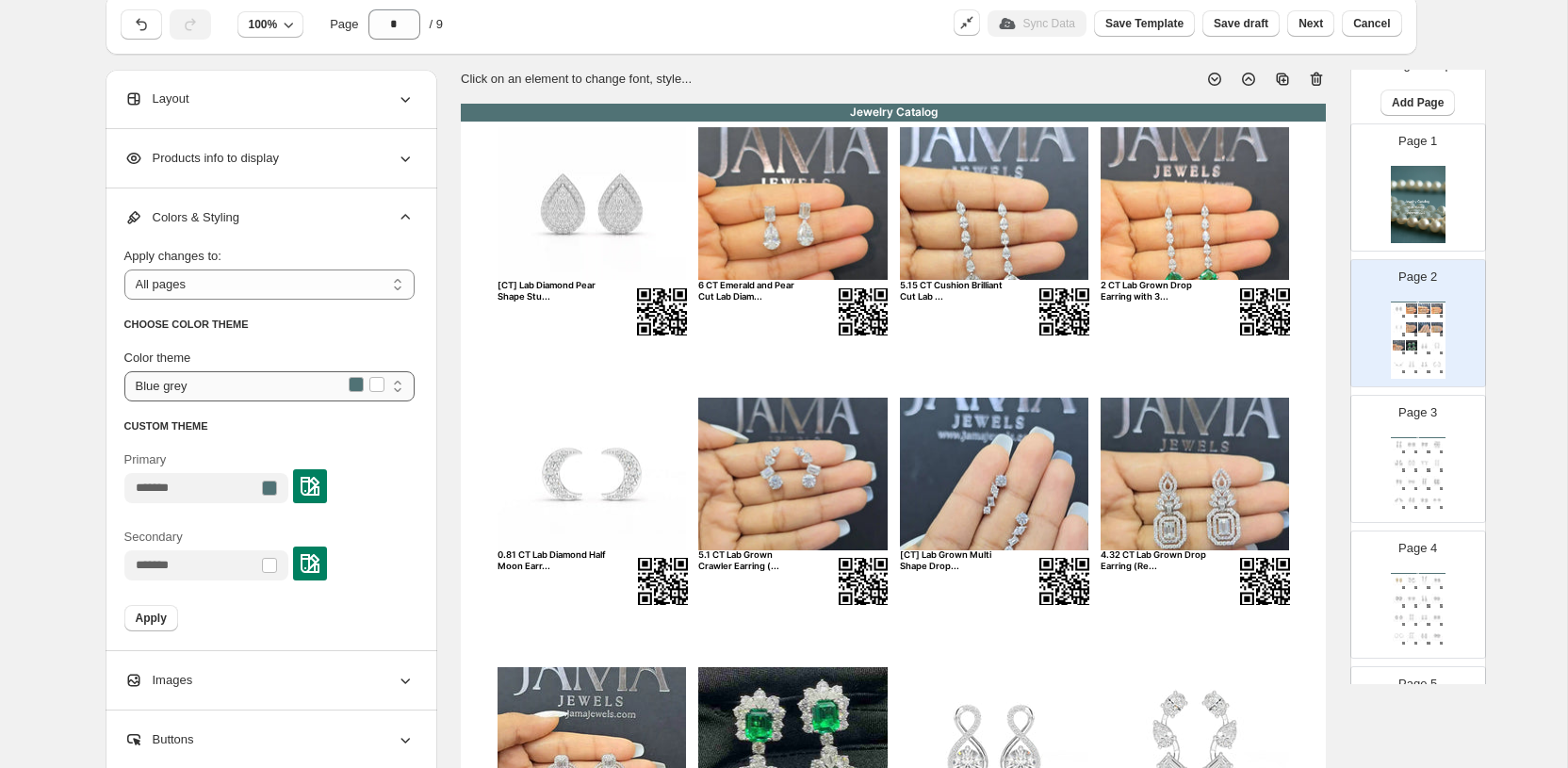 click on "**********" at bounding box center [270, 386] 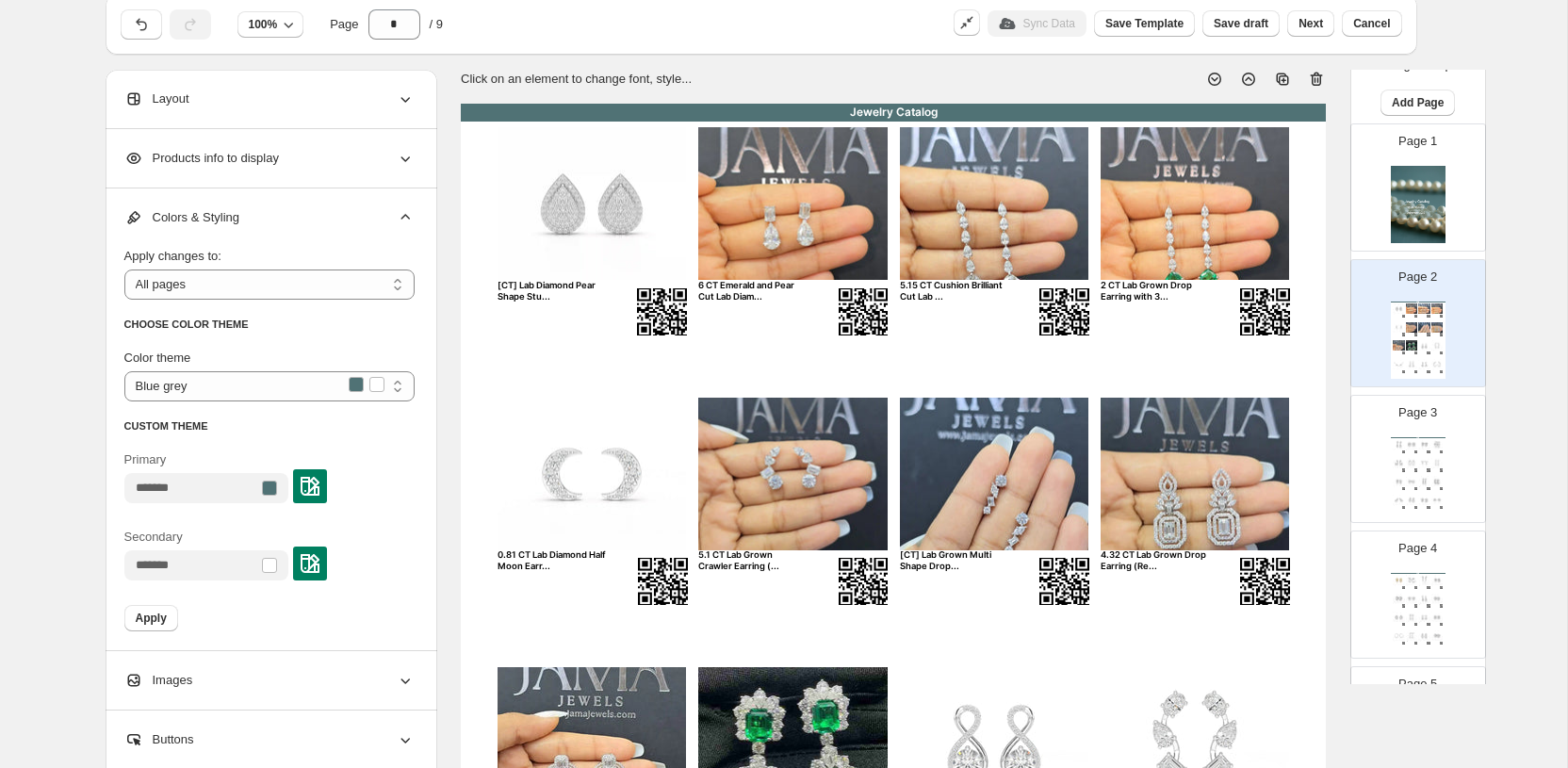 click at bounding box center (310, 486) 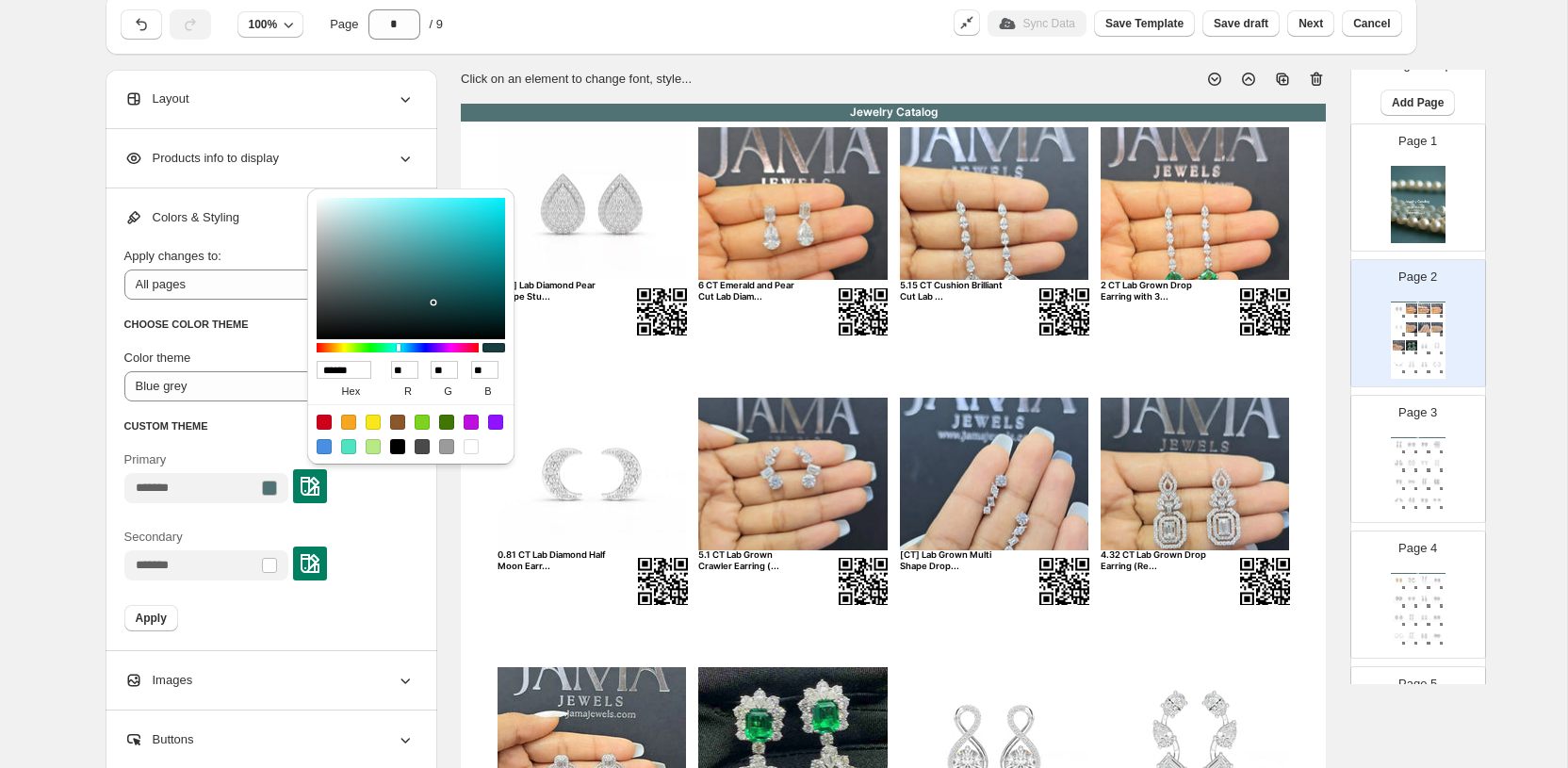 drag, startPoint x: 367, startPoint y: 369, endPoint x: 309, endPoint y: 370, distance: 58.00862 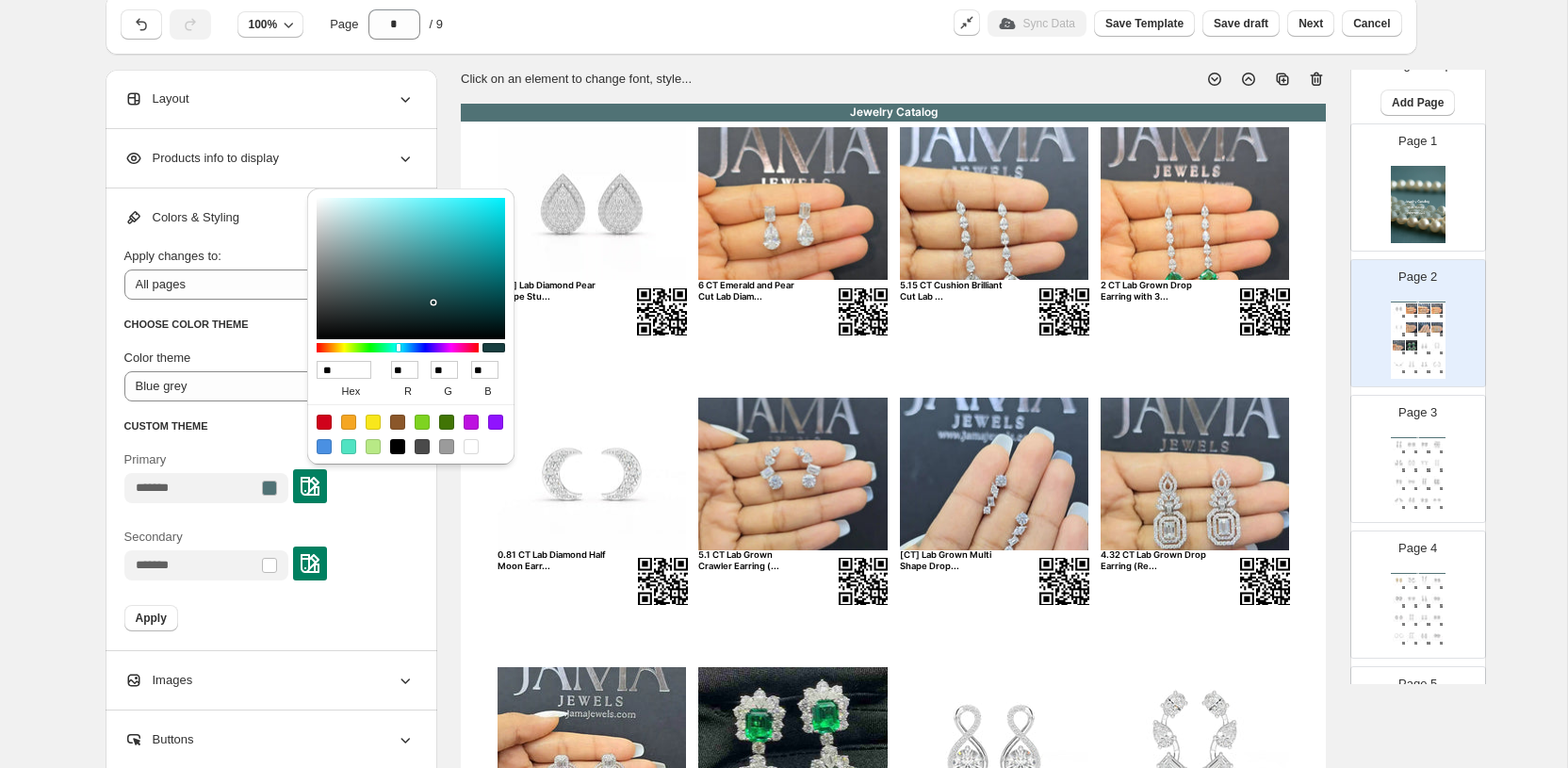 type on "***" 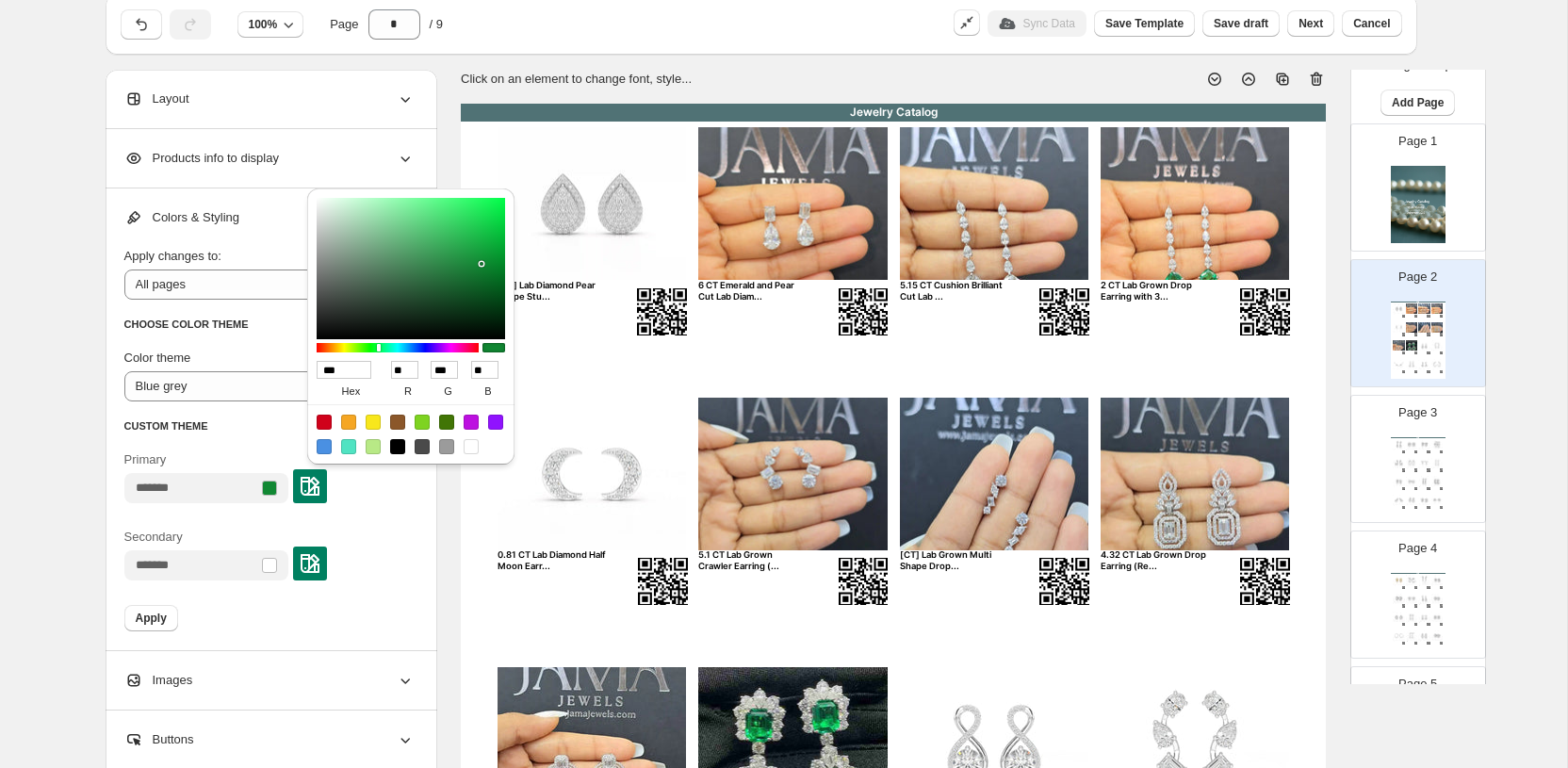 type on "******" 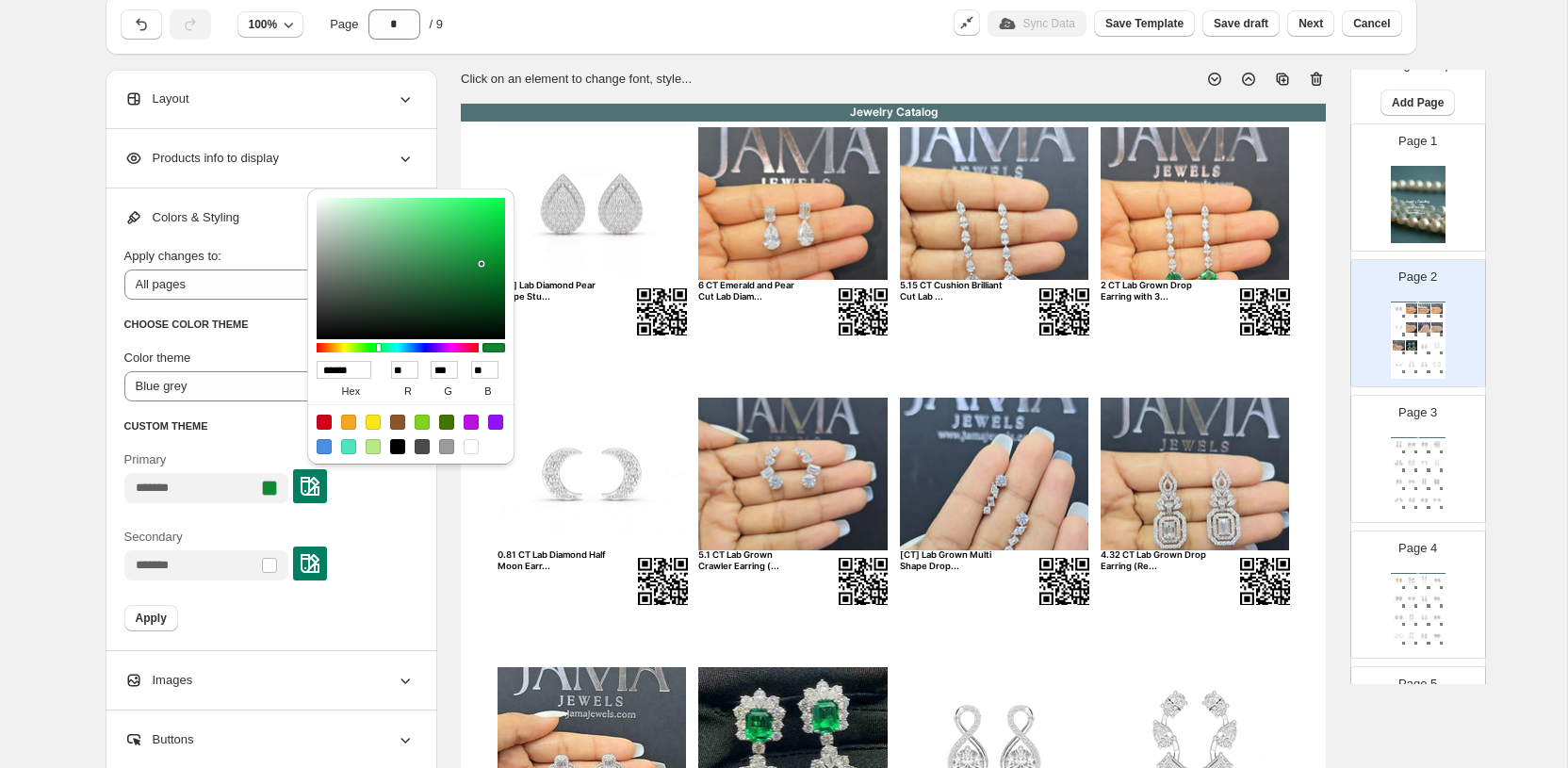 type on "**" 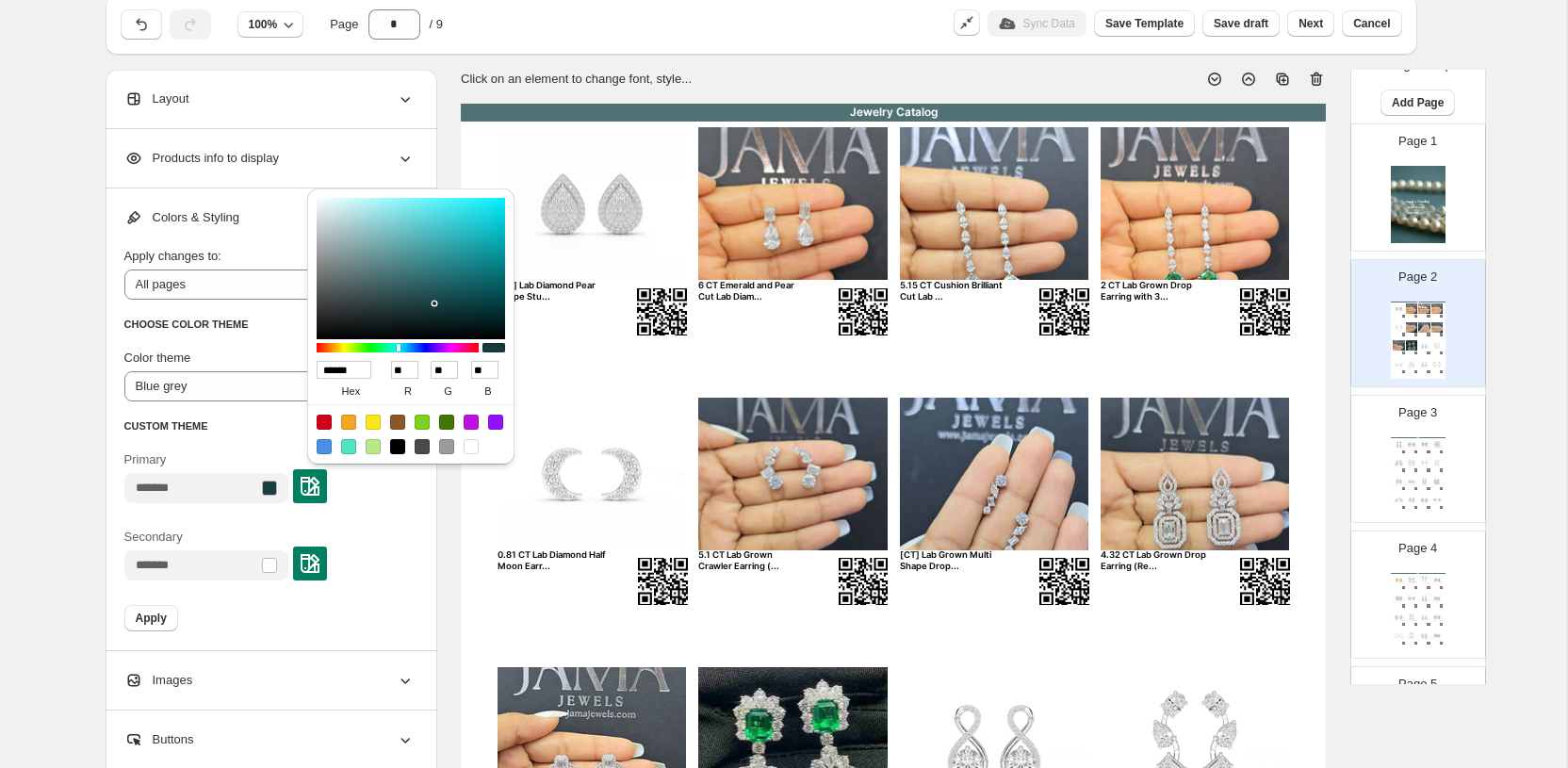 type on "******" 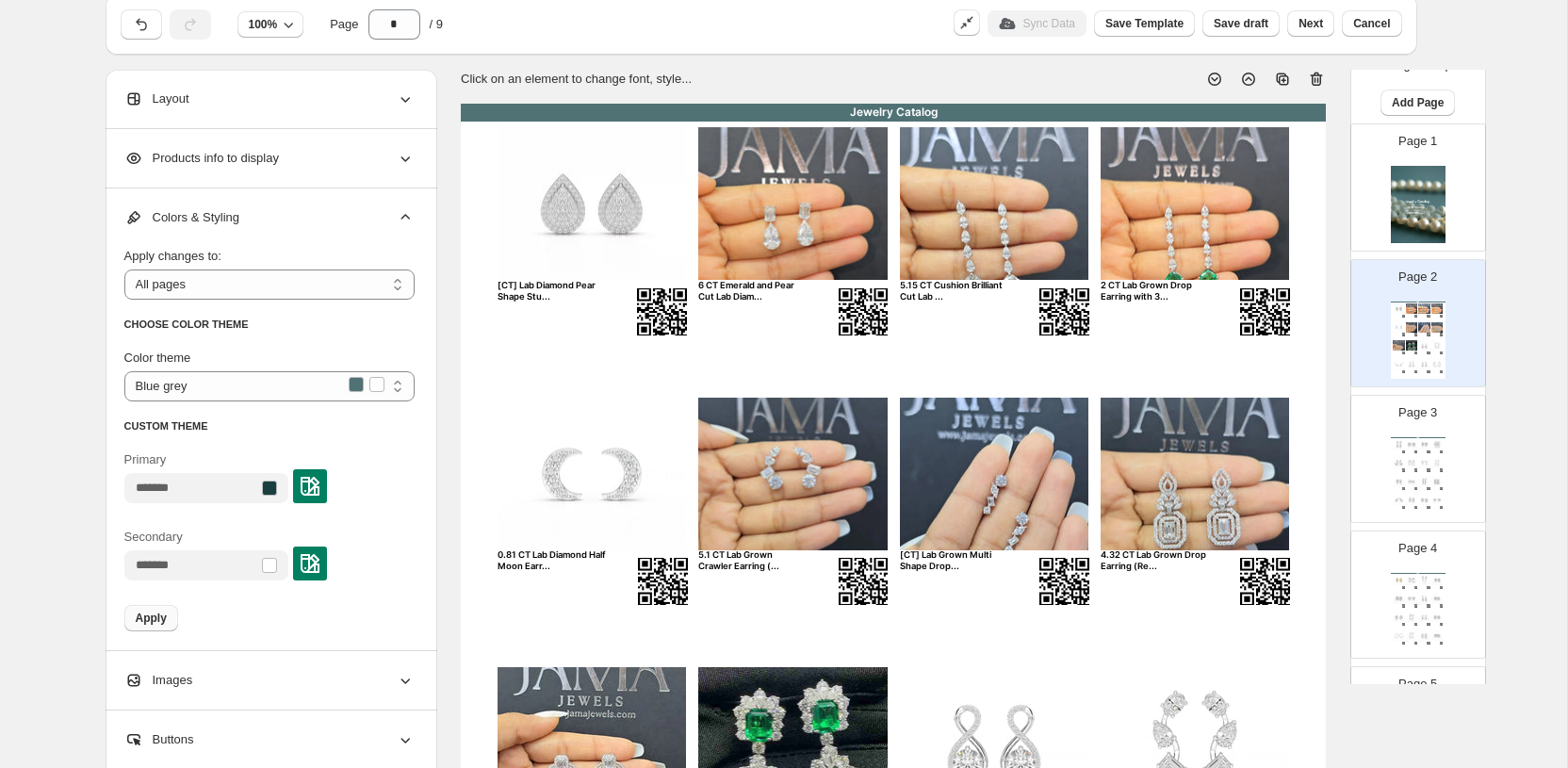 click on "Apply" at bounding box center [151, 618] 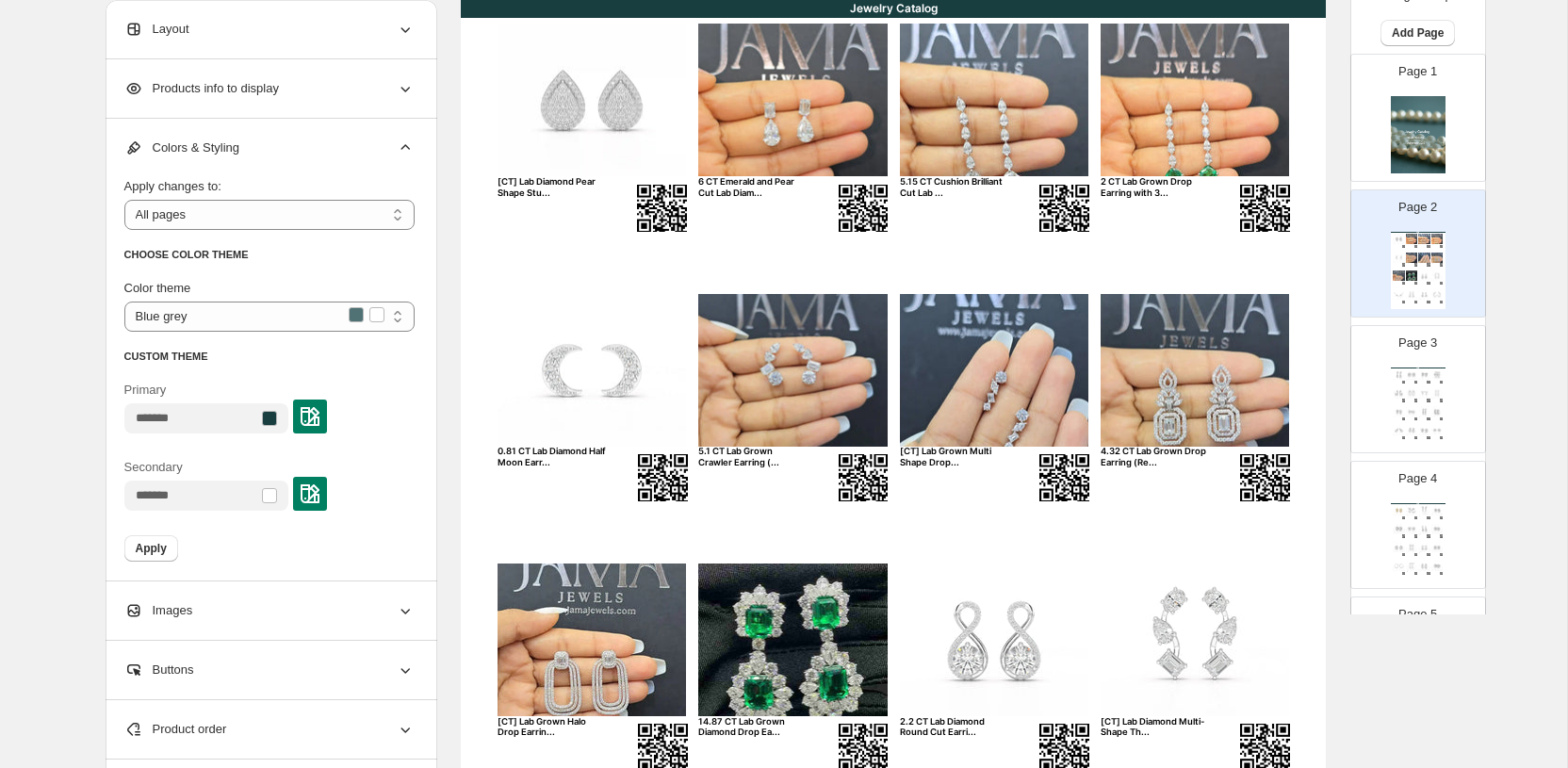 scroll, scrollTop: 163, scrollLeft: 0, axis: vertical 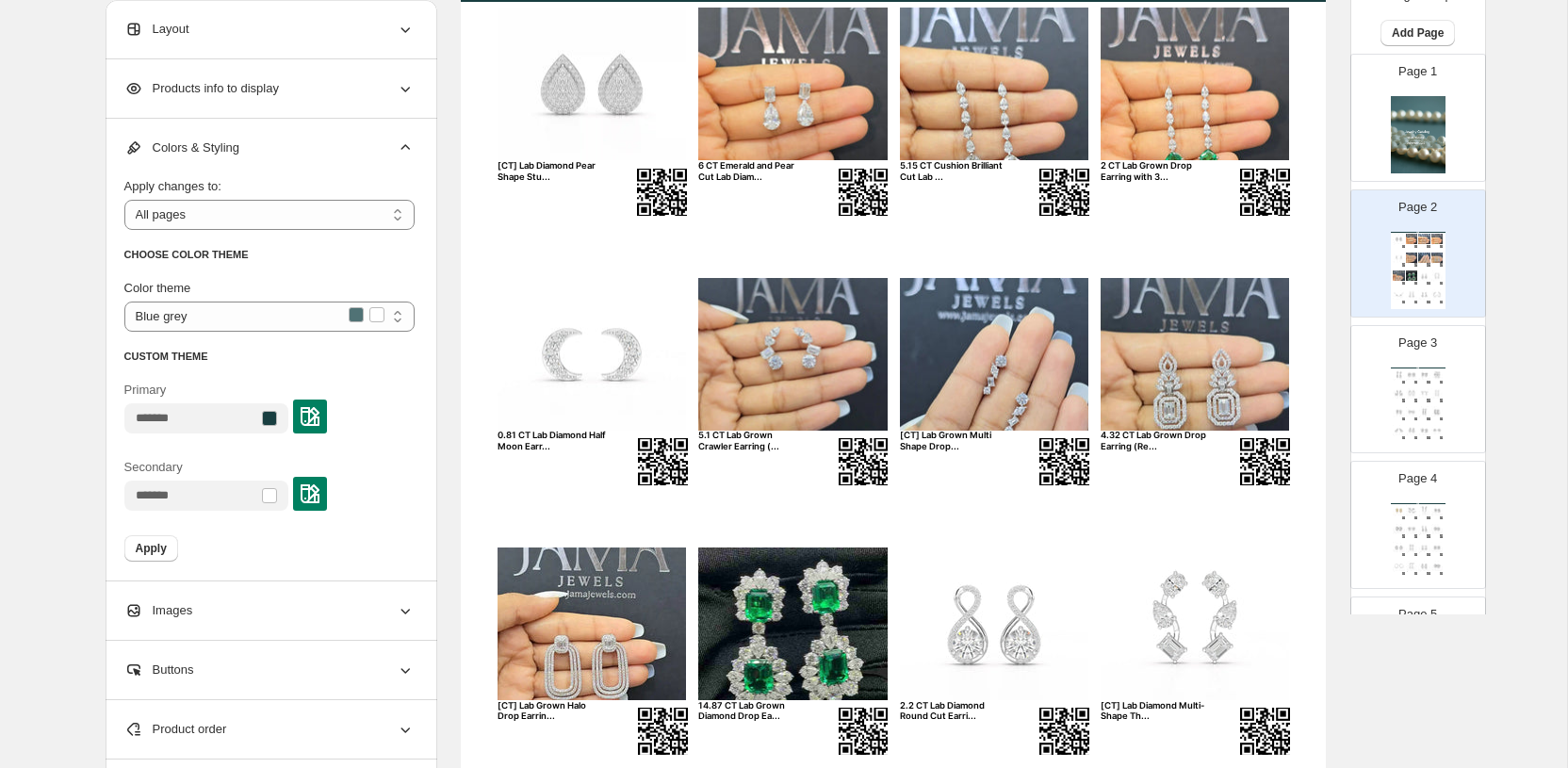 click 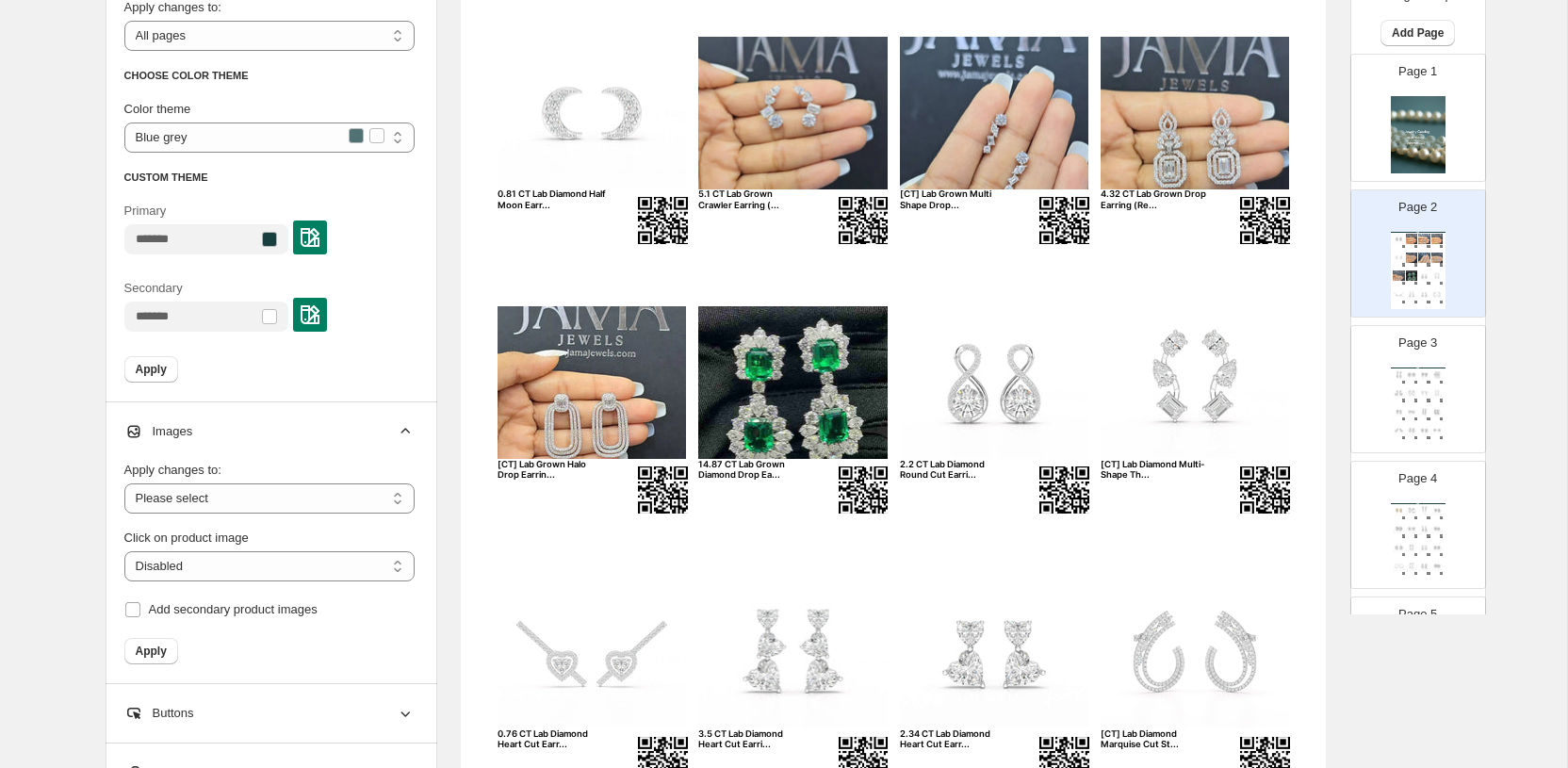 scroll, scrollTop: 0, scrollLeft: 0, axis: both 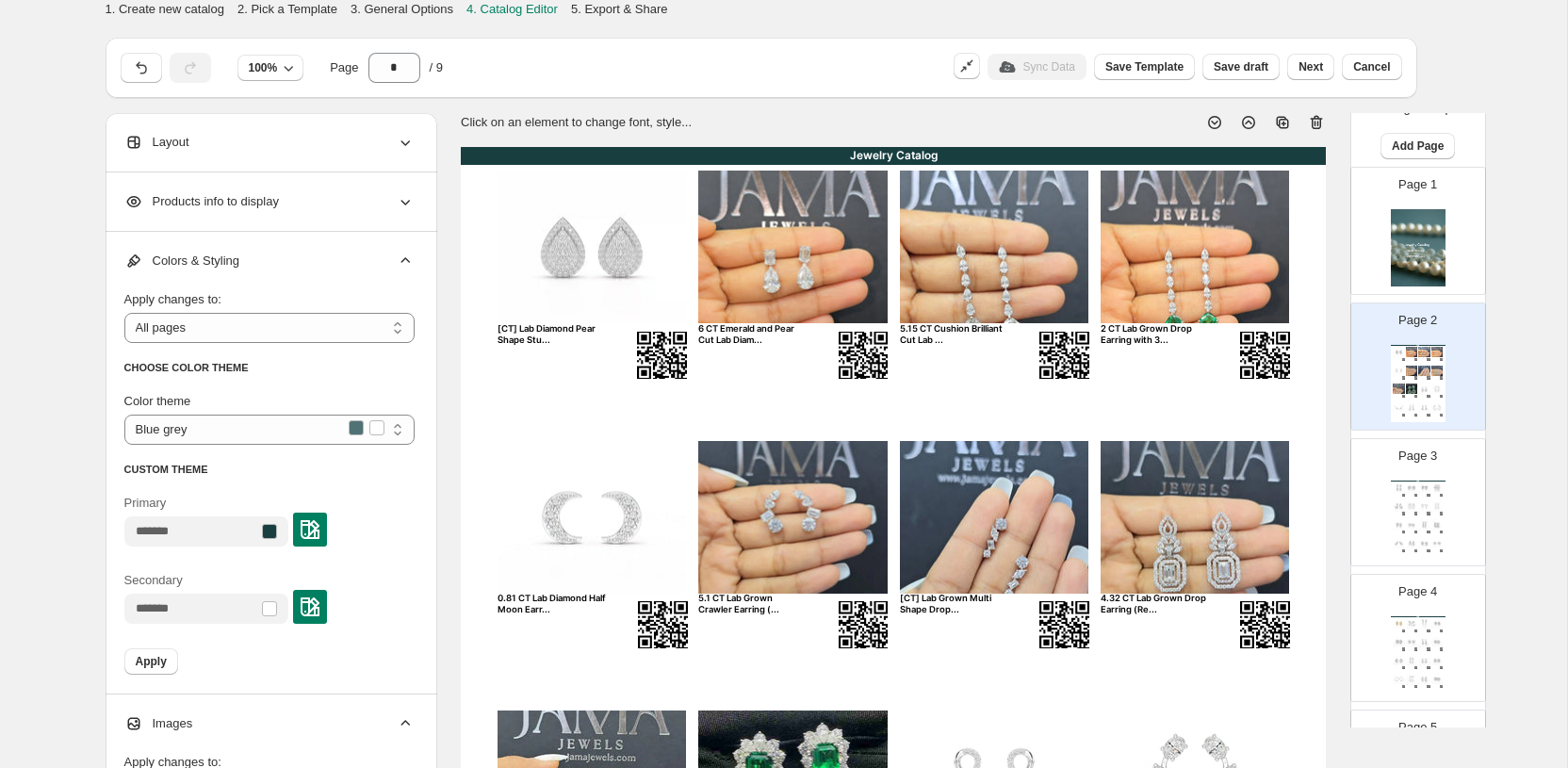 click 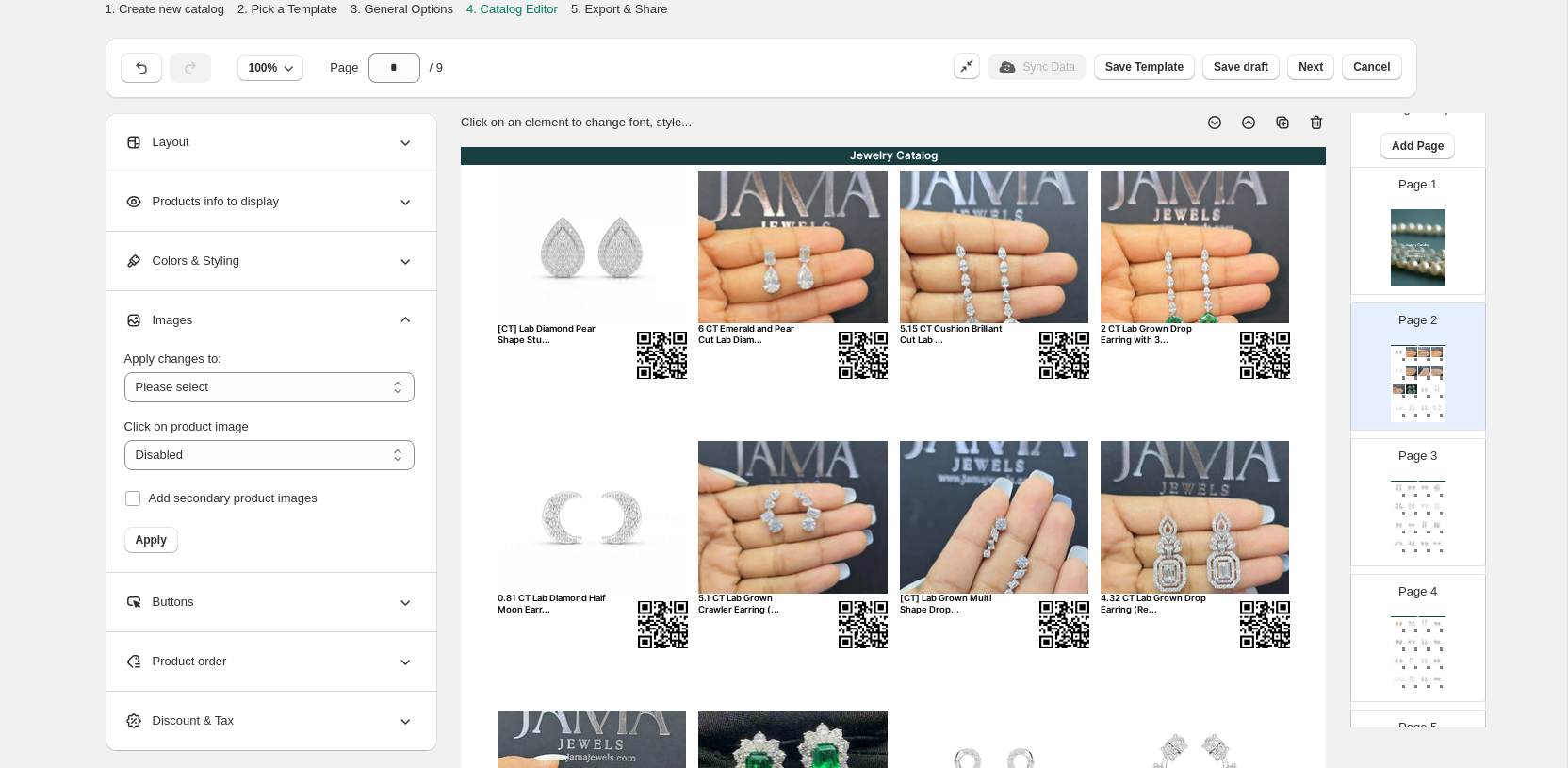 click on "Jewelry Catalog" at bounding box center (893, 155) 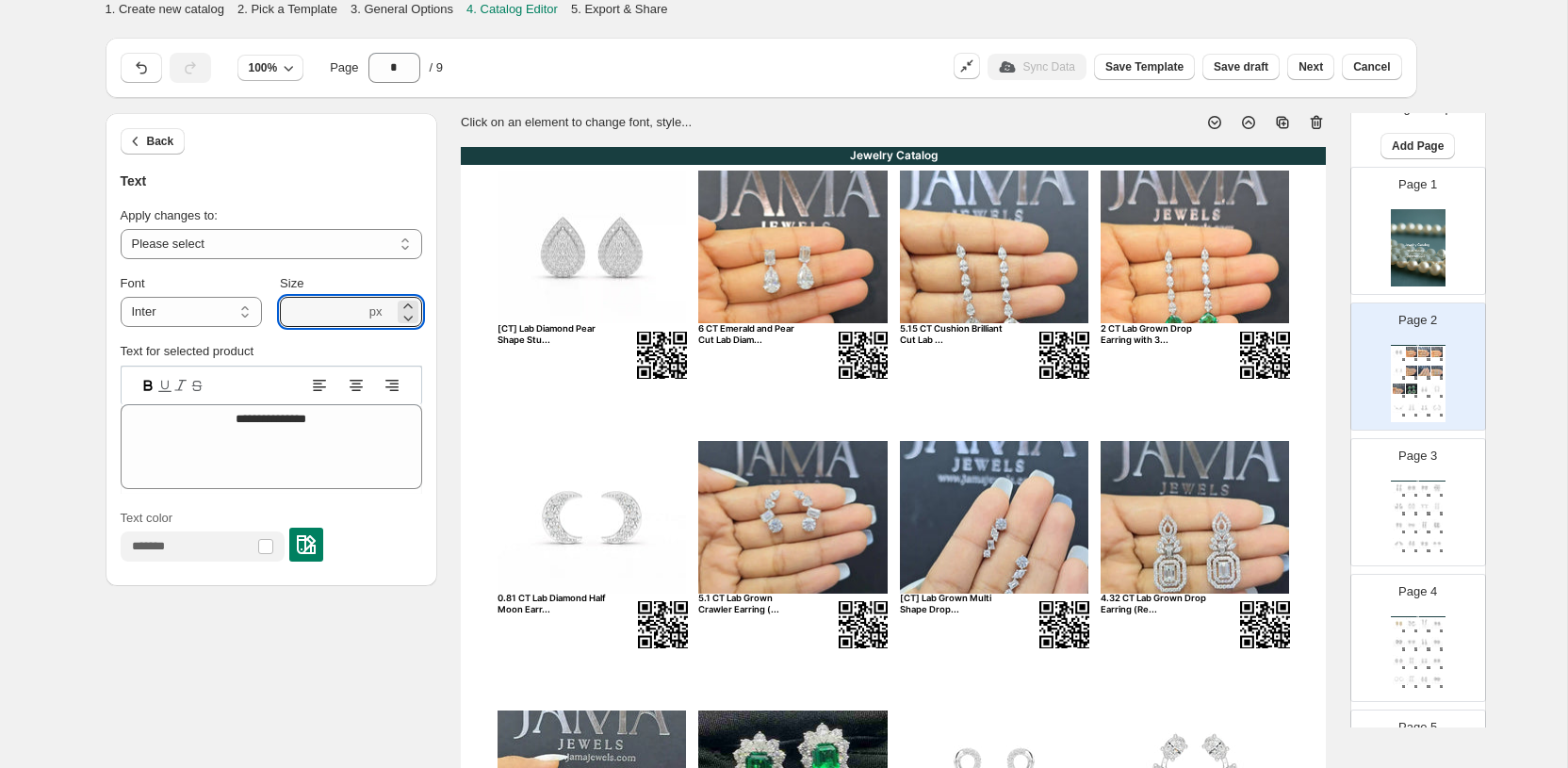 drag, startPoint x: 317, startPoint y: 313, endPoint x: 272, endPoint y: 309, distance: 45.177428 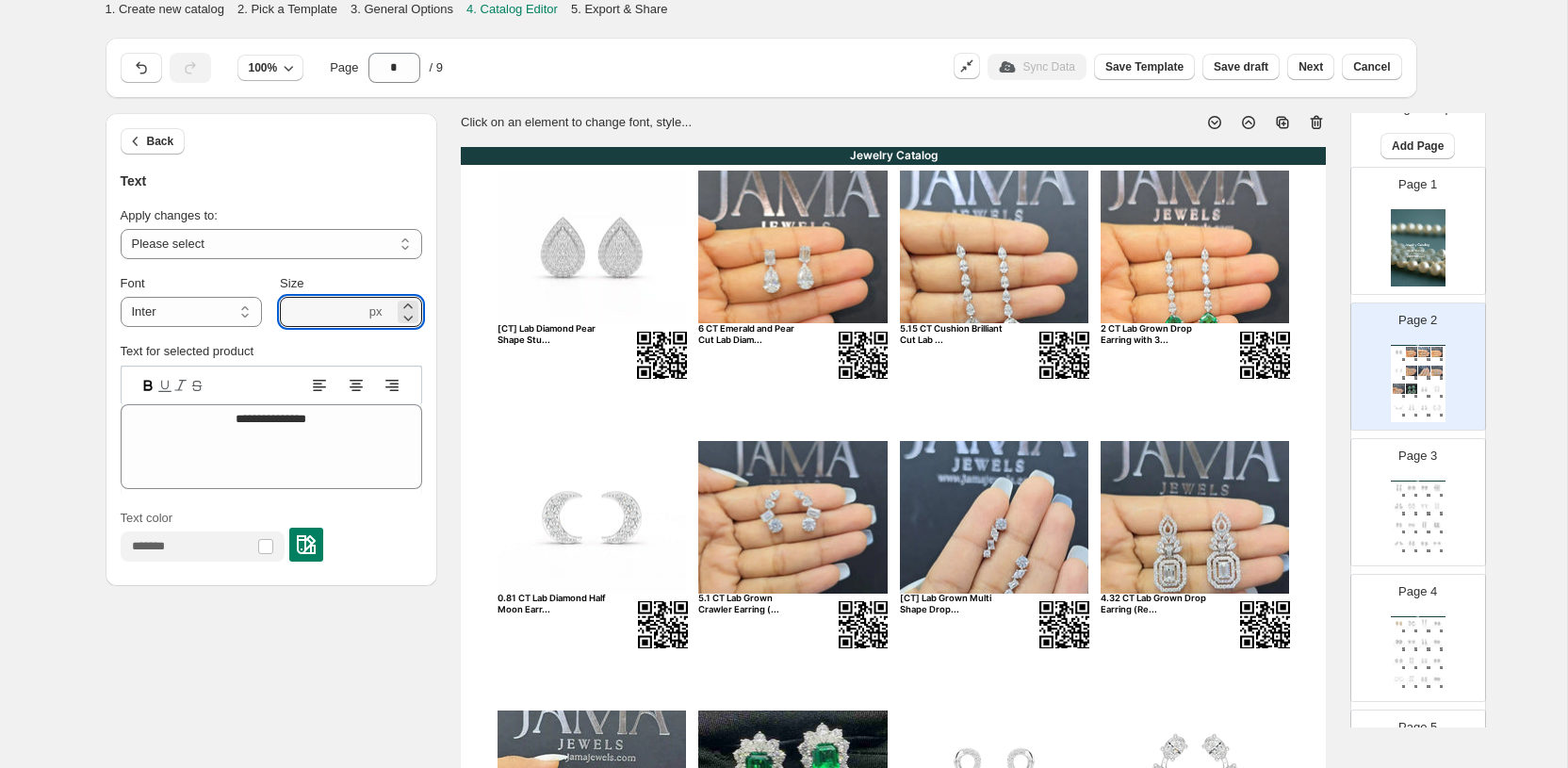 type on "****" 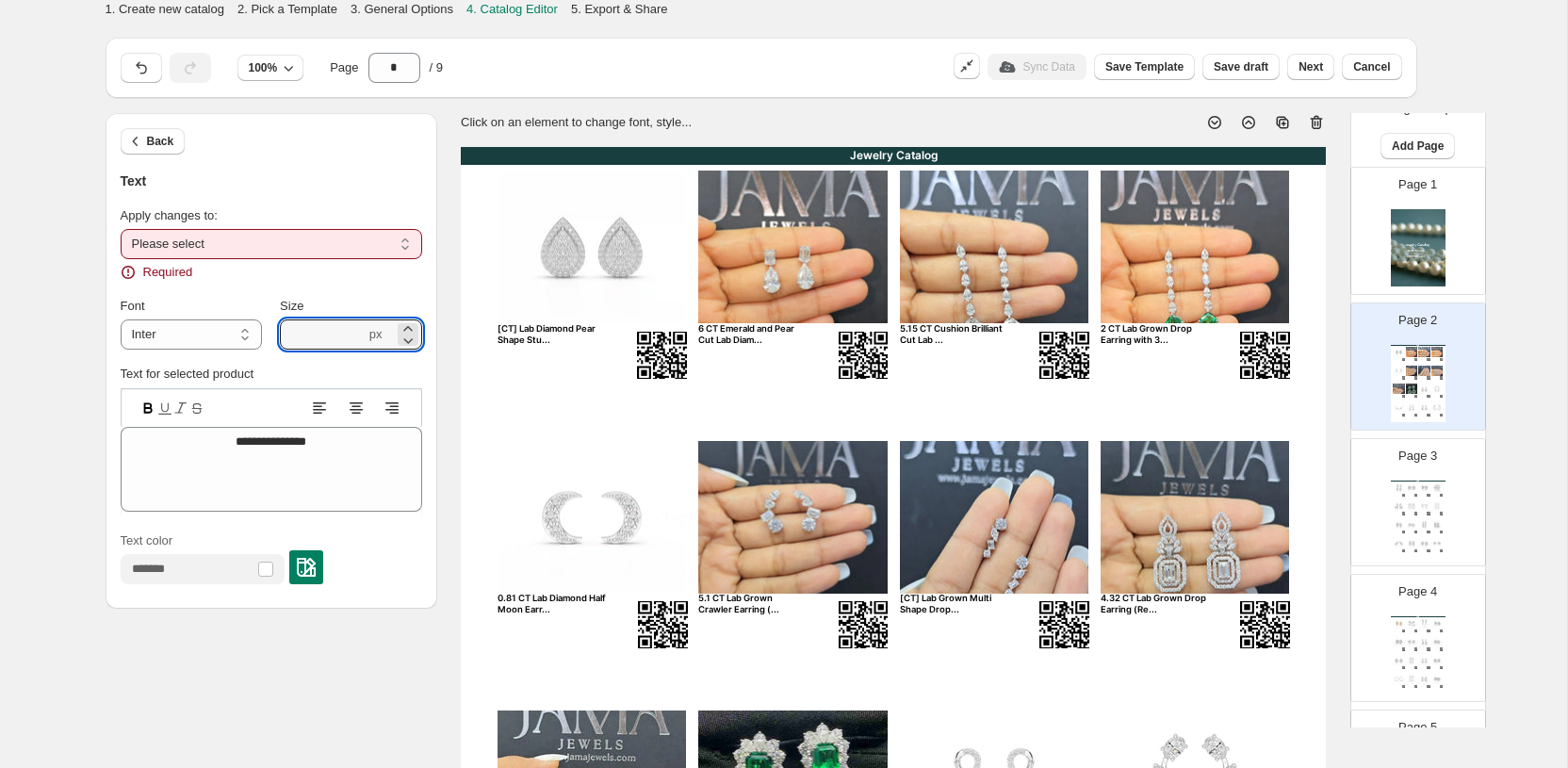 click on "**********" at bounding box center [271, 244] 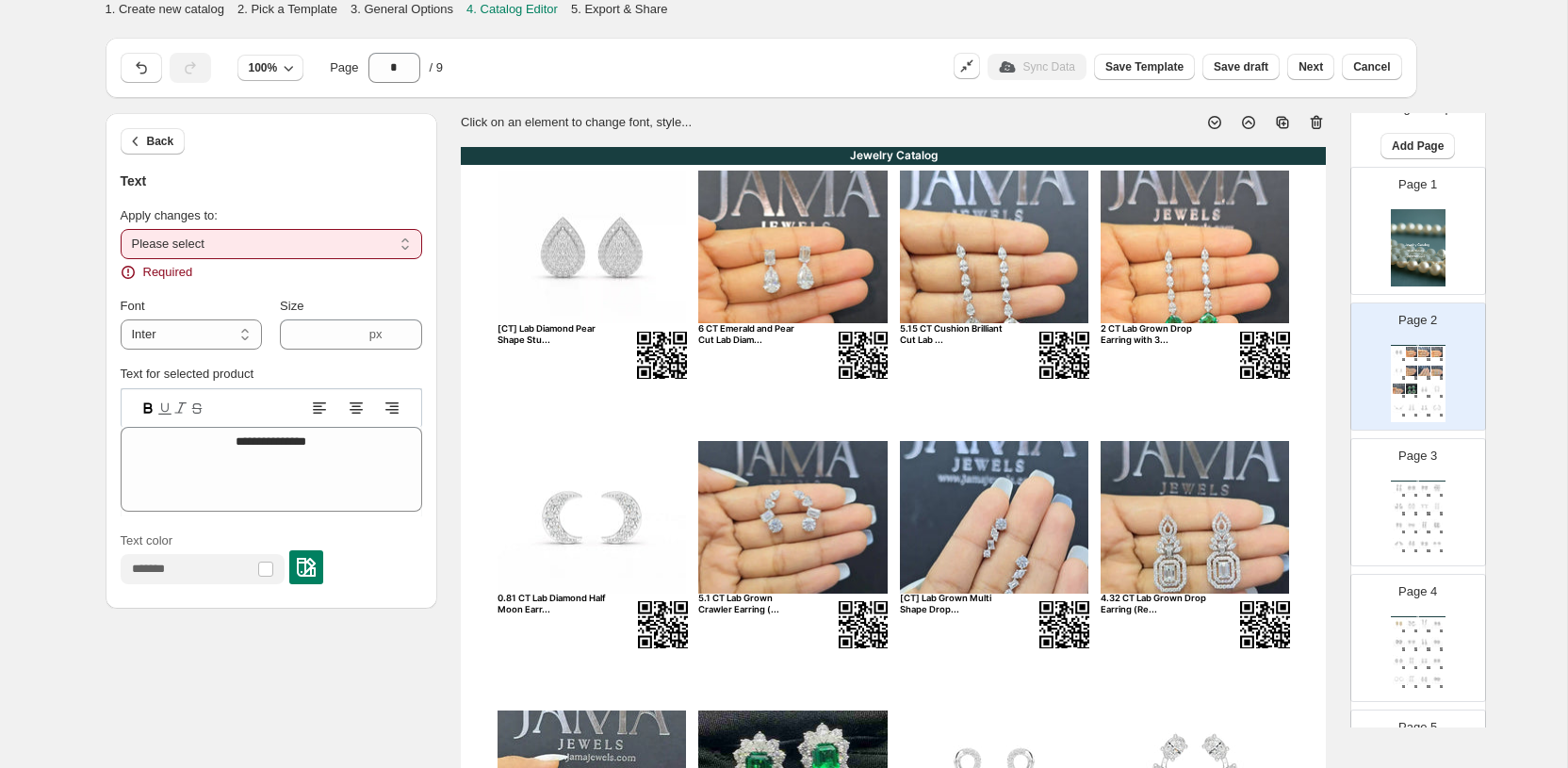 select on "**********" 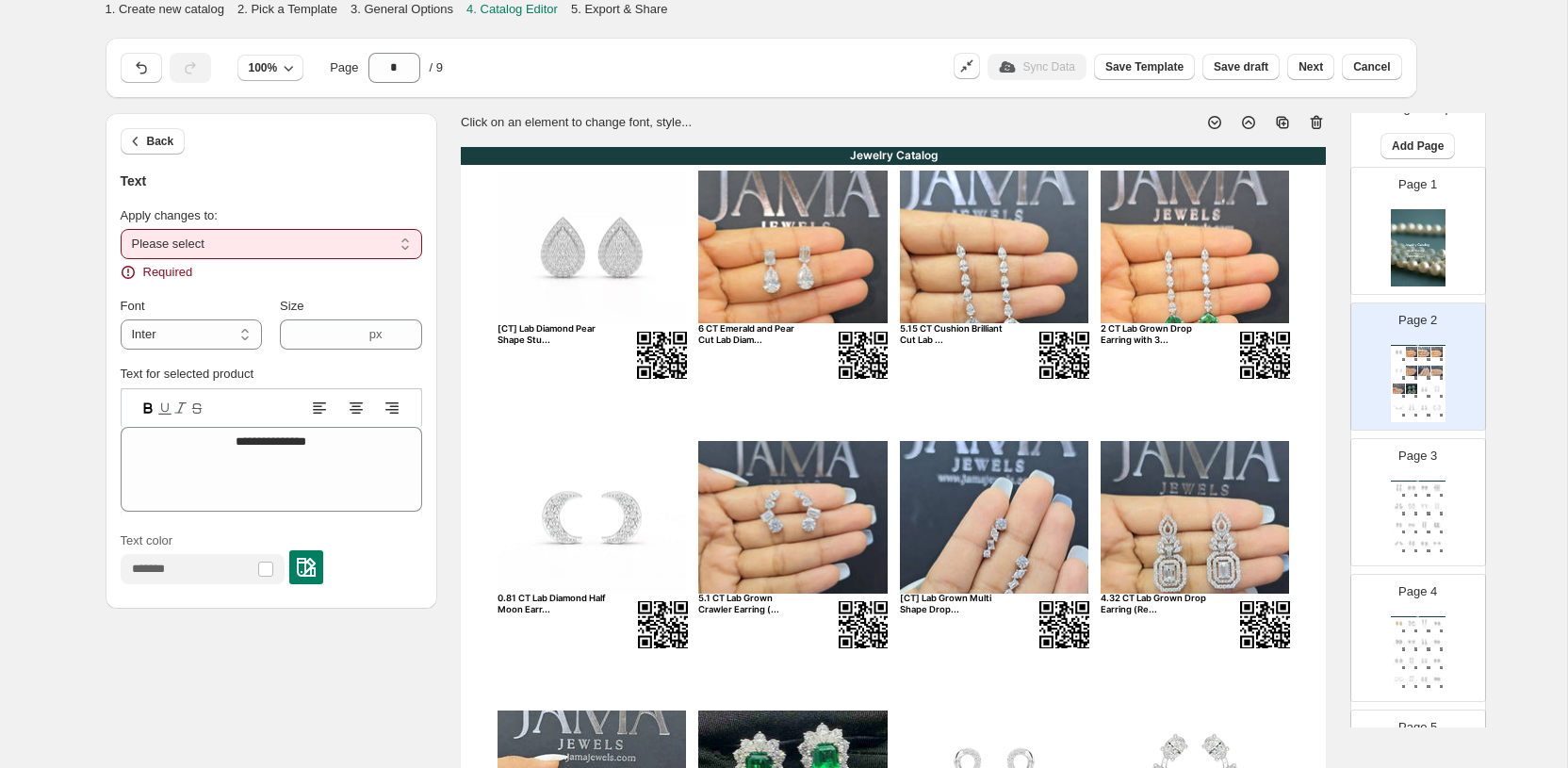 click on "**********" at bounding box center [271, 244] 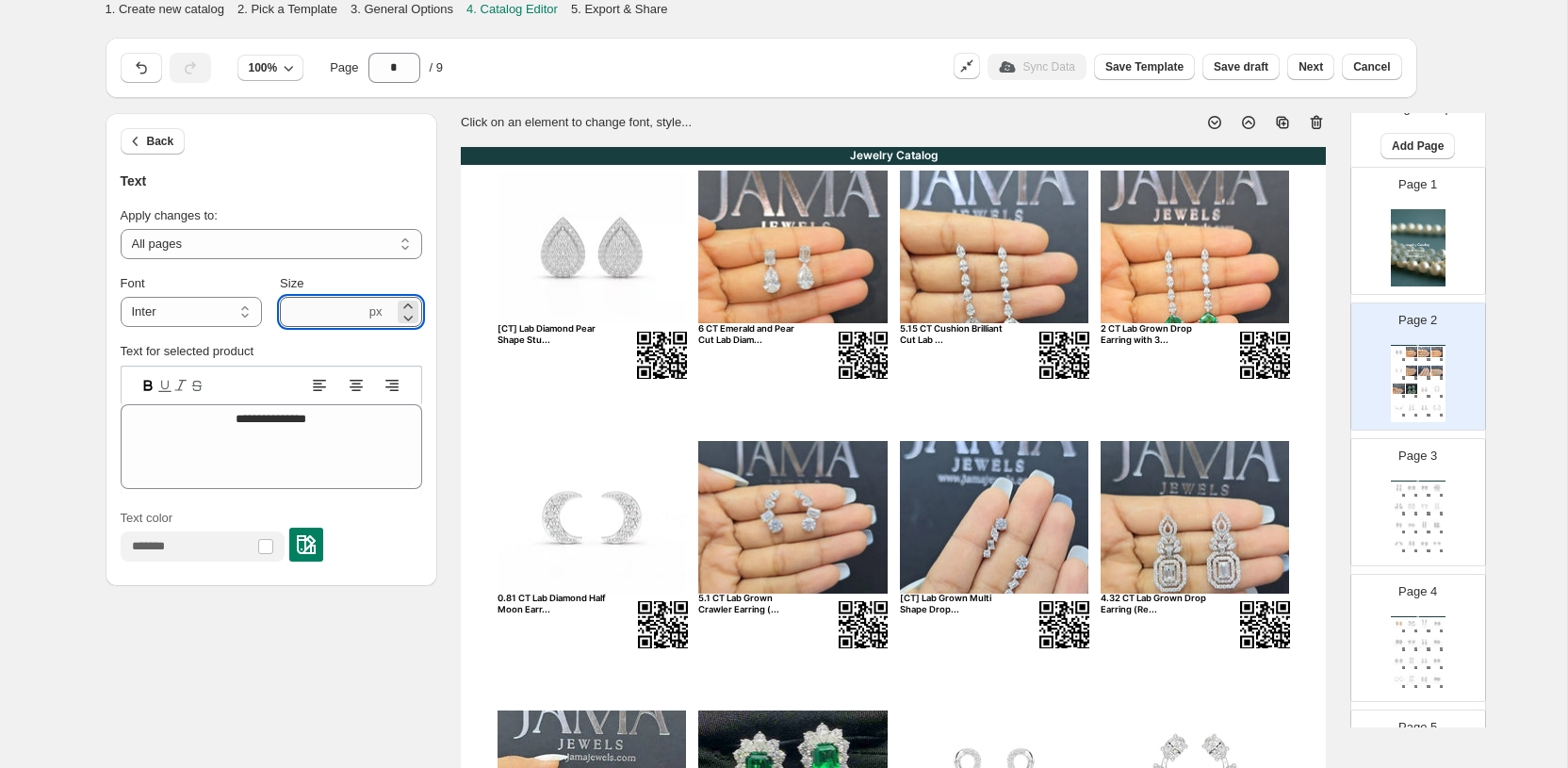 drag, startPoint x: 319, startPoint y: 307, endPoint x: 283, endPoint y: 306, distance: 36.013886 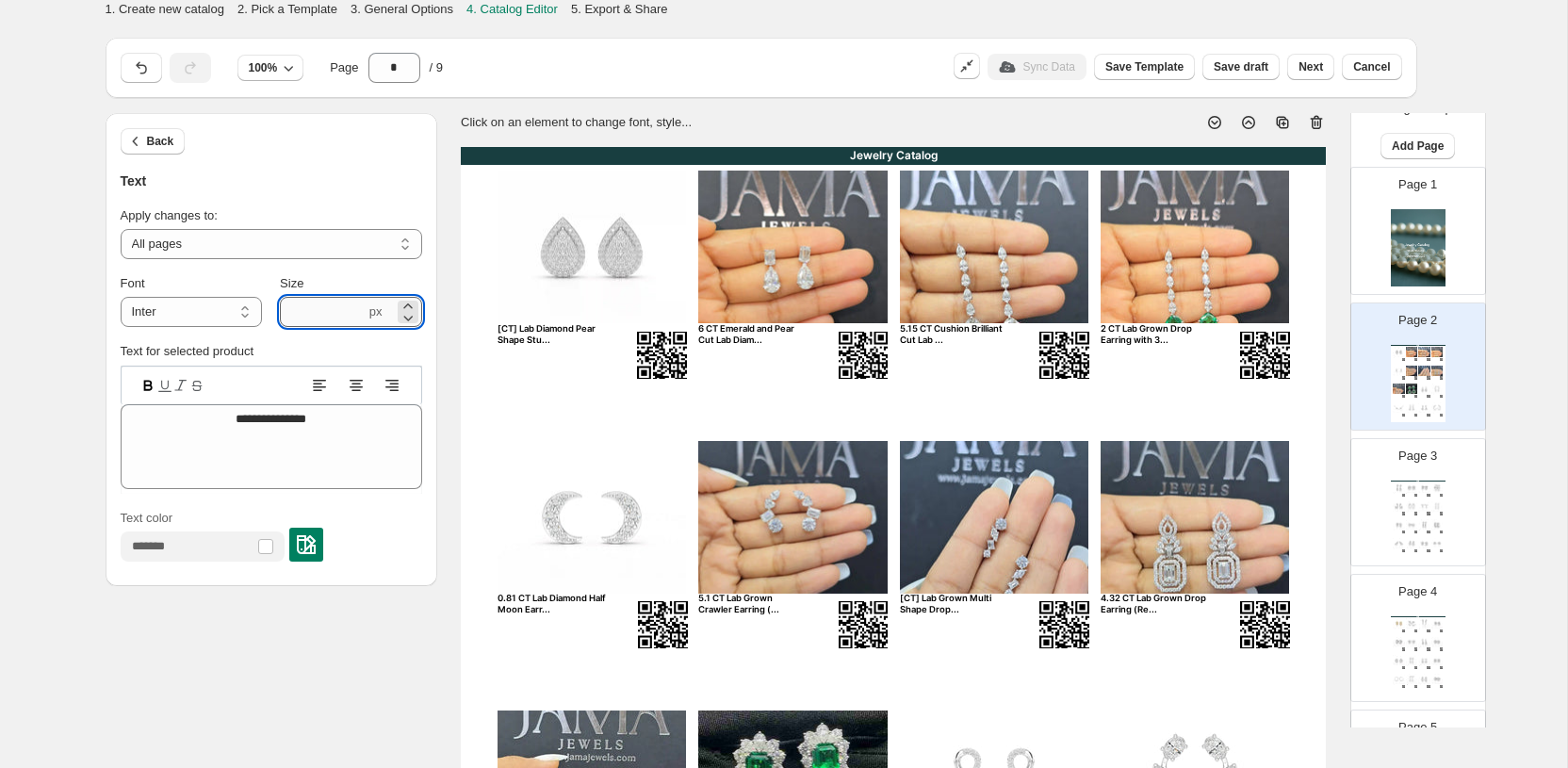 click on "****" at bounding box center (322, 312) 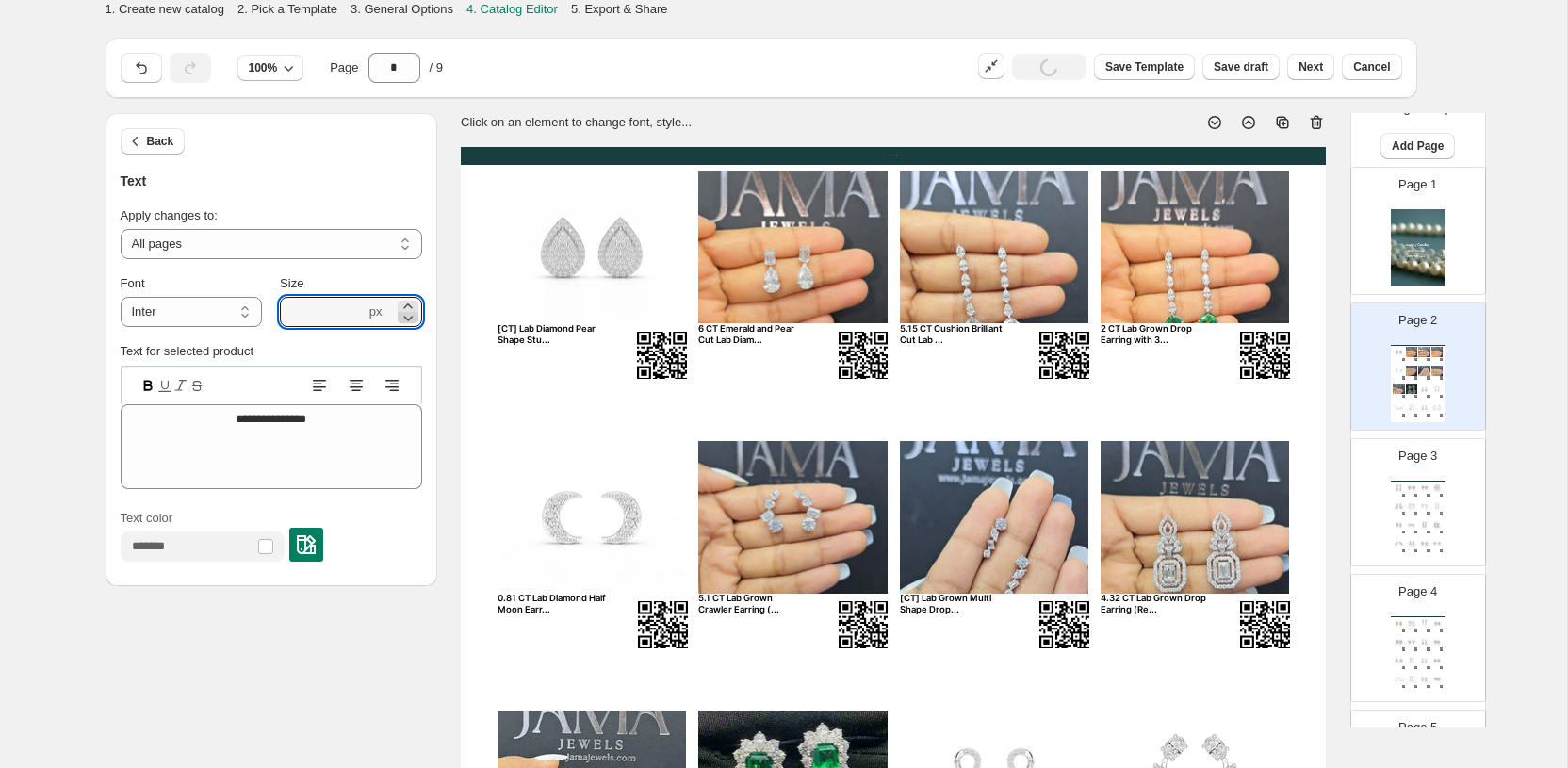 click 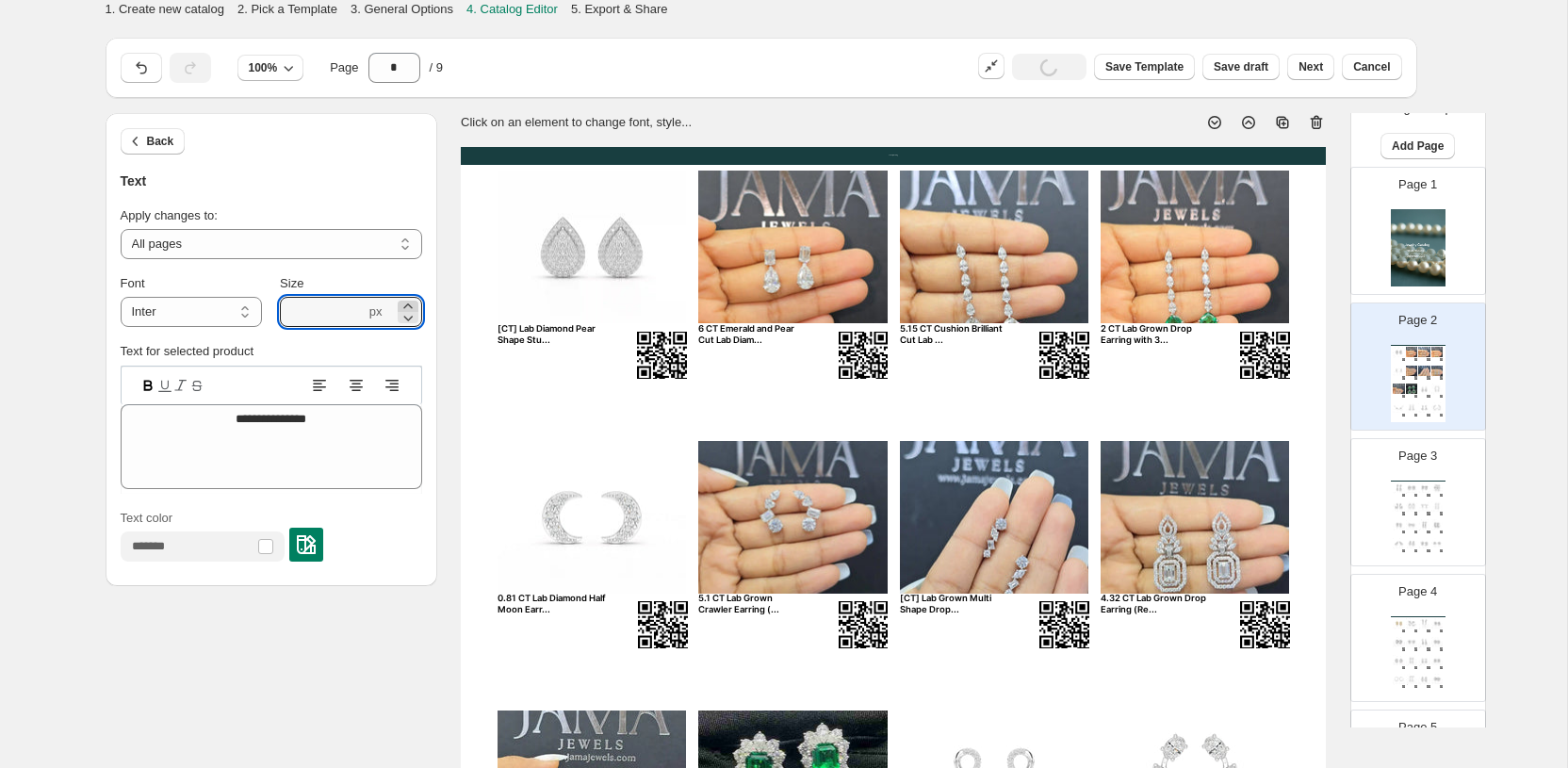click 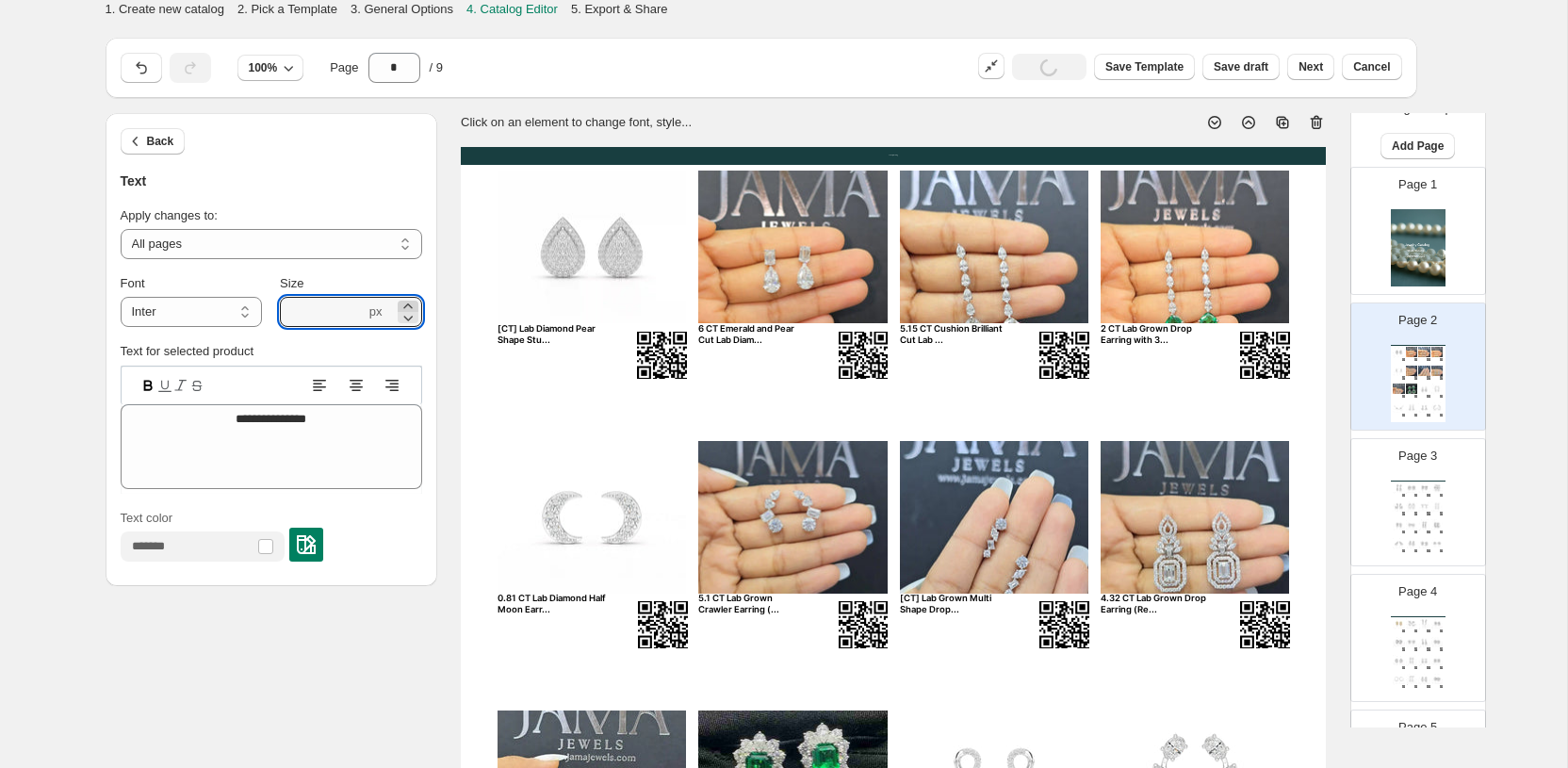 click 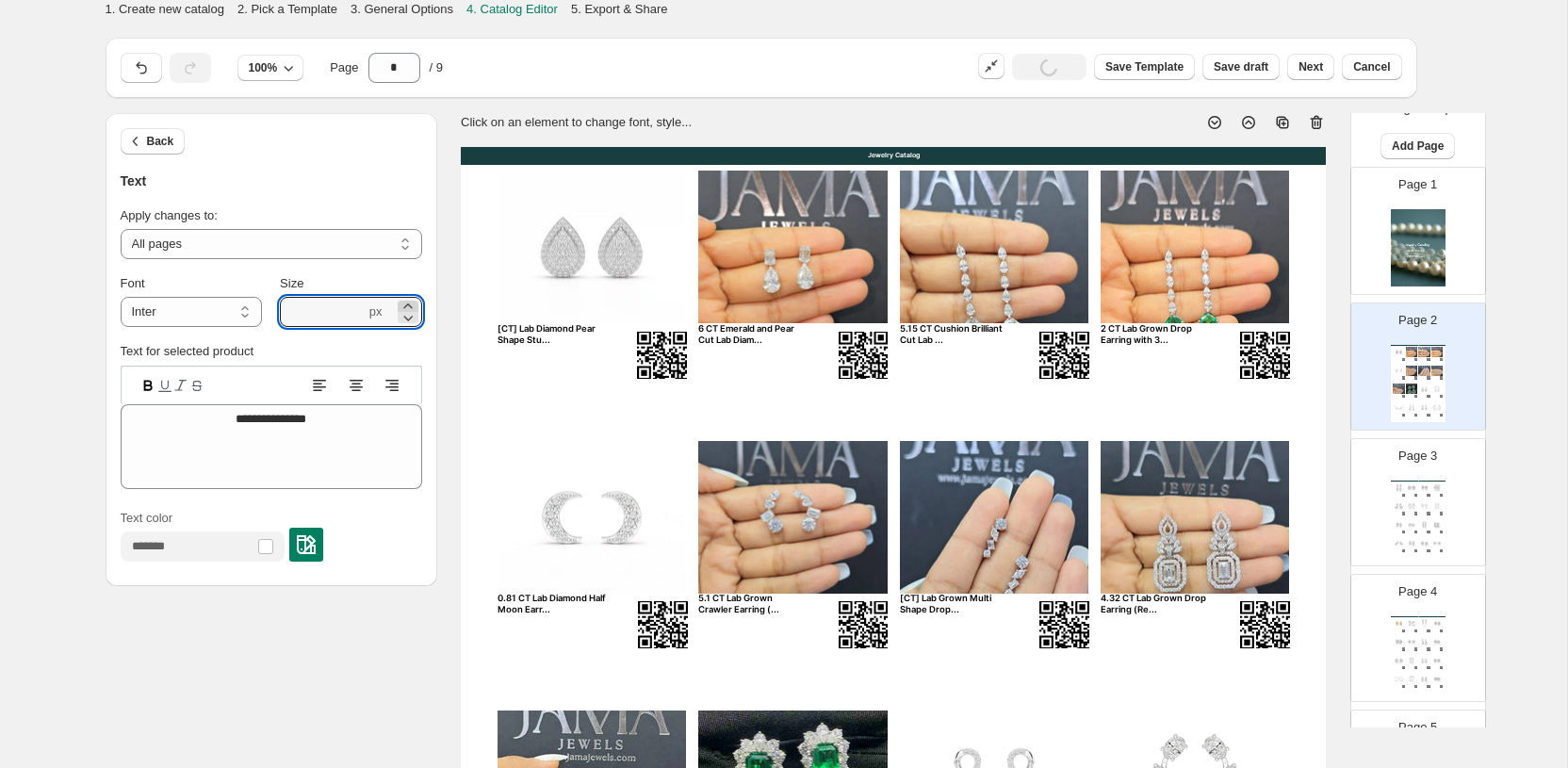 click 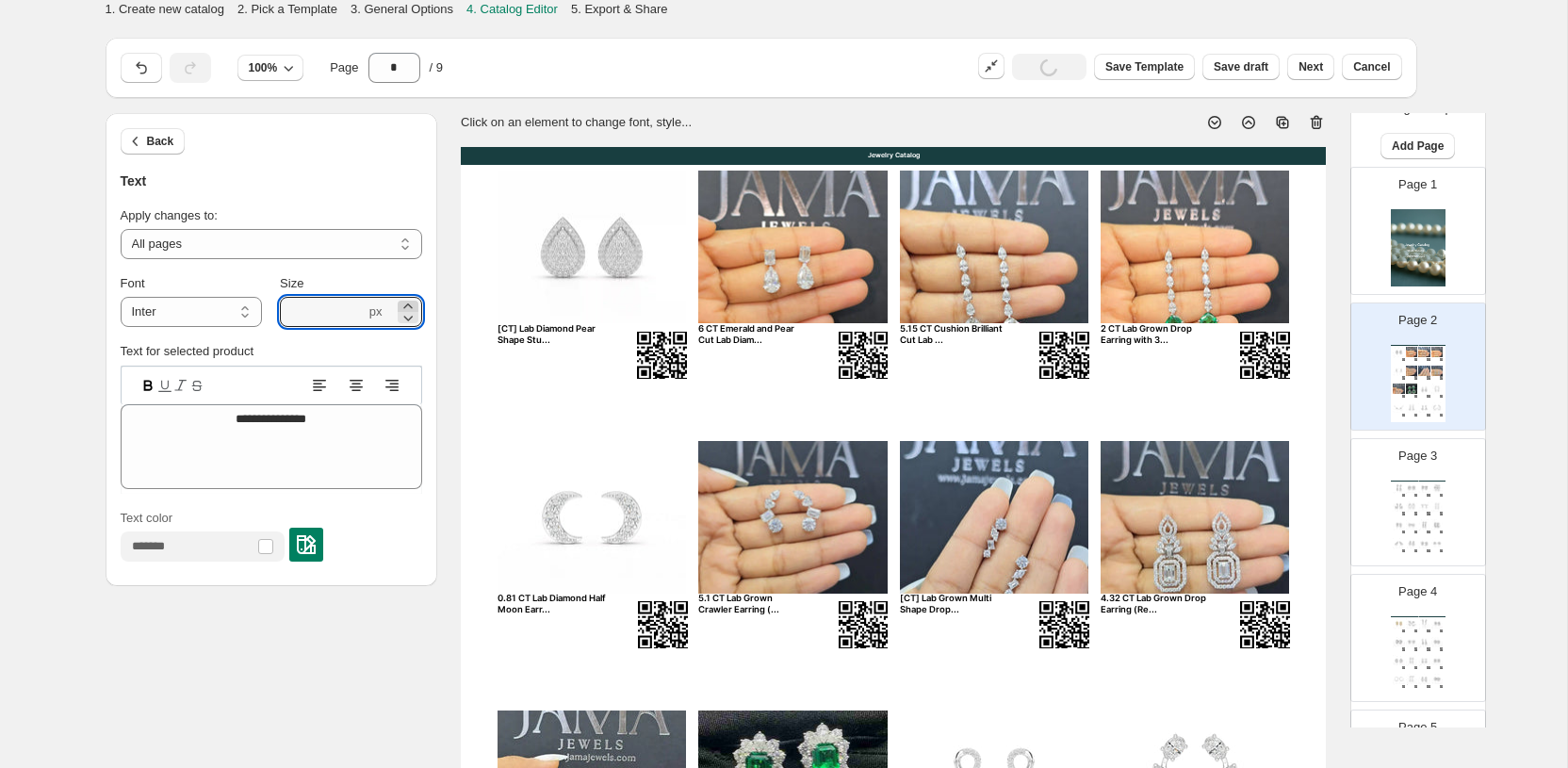 click 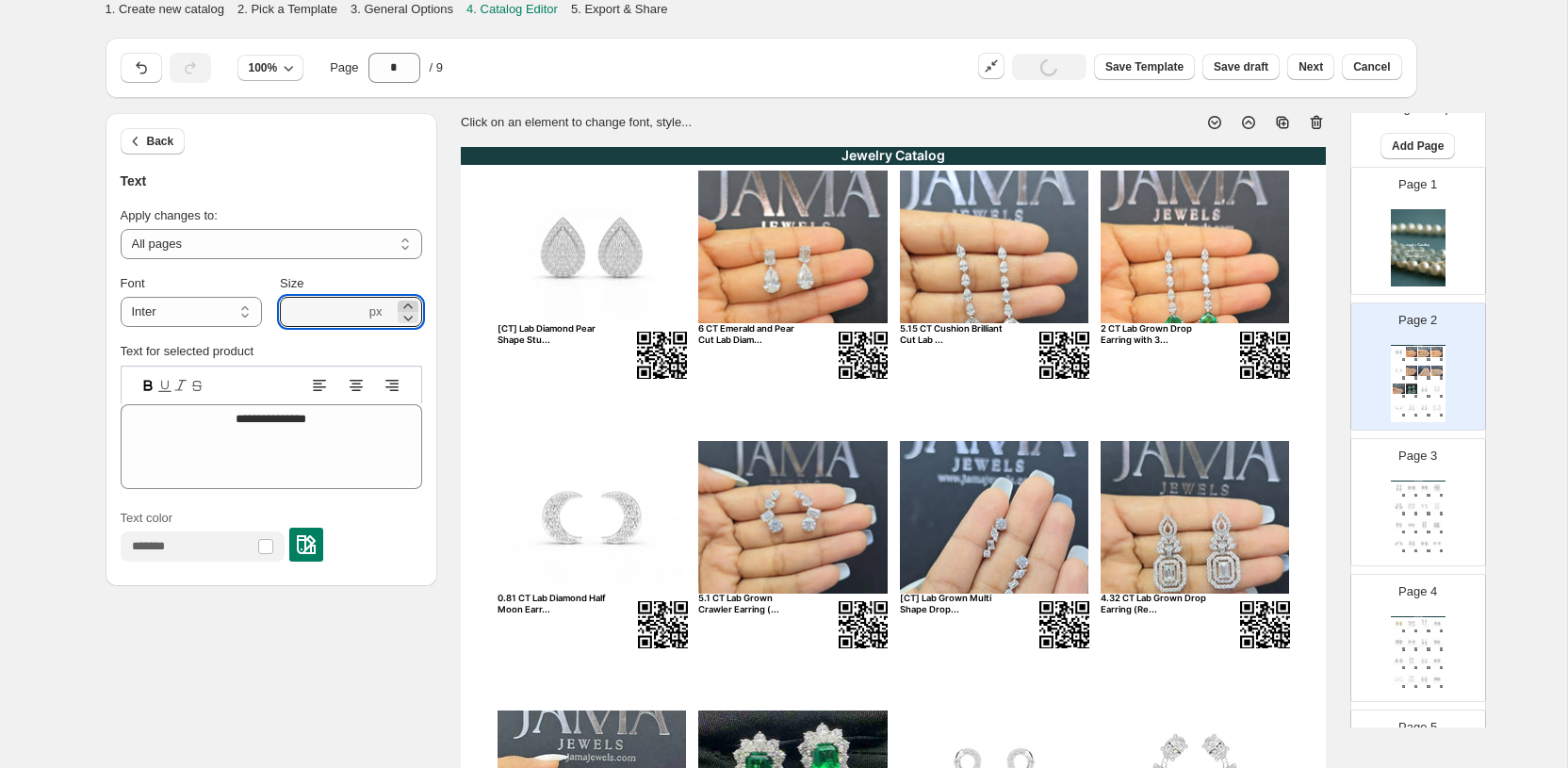 click 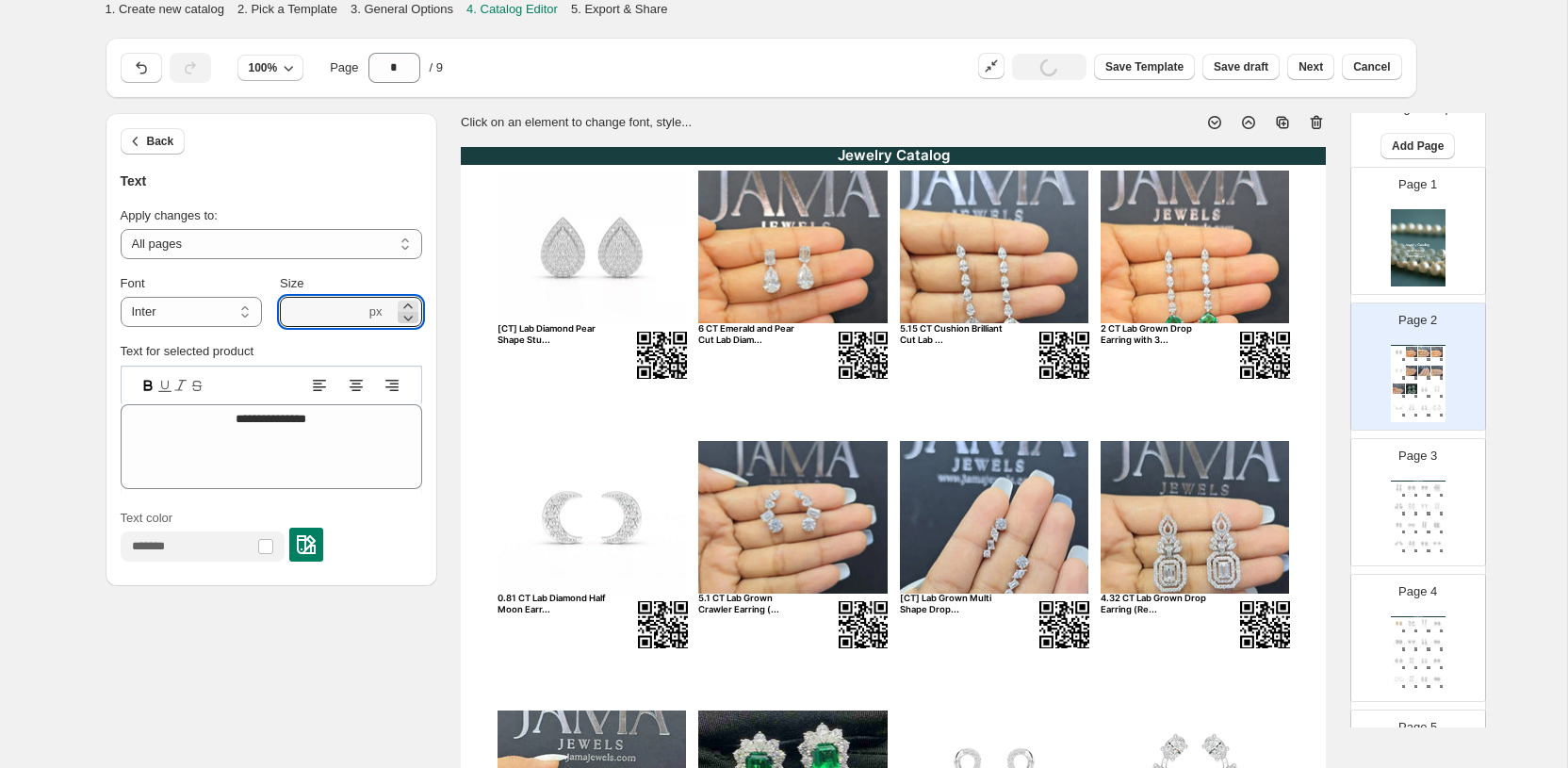 click 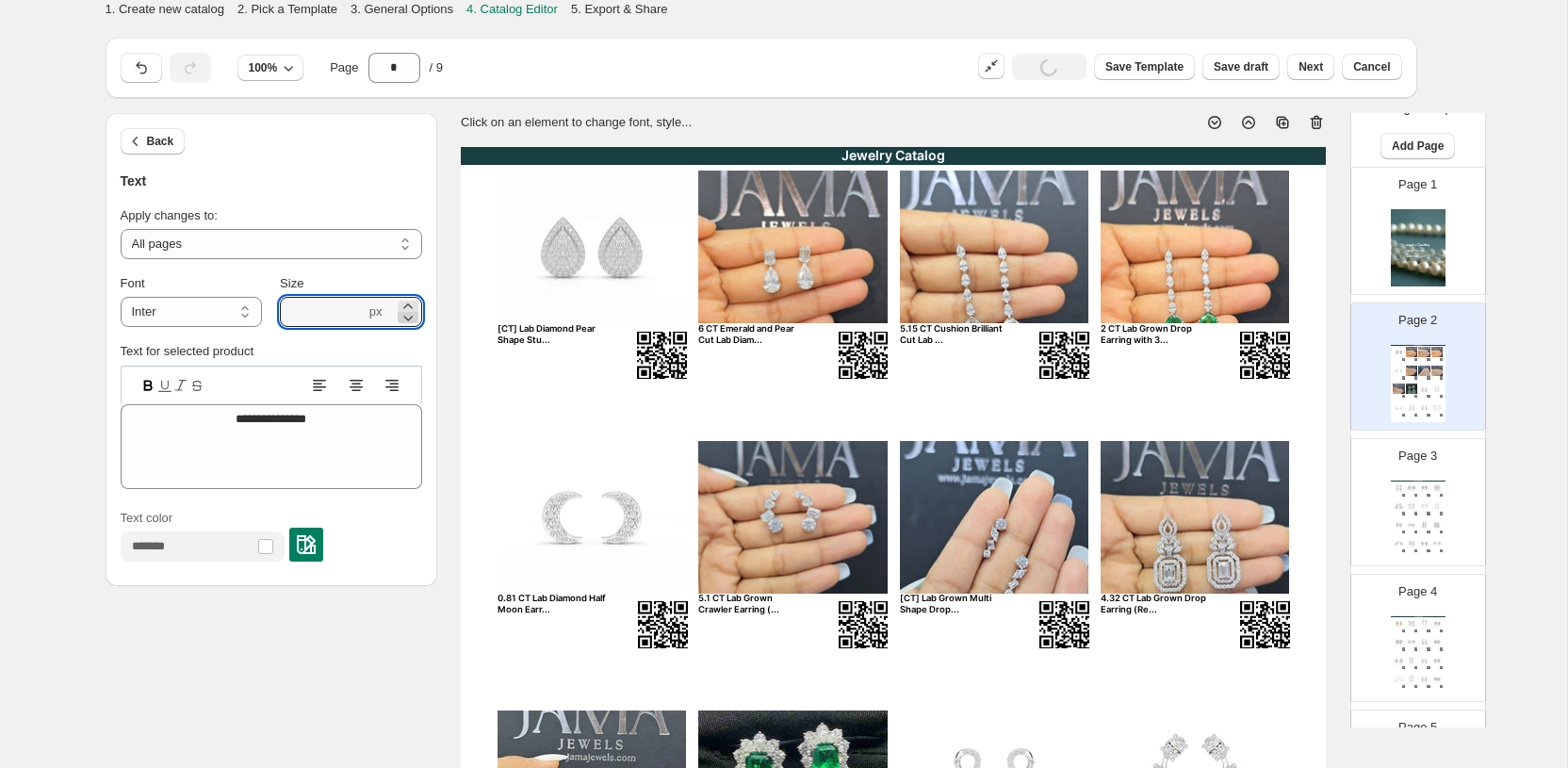 click 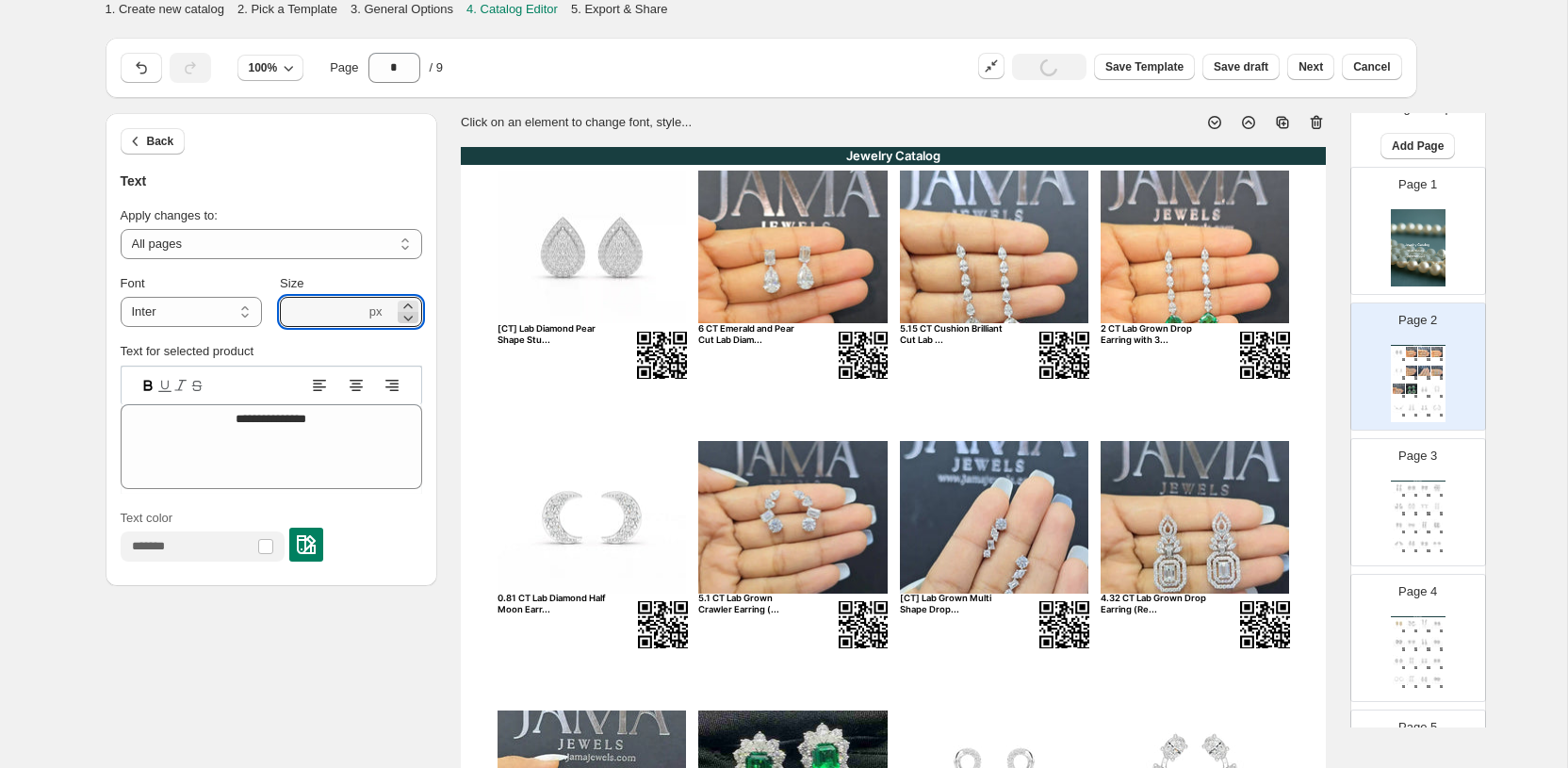 click 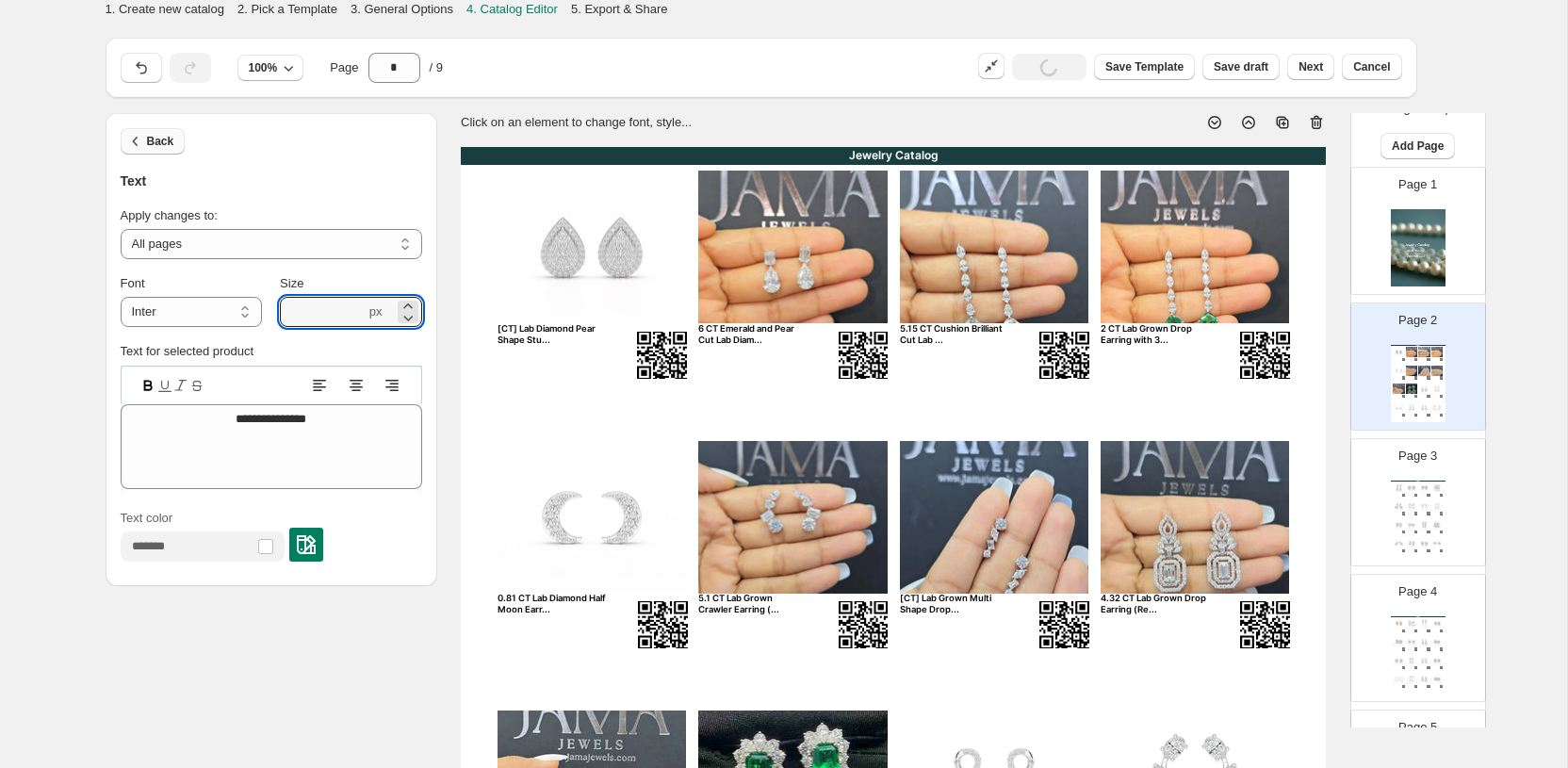 click on "Back" at bounding box center [160, 141] 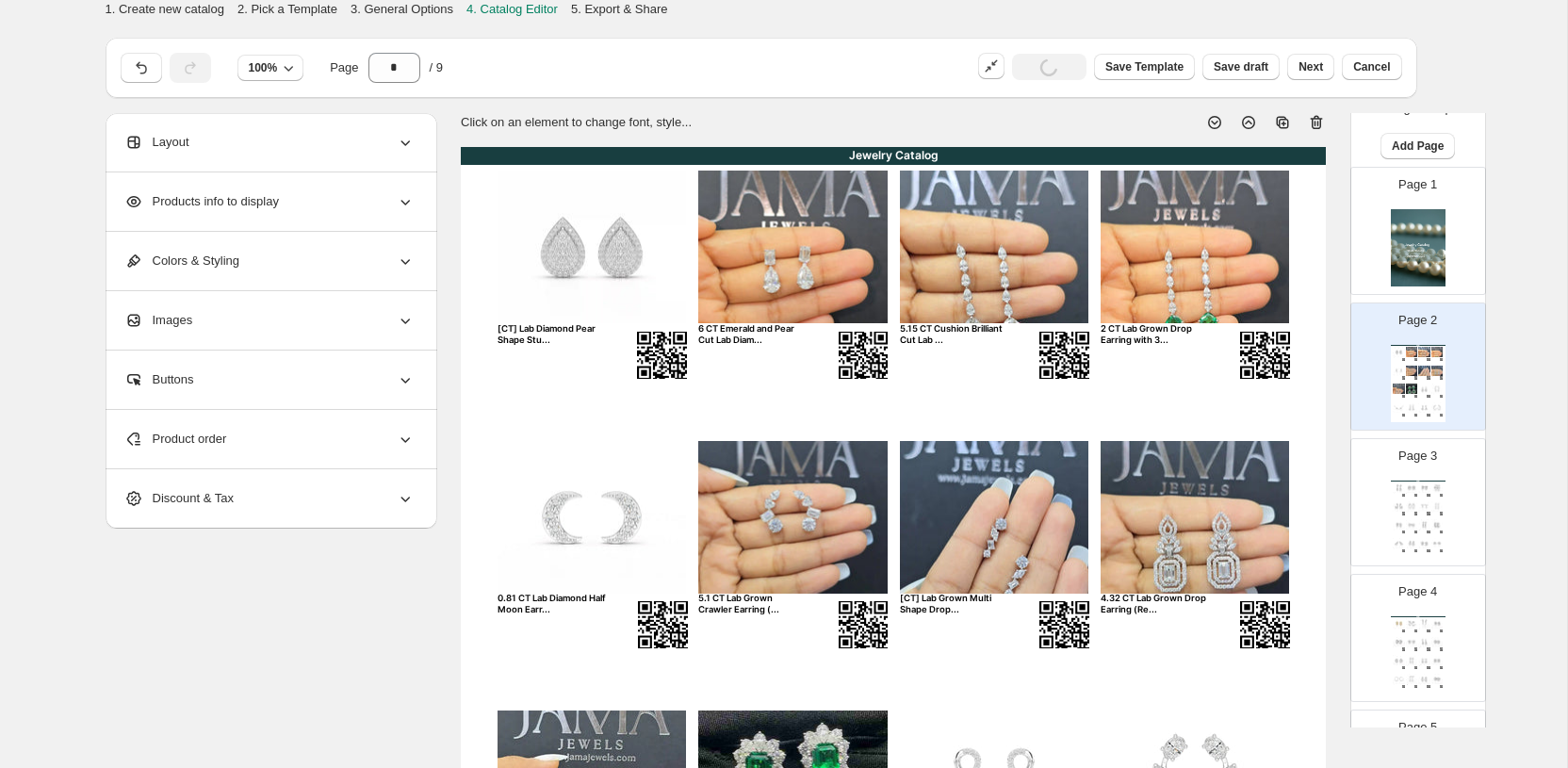 click on "Colors & Styling" at bounding box center [270, 261] 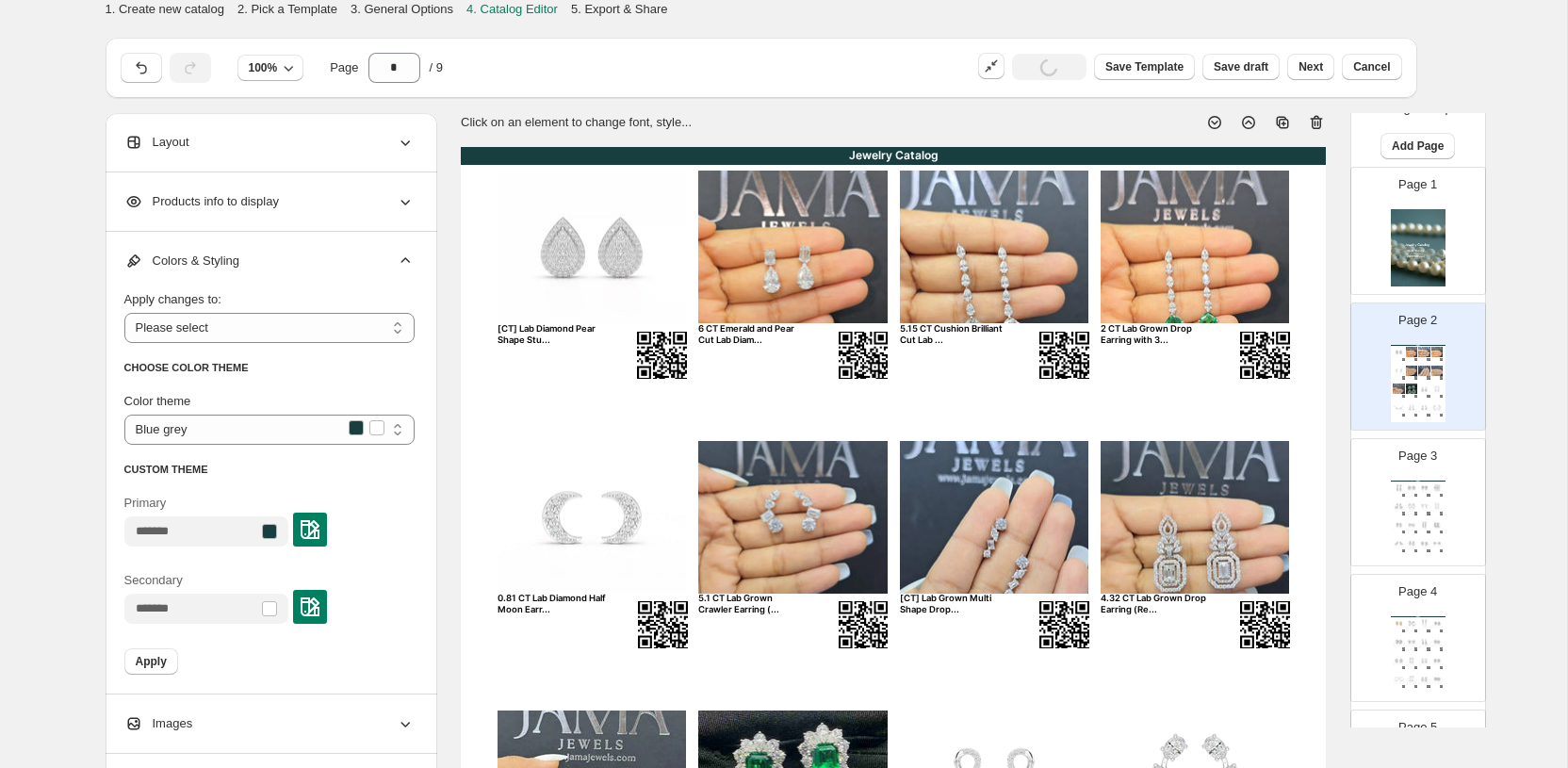 click on "Colors & Styling" at bounding box center [270, 261] 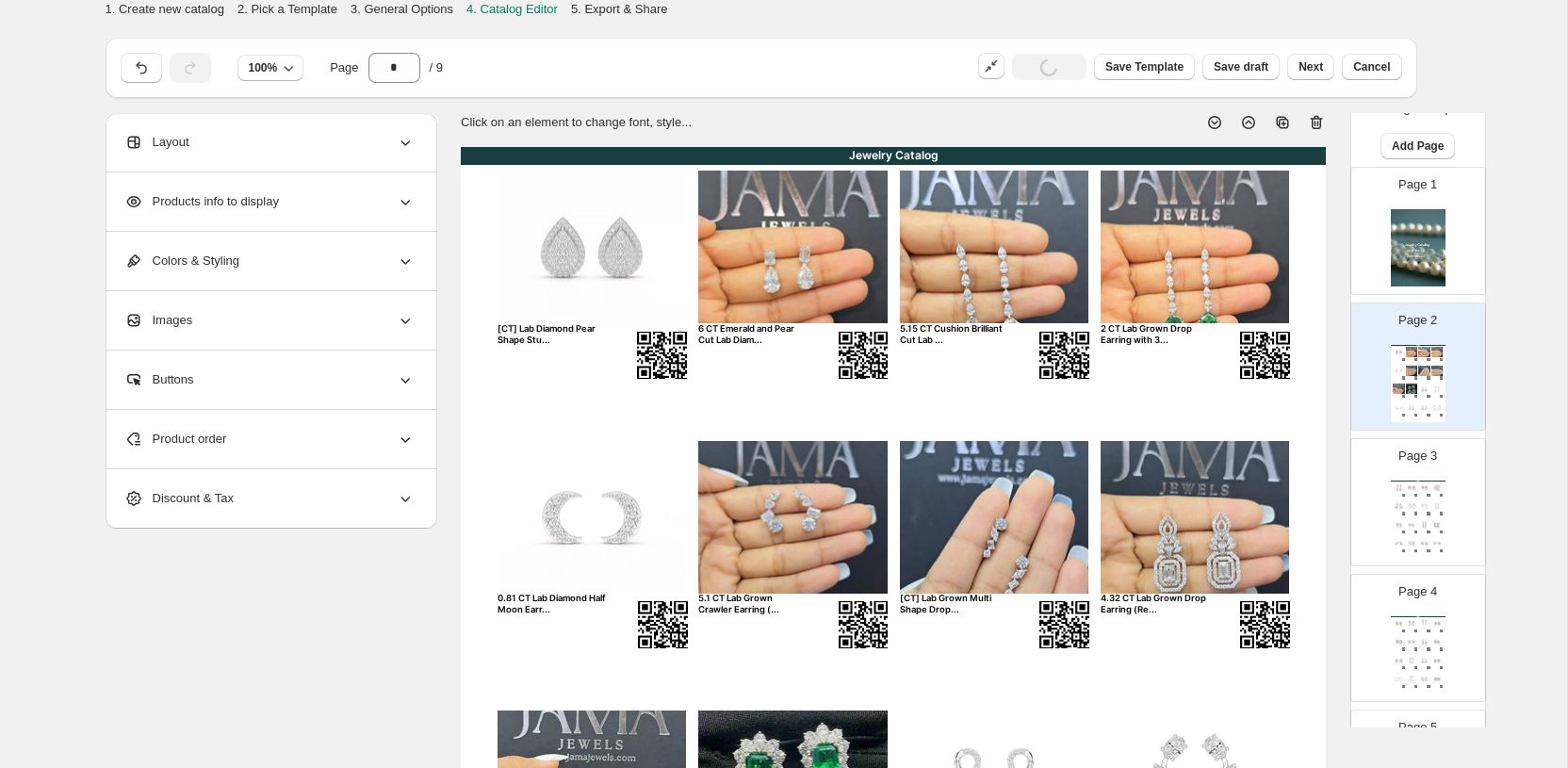 click on "Colors & Styling" at bounding box center [270, 261] 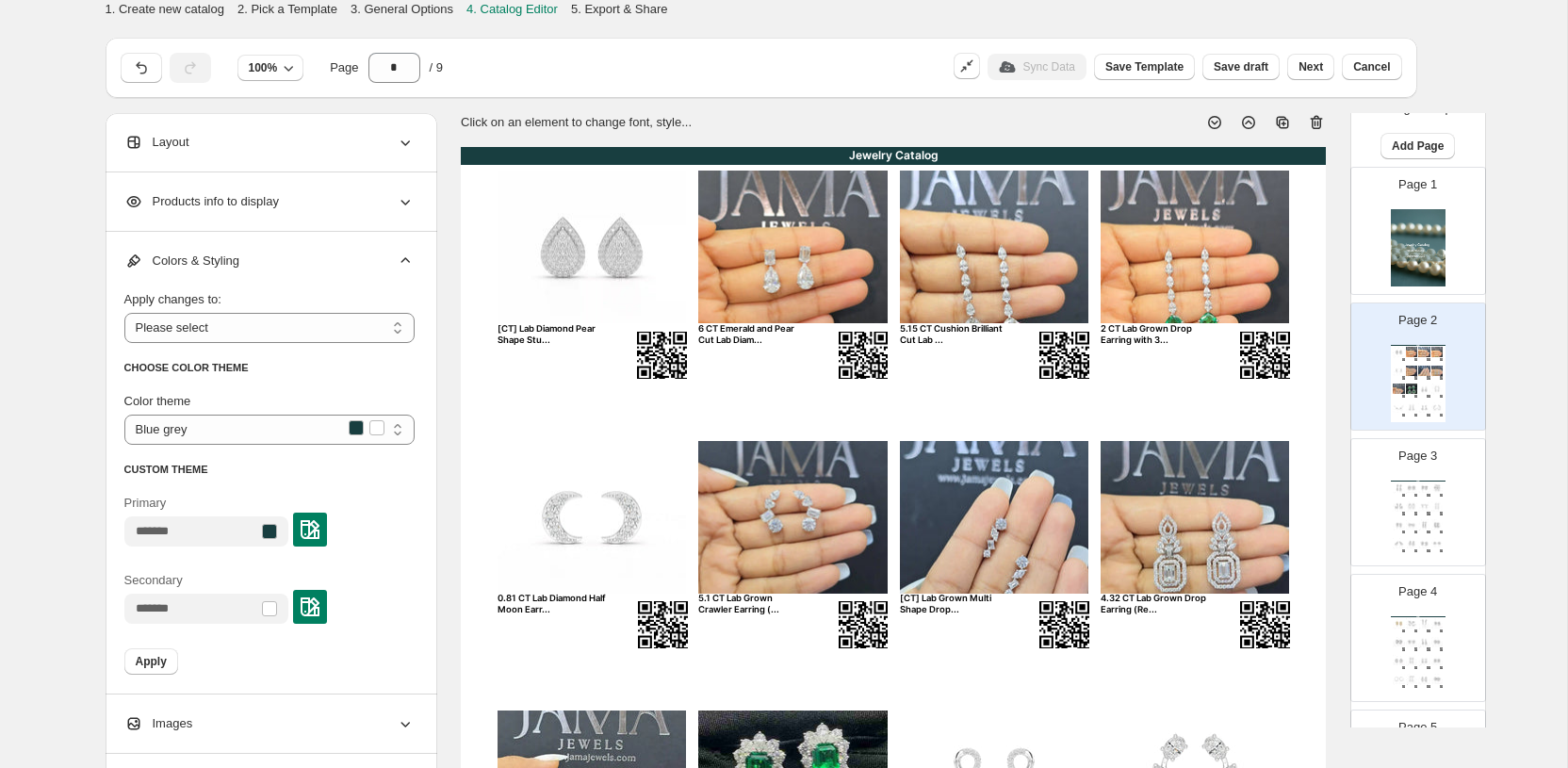 click on "Colors & Styling" at bounding box center (270, 261) 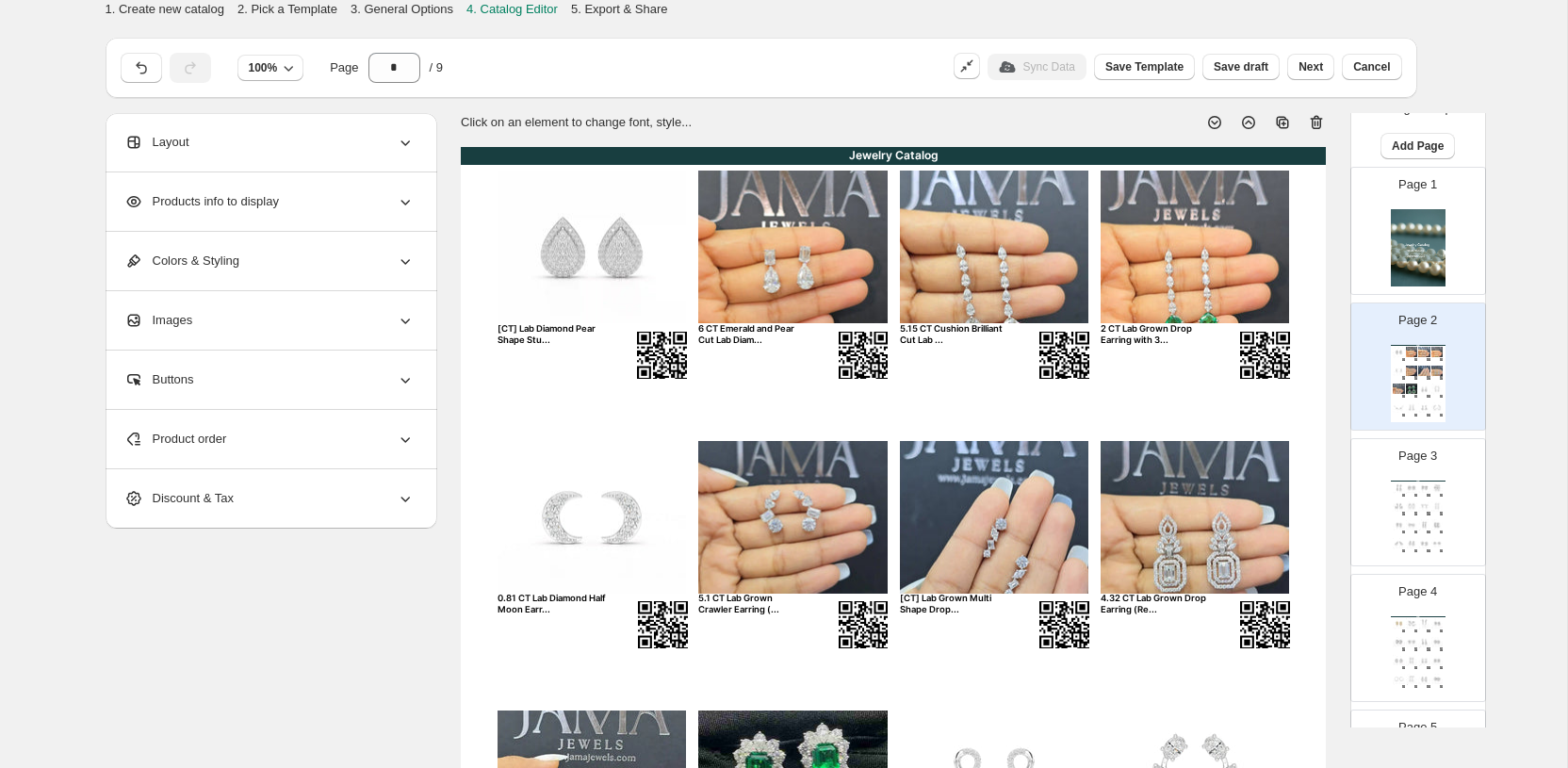 click on "Products info to display" at bounding box center (270, 202) 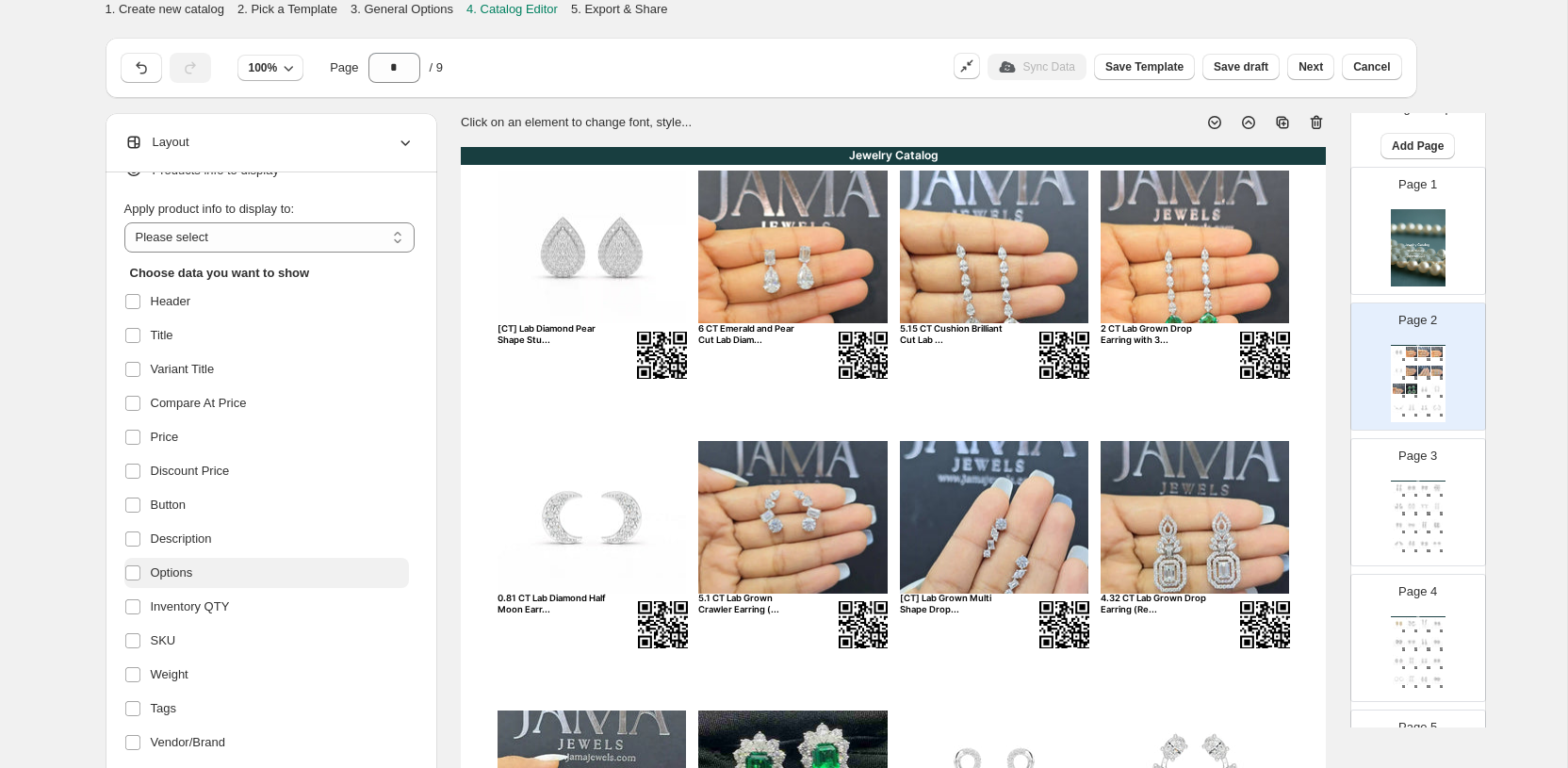 scroll, scrollTop: 0, scrollLeft: 0, axis: both 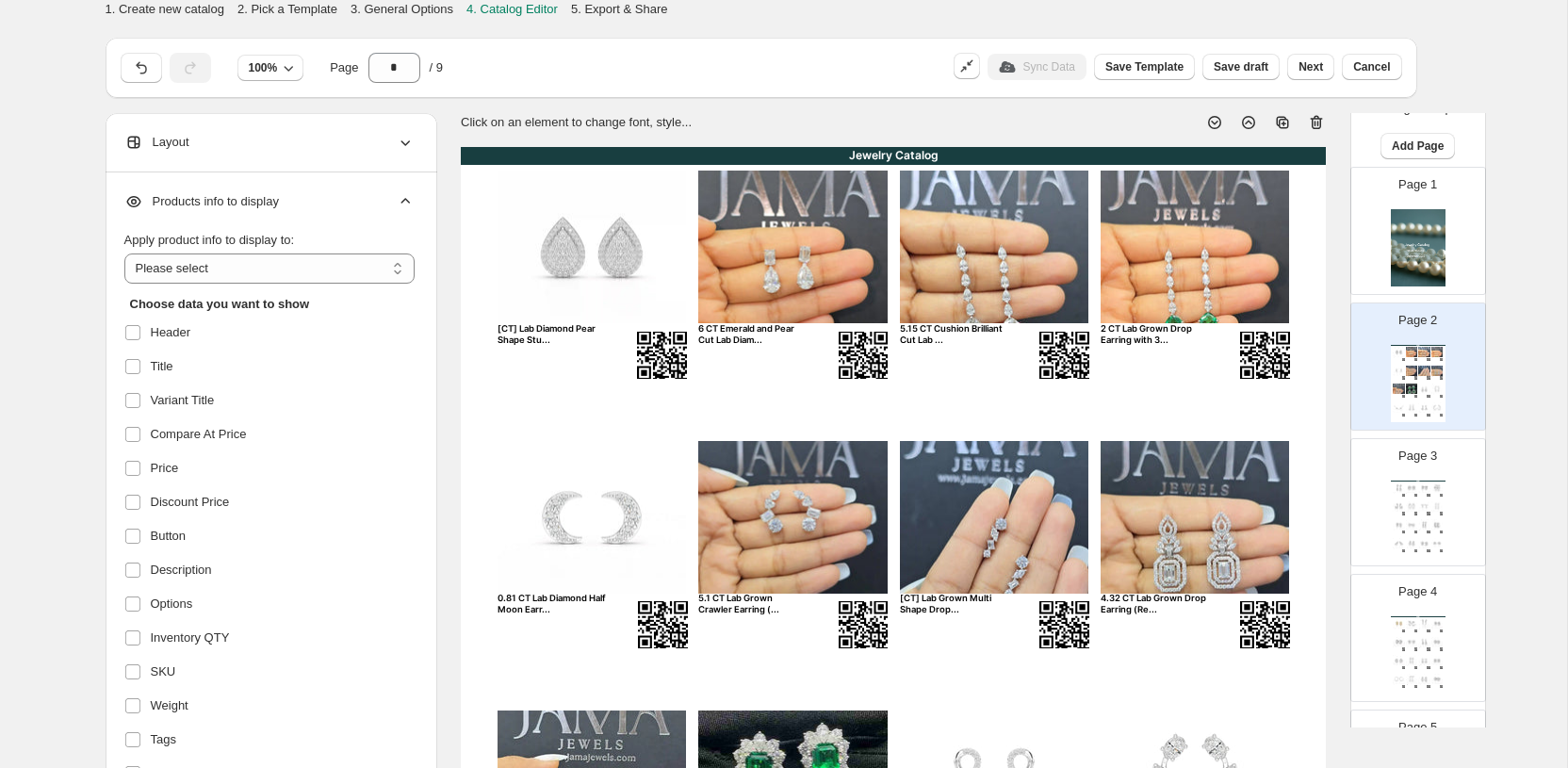 click on "Products info to display" at bounding box center [270, 202] 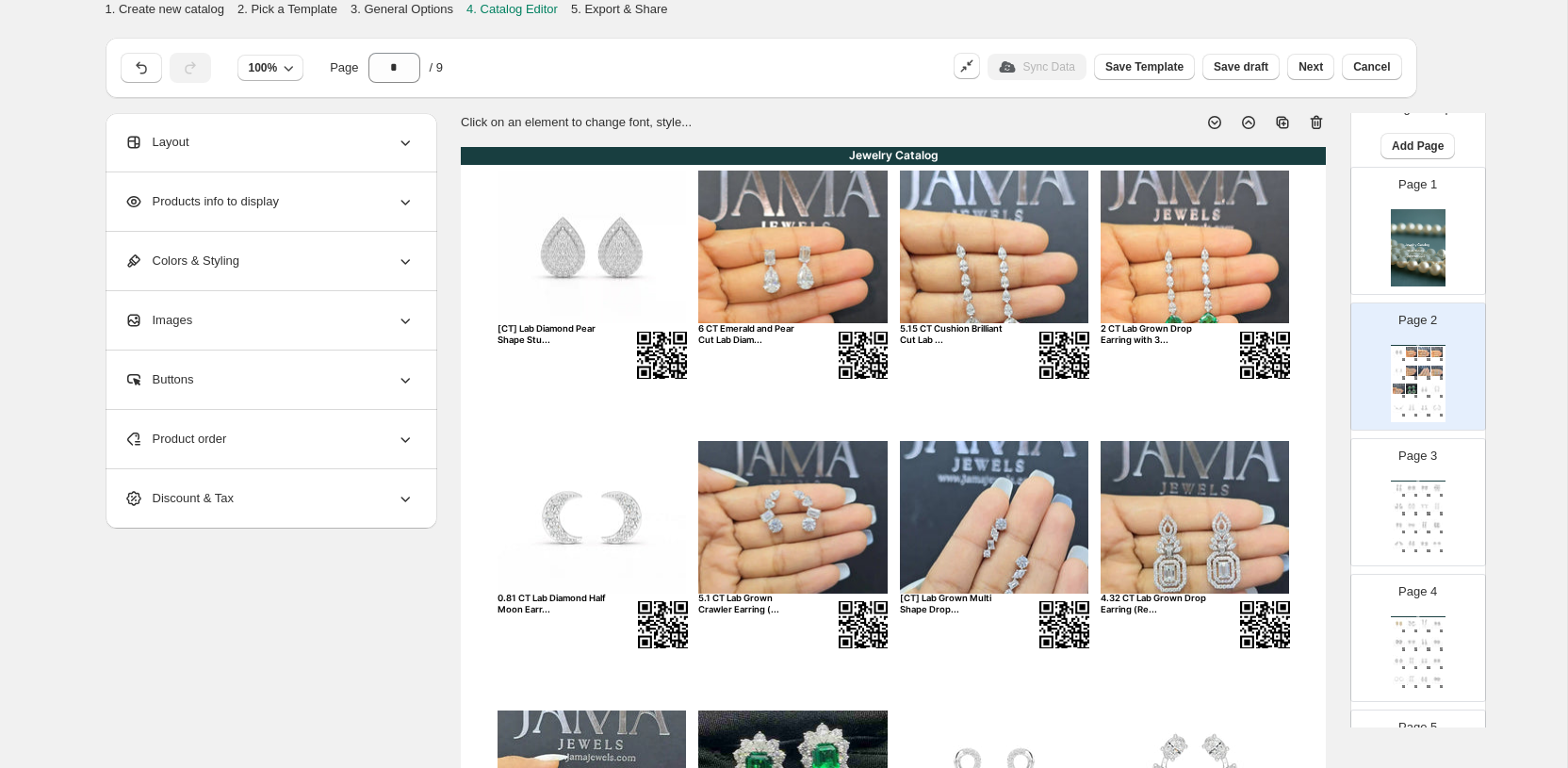 click on "Layout" at bounding box center [270, 142] 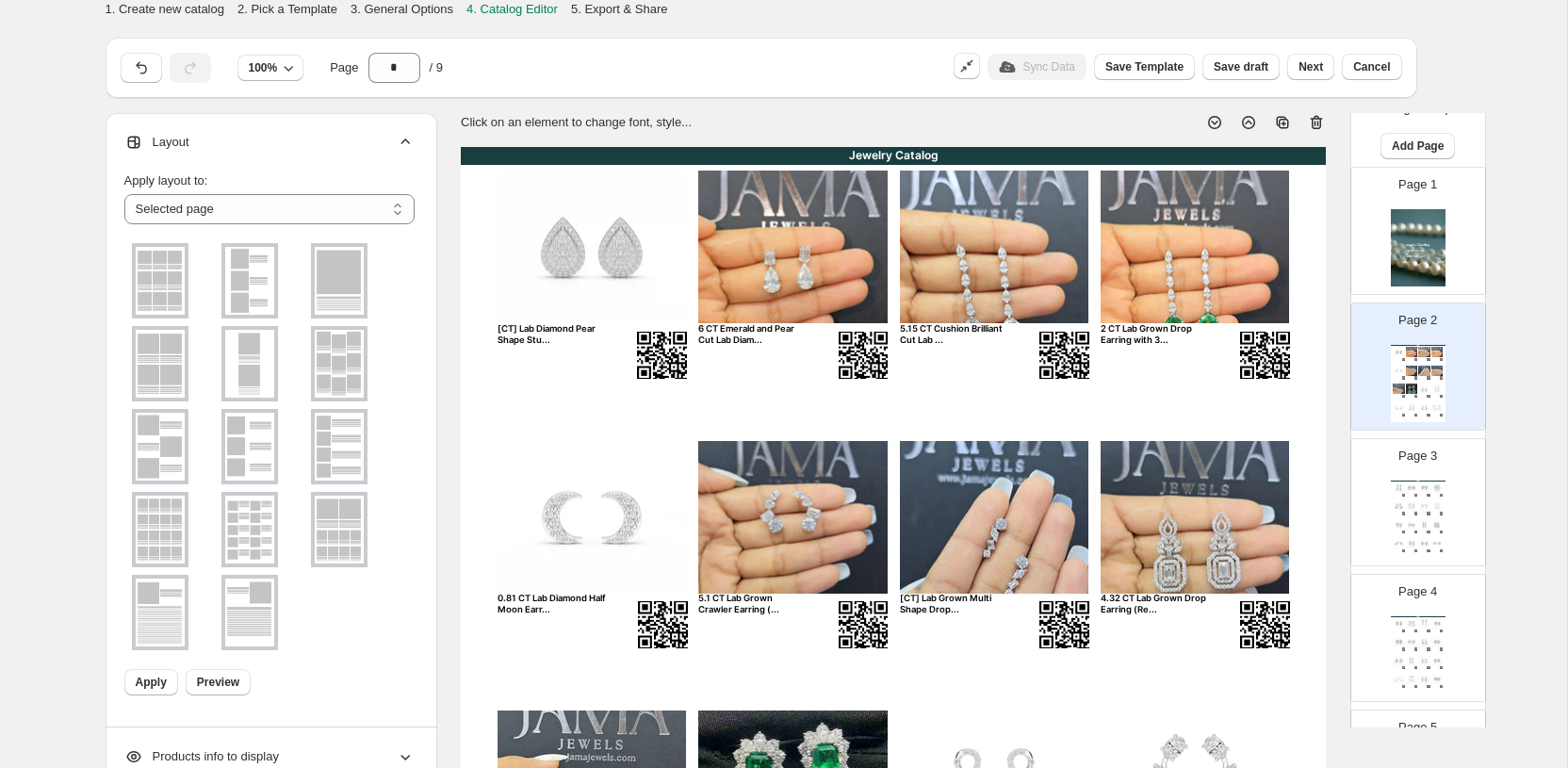 click on "Layout" at bounding box center (270, 142) 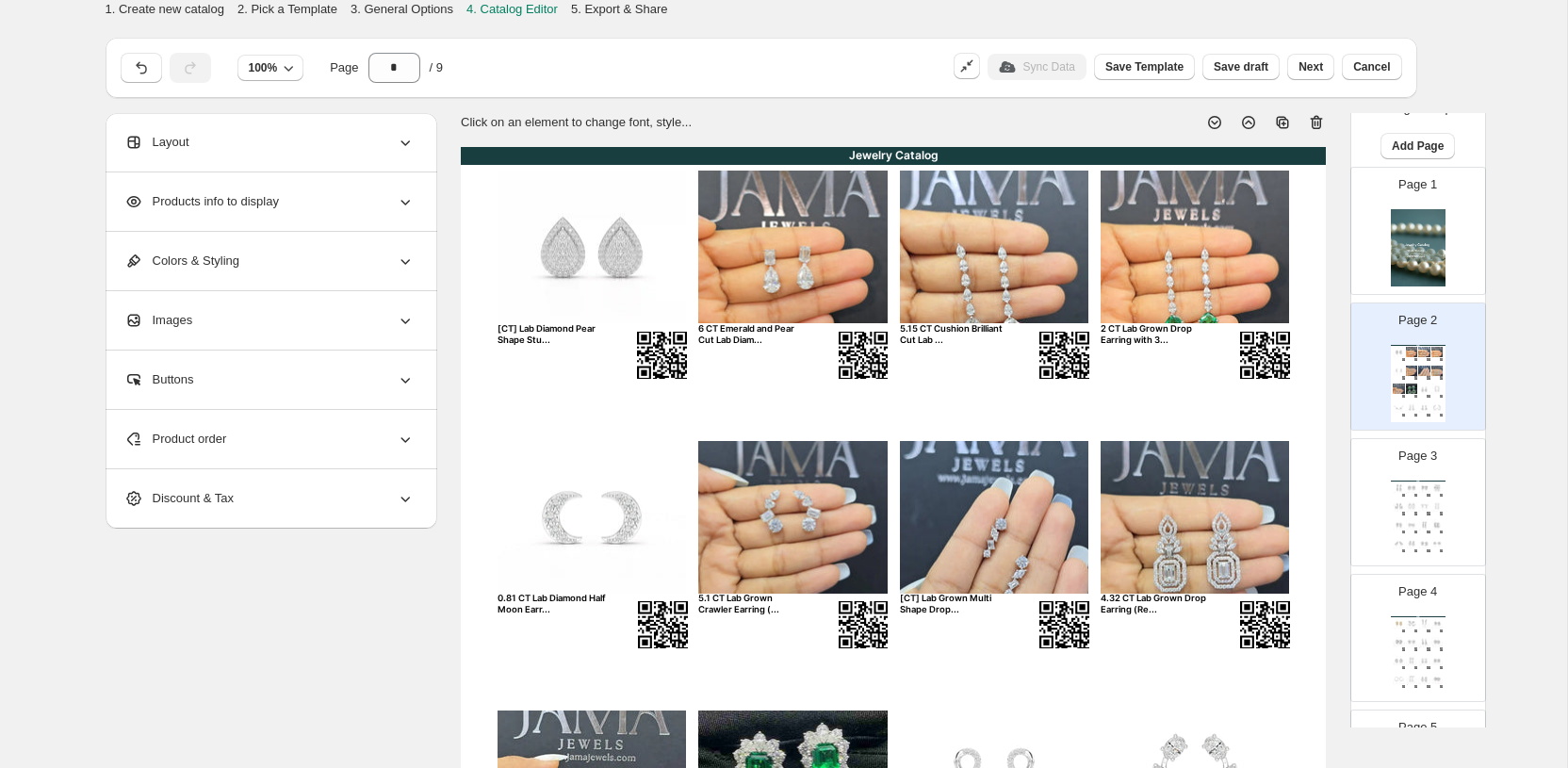 click on "Colors & Styling" at bounding box center [270, 261] 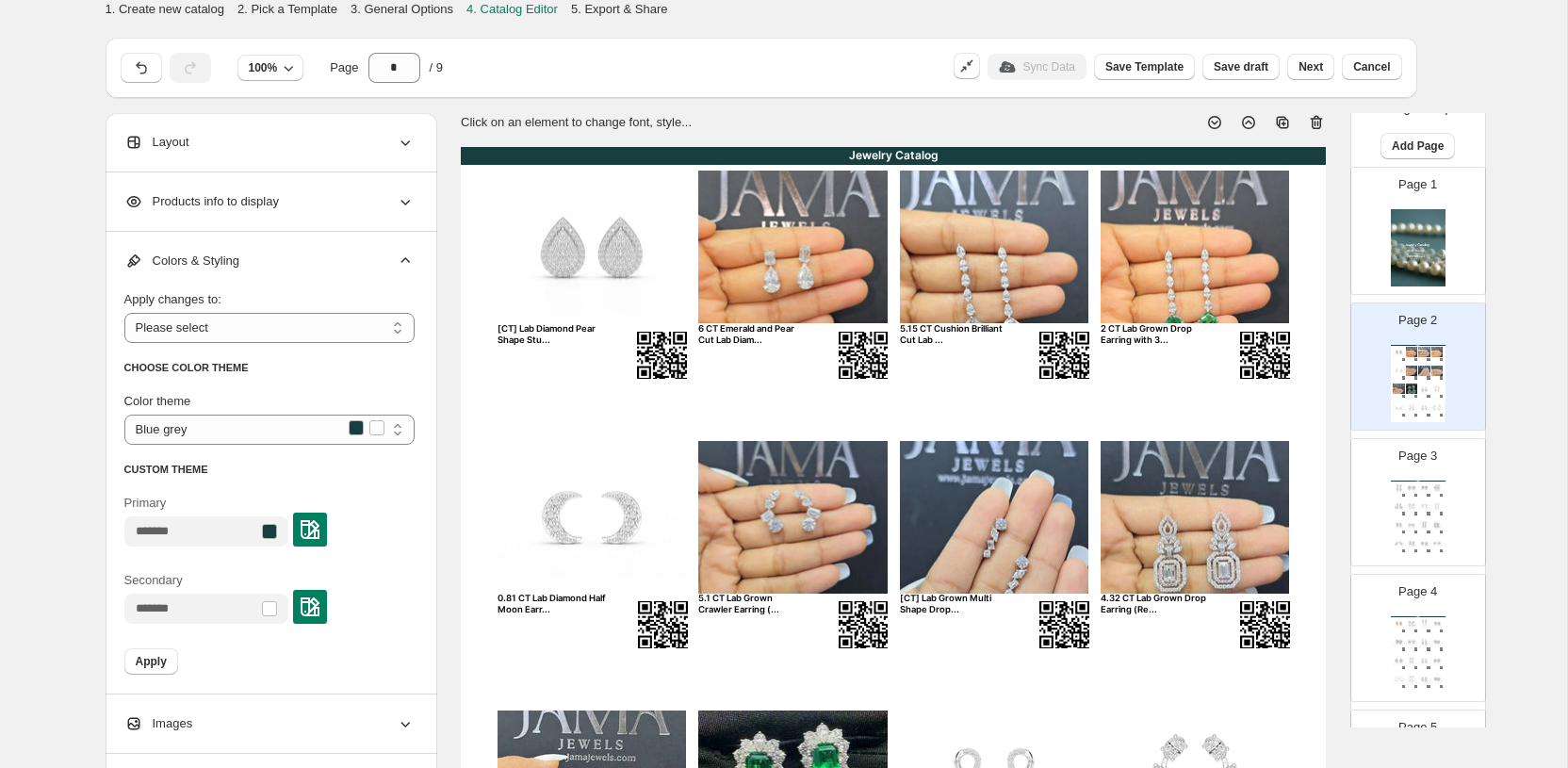click on "Colors & Styling" at bounding box center [270, 261] 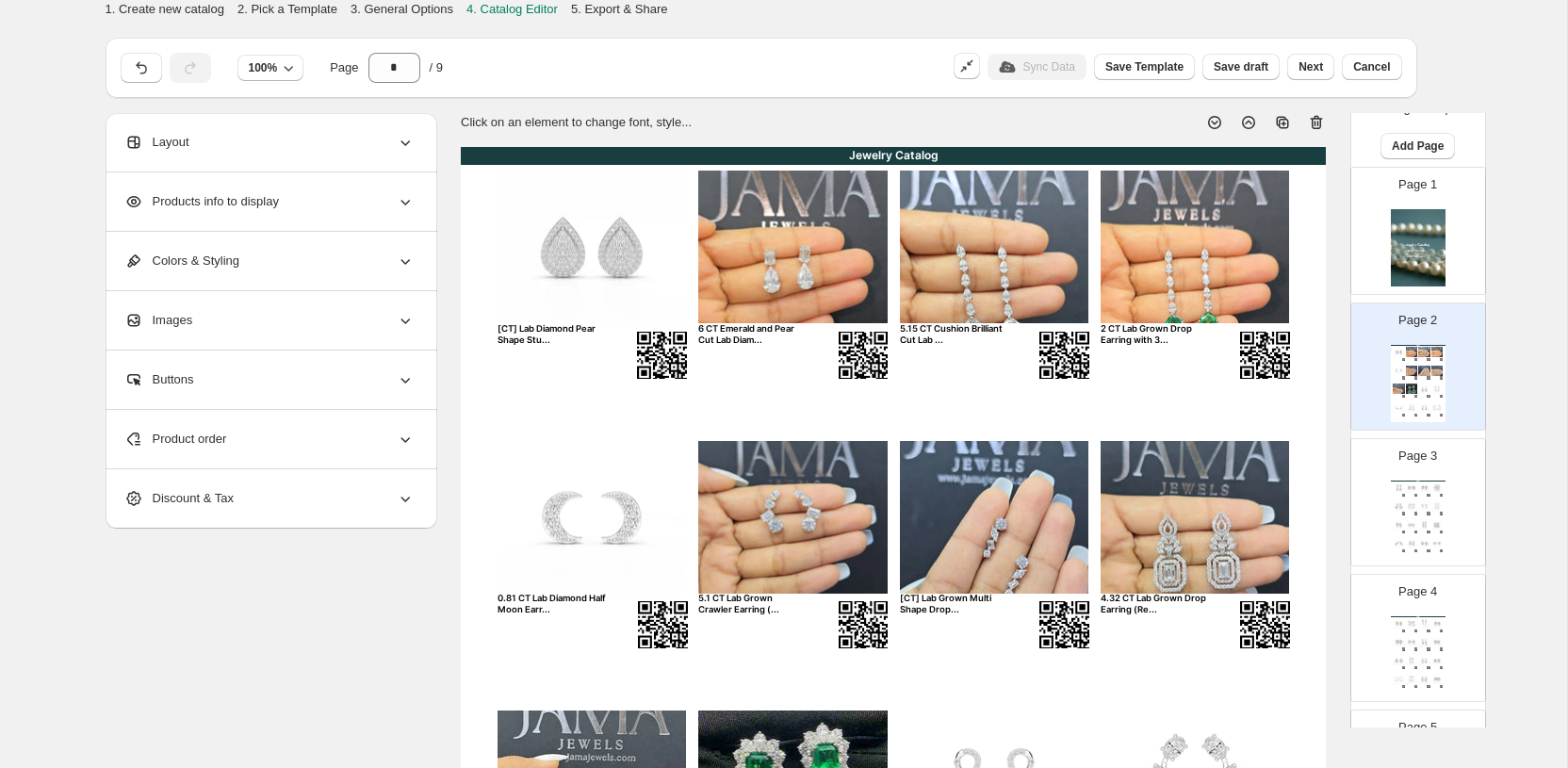 click on "Product order" at bounding box center (270, 439) 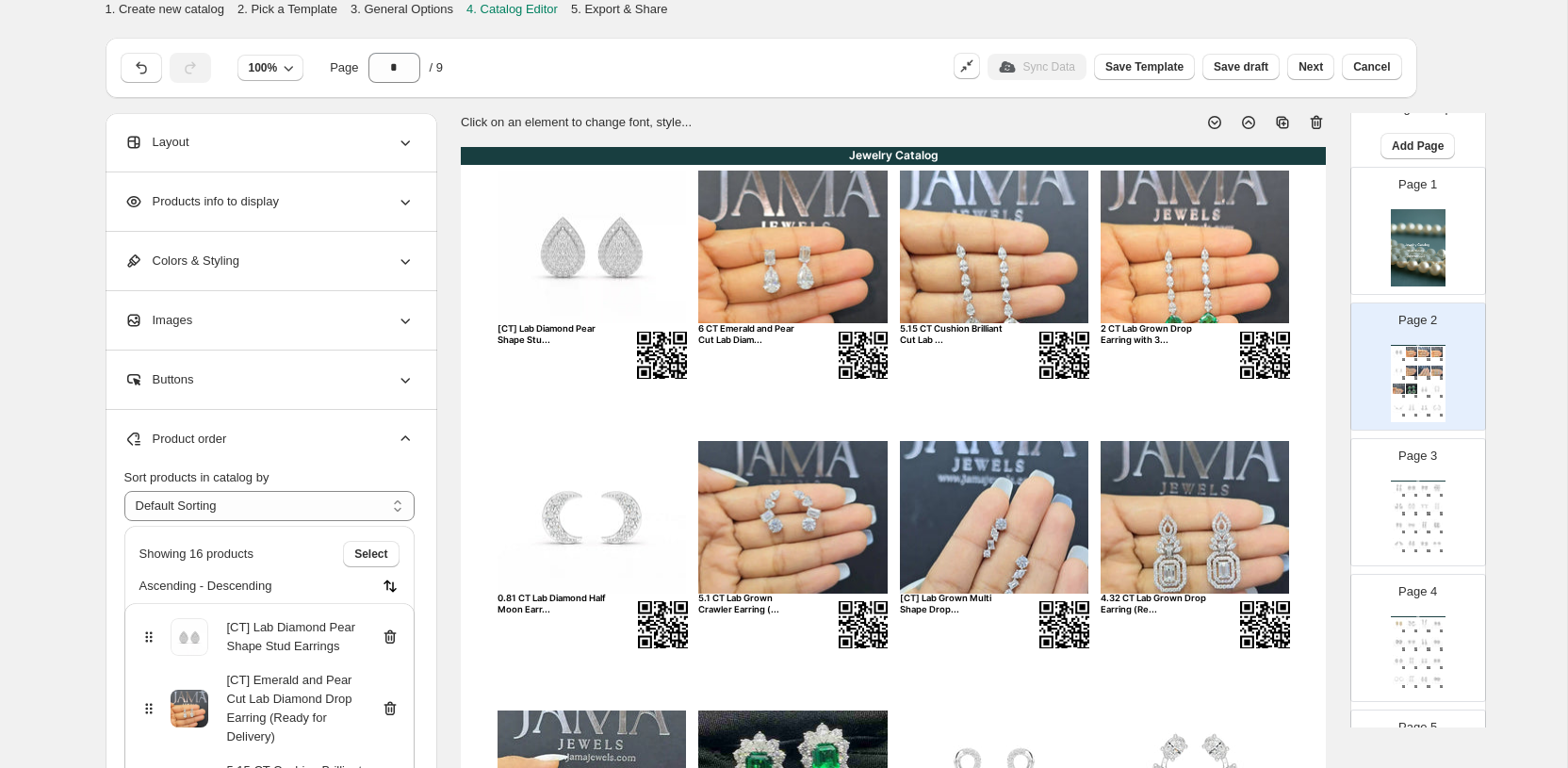 click on "Product order" at bounding box center [270, 439] 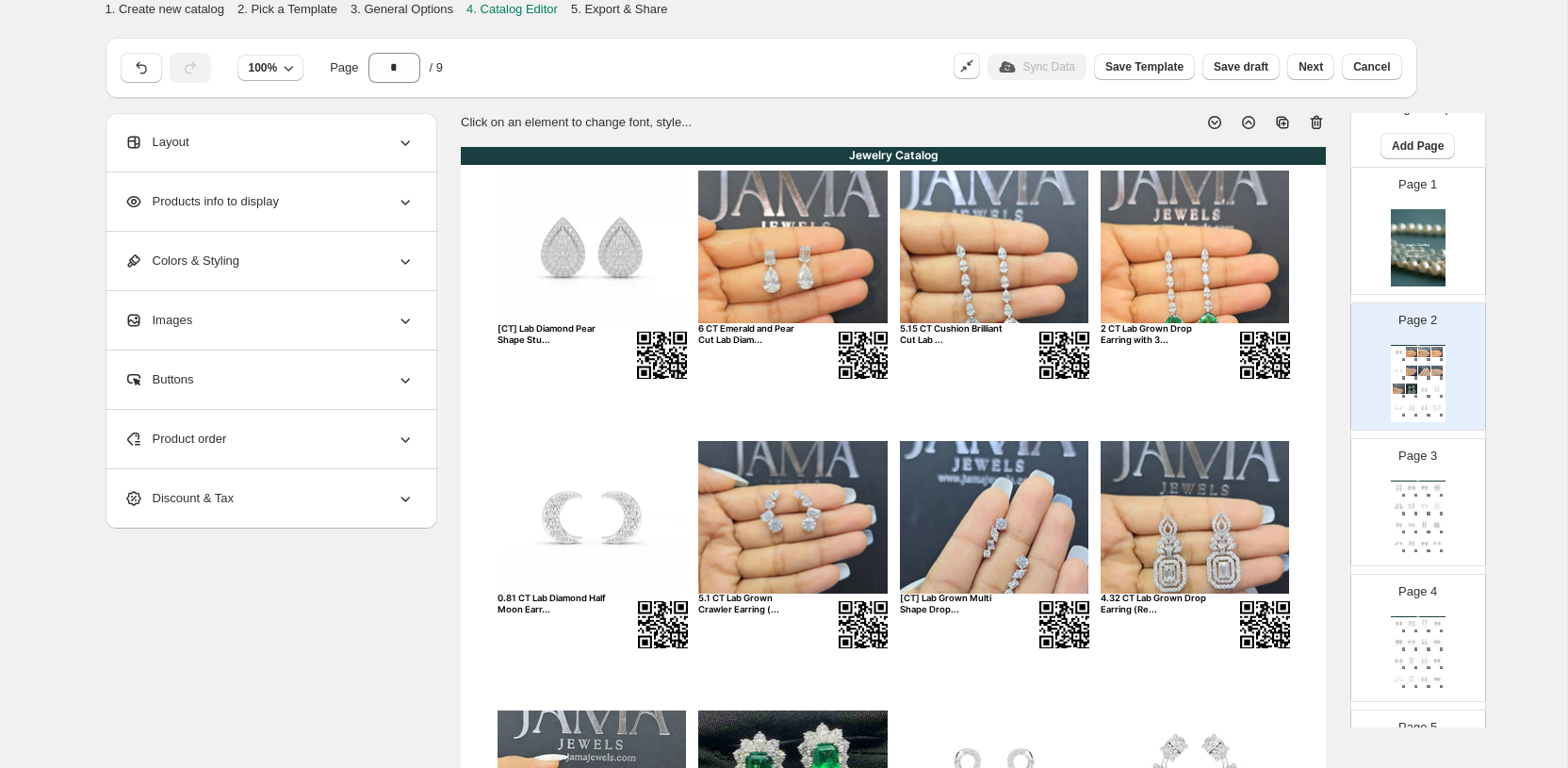 click on "Discount & Tax" at bounding box center (270, 498) 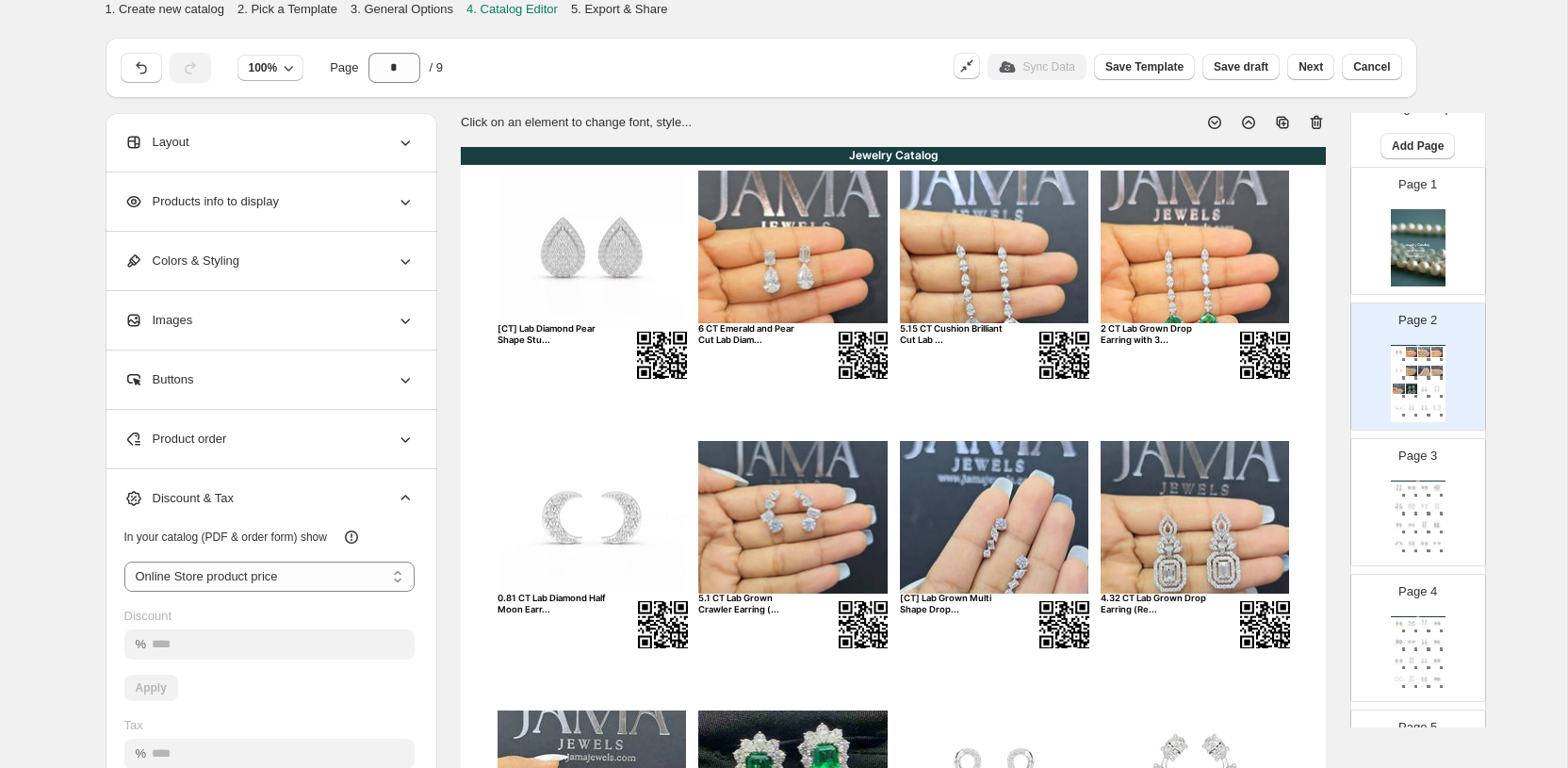 click on "Discount & Tax" at bounding box center (270, 498) 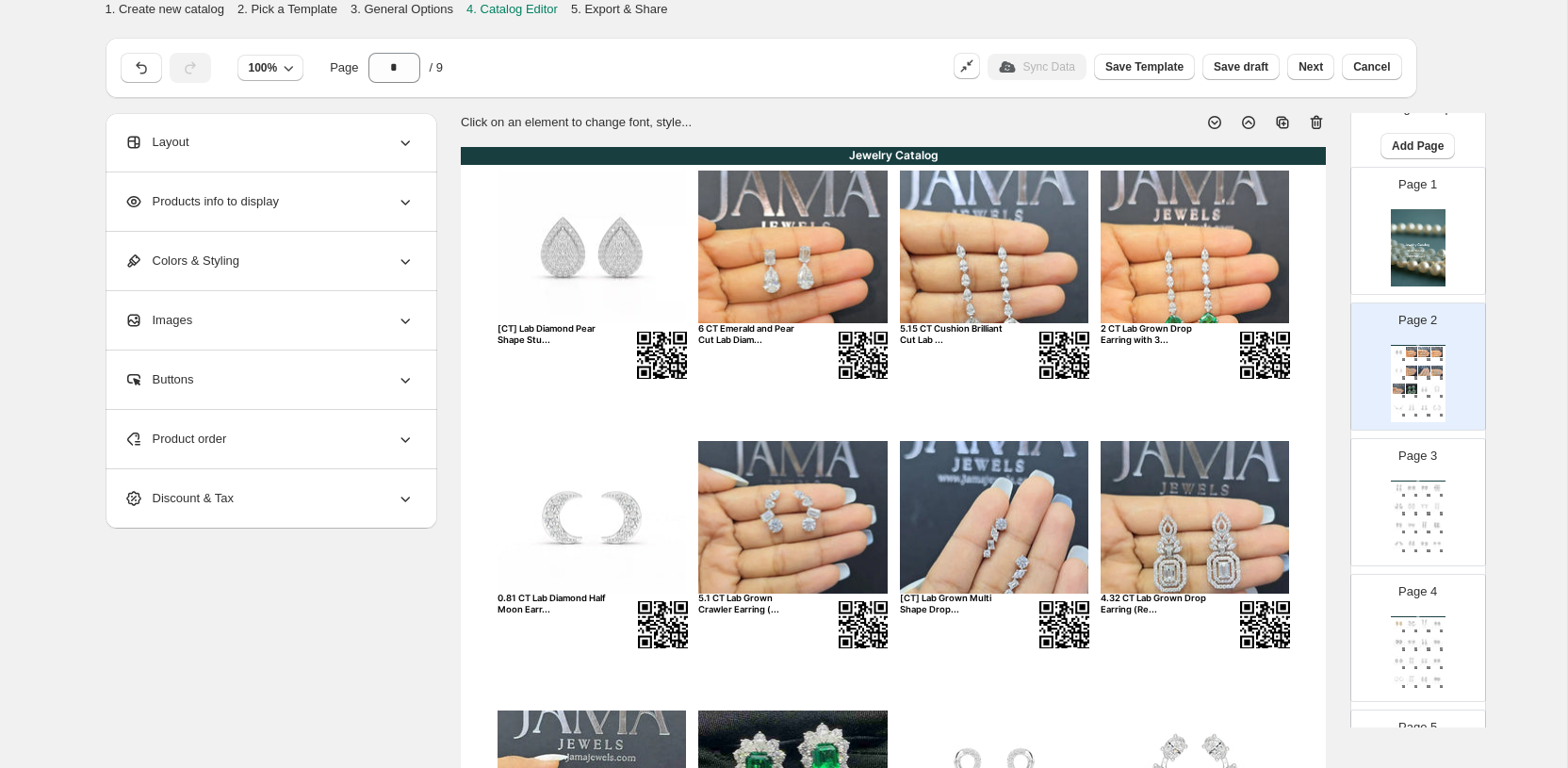 click on "Buttons" at bounding box center [270, 380] 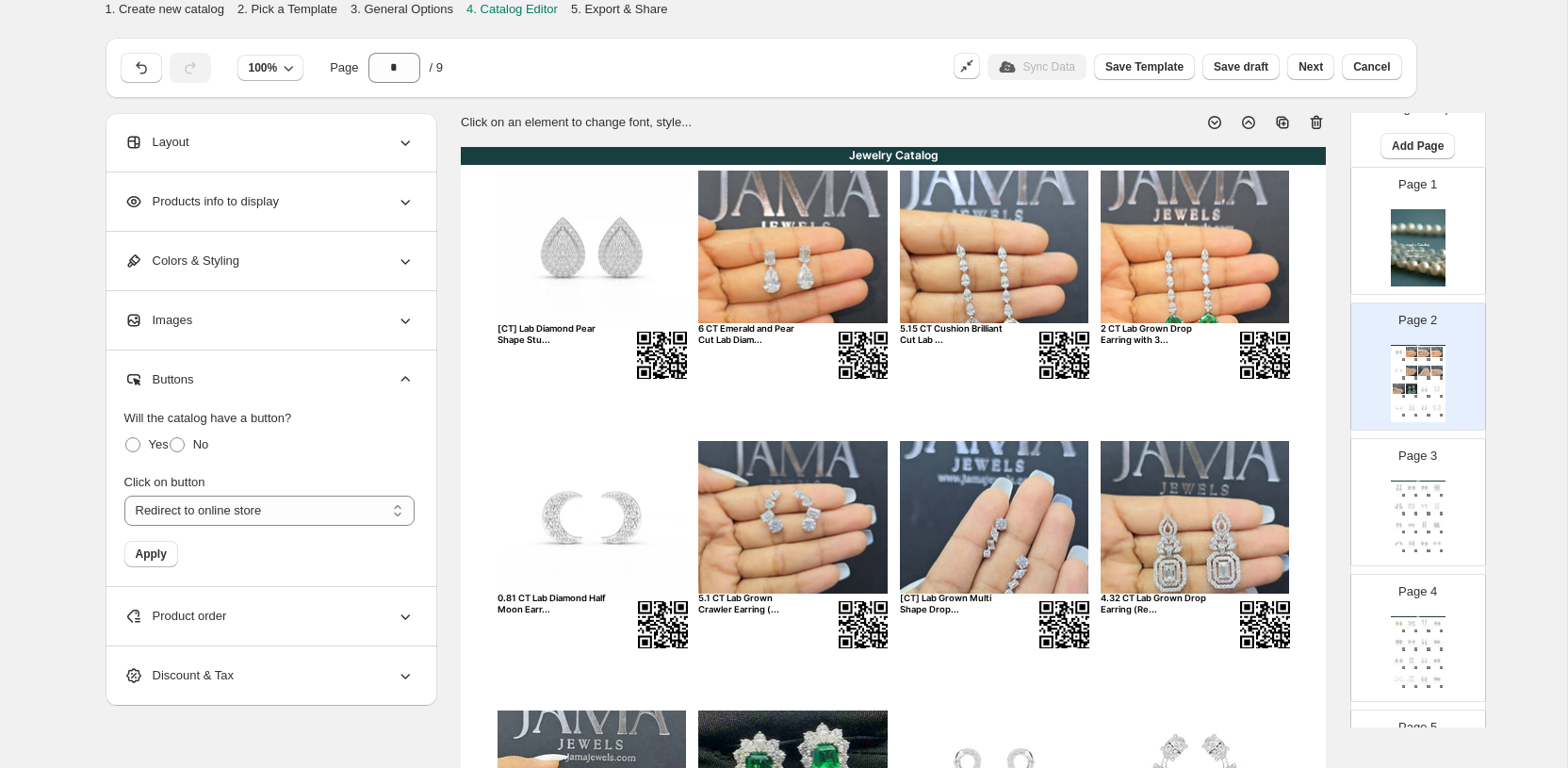 click on "Buttons" at bounding box center (270, 380) 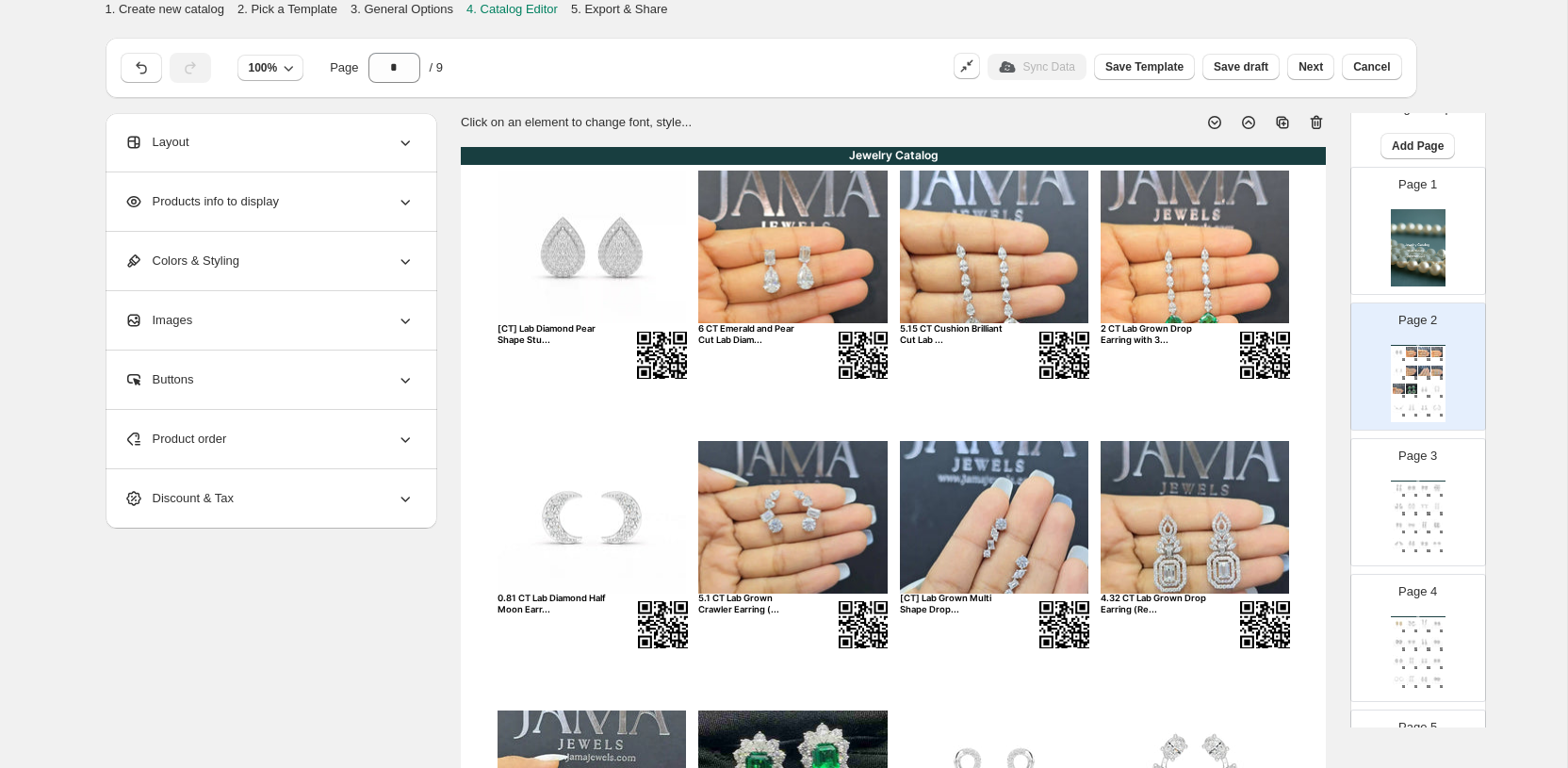 click on "Images" at bounding box center [270, 320] 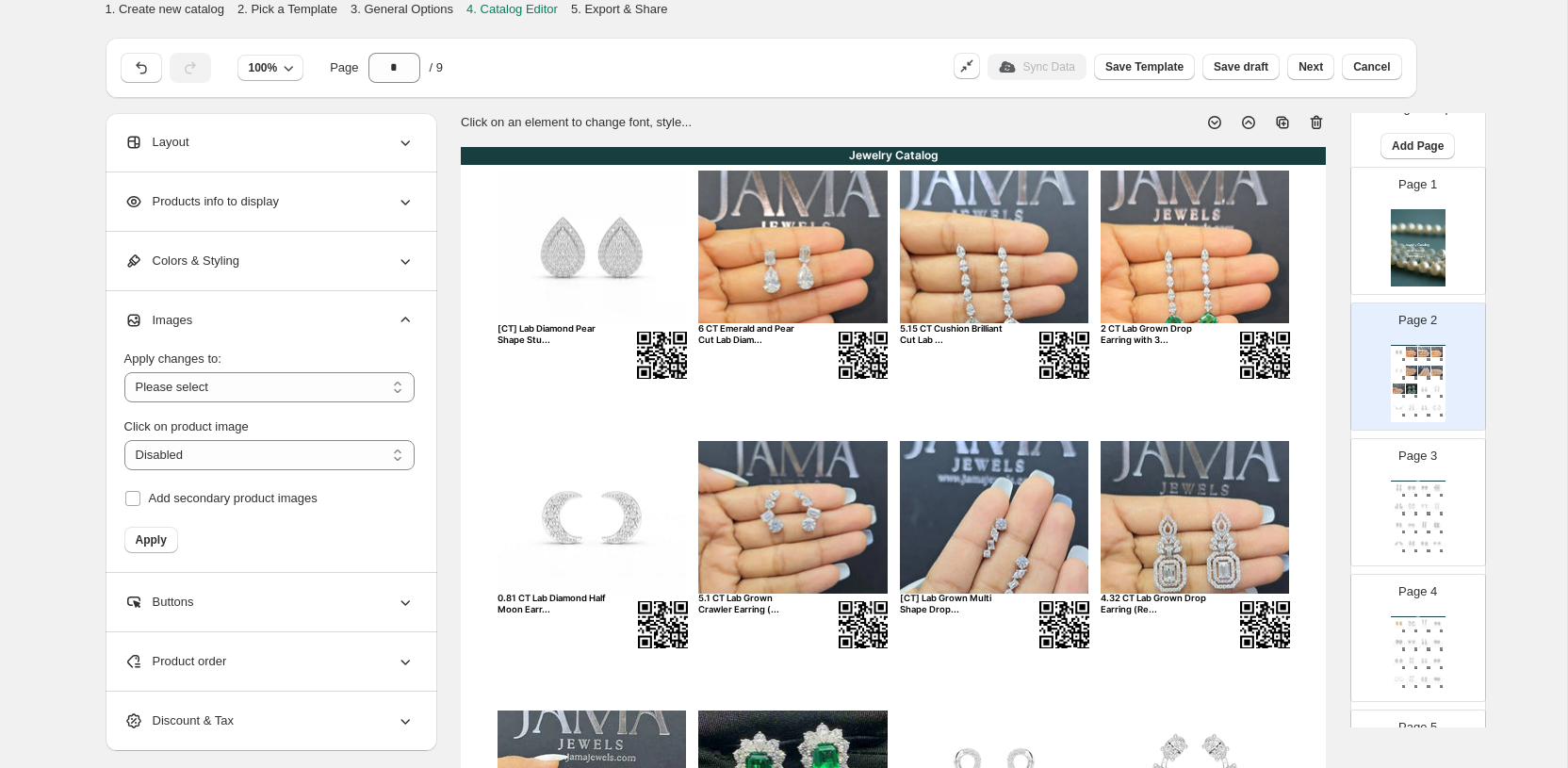 click on "Images" at bounding box center (270, 320) 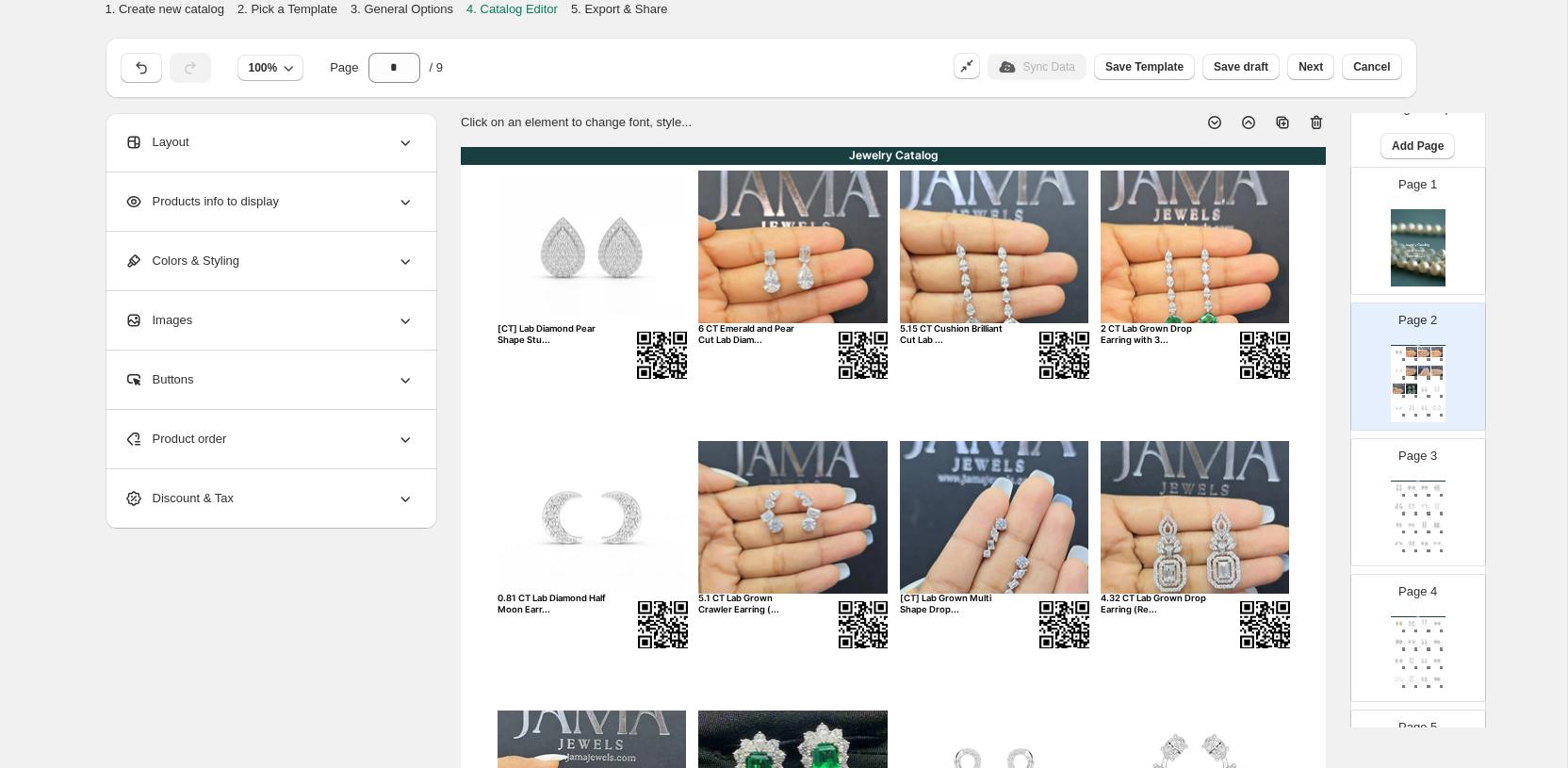click on "Colors & Styling" at bounding box center [270, 261] 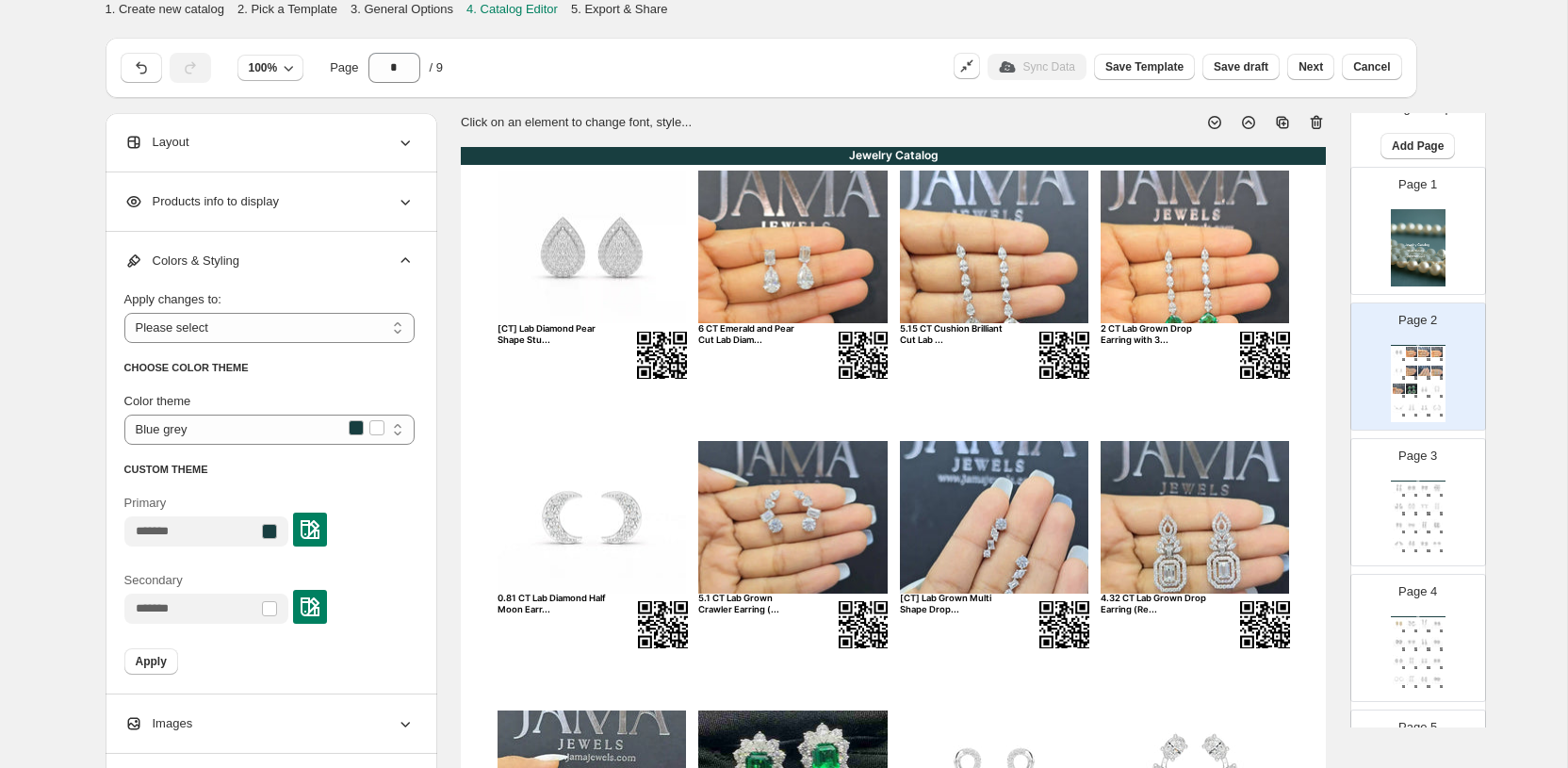 click on "Colors & Styling" at bounding box center (270, 261) 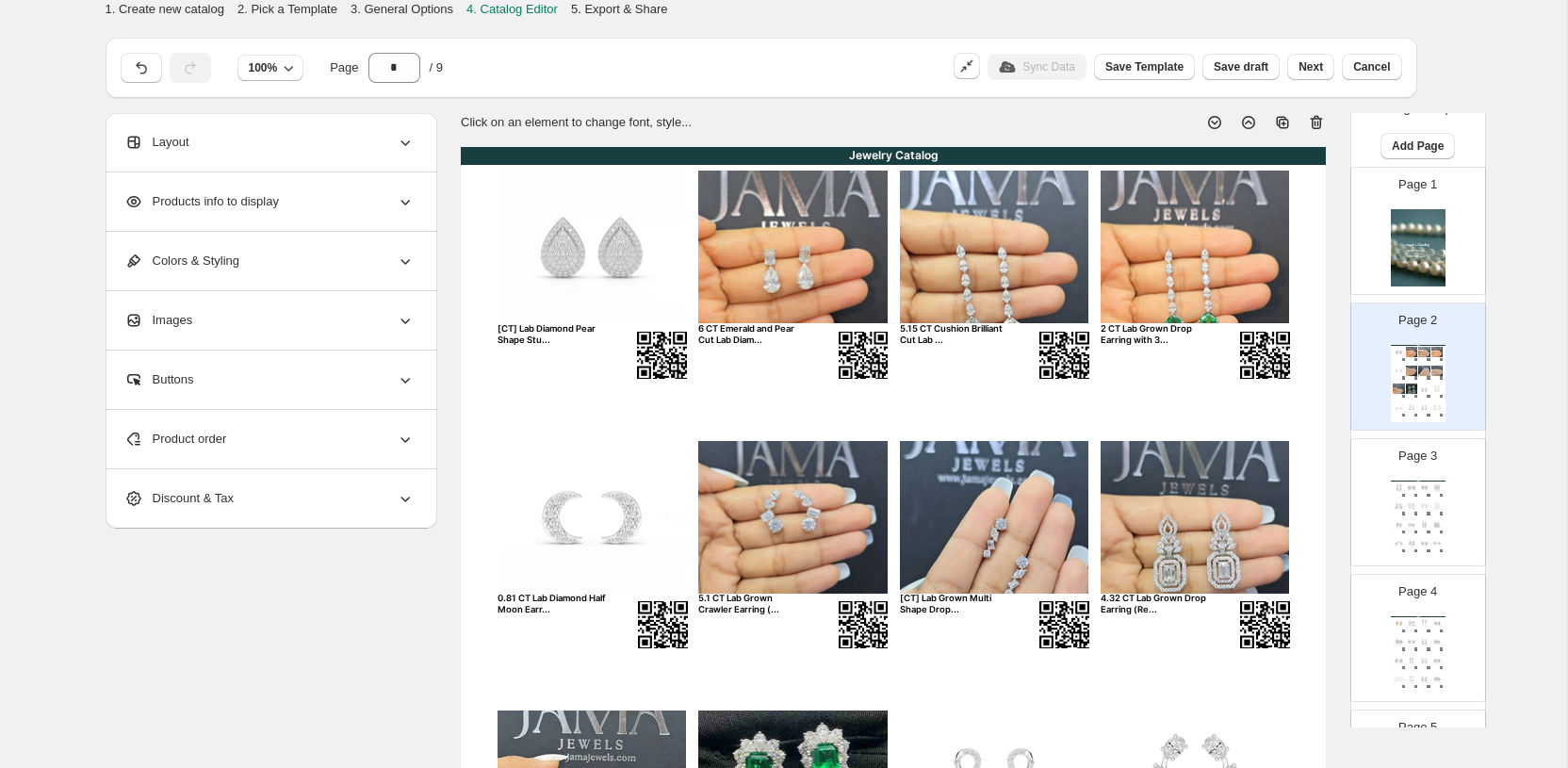 click on "Jewelry Catalog" at bounding box center (893, 155) 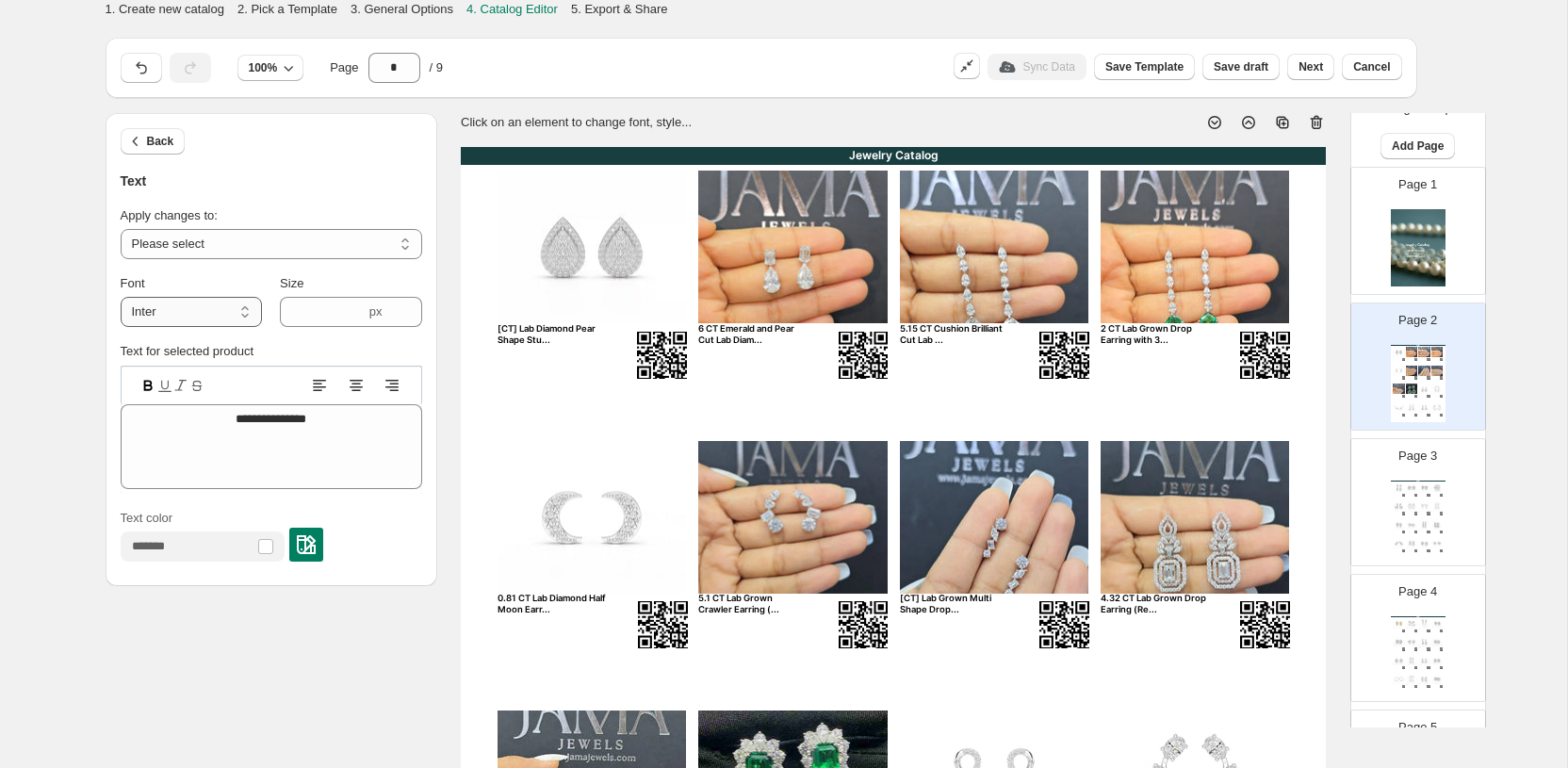 click on "**********" at bounding box center [191, 312] 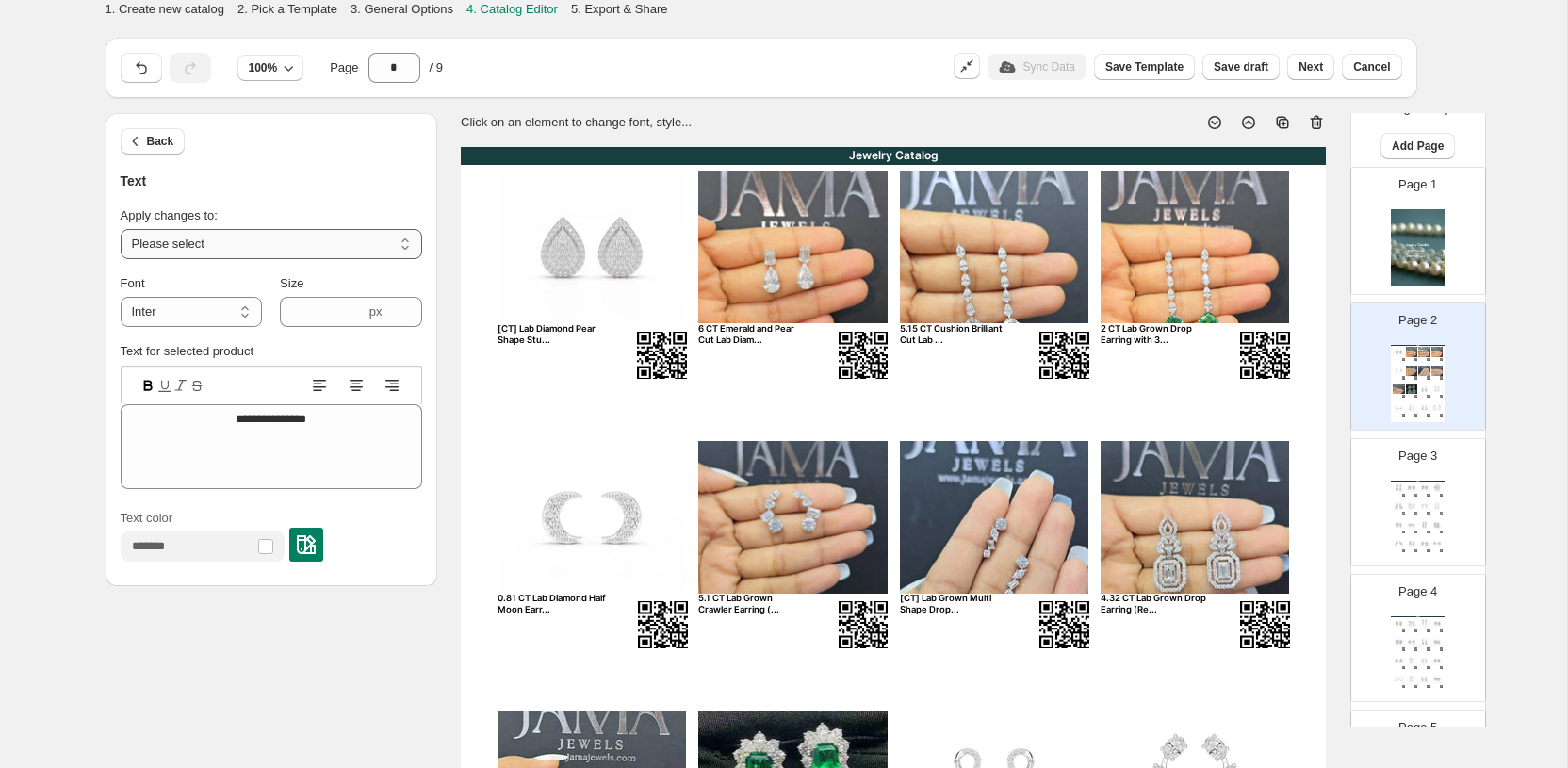 click on "**********" at bounding box center [271, 244] 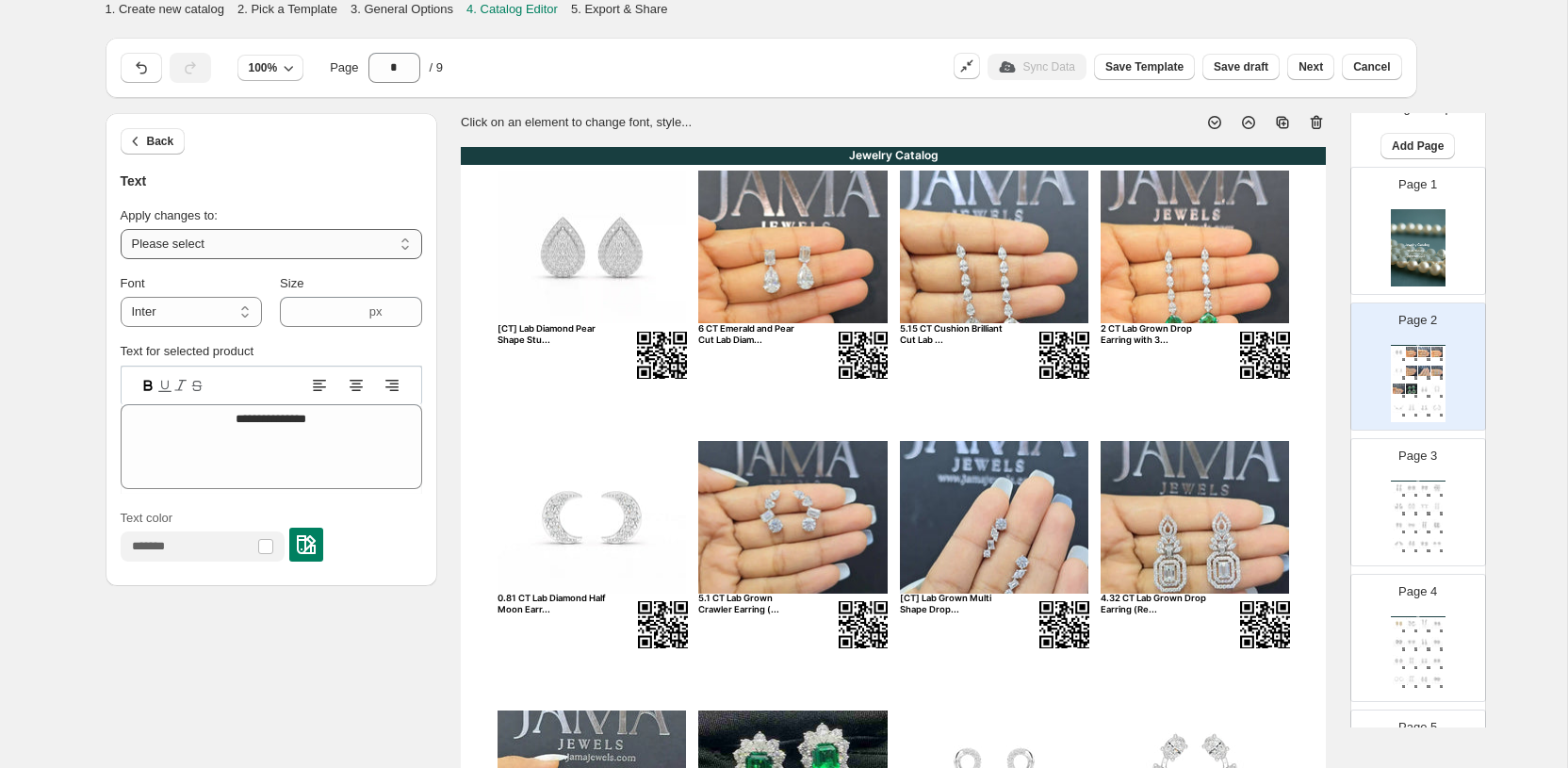 select on "**********" 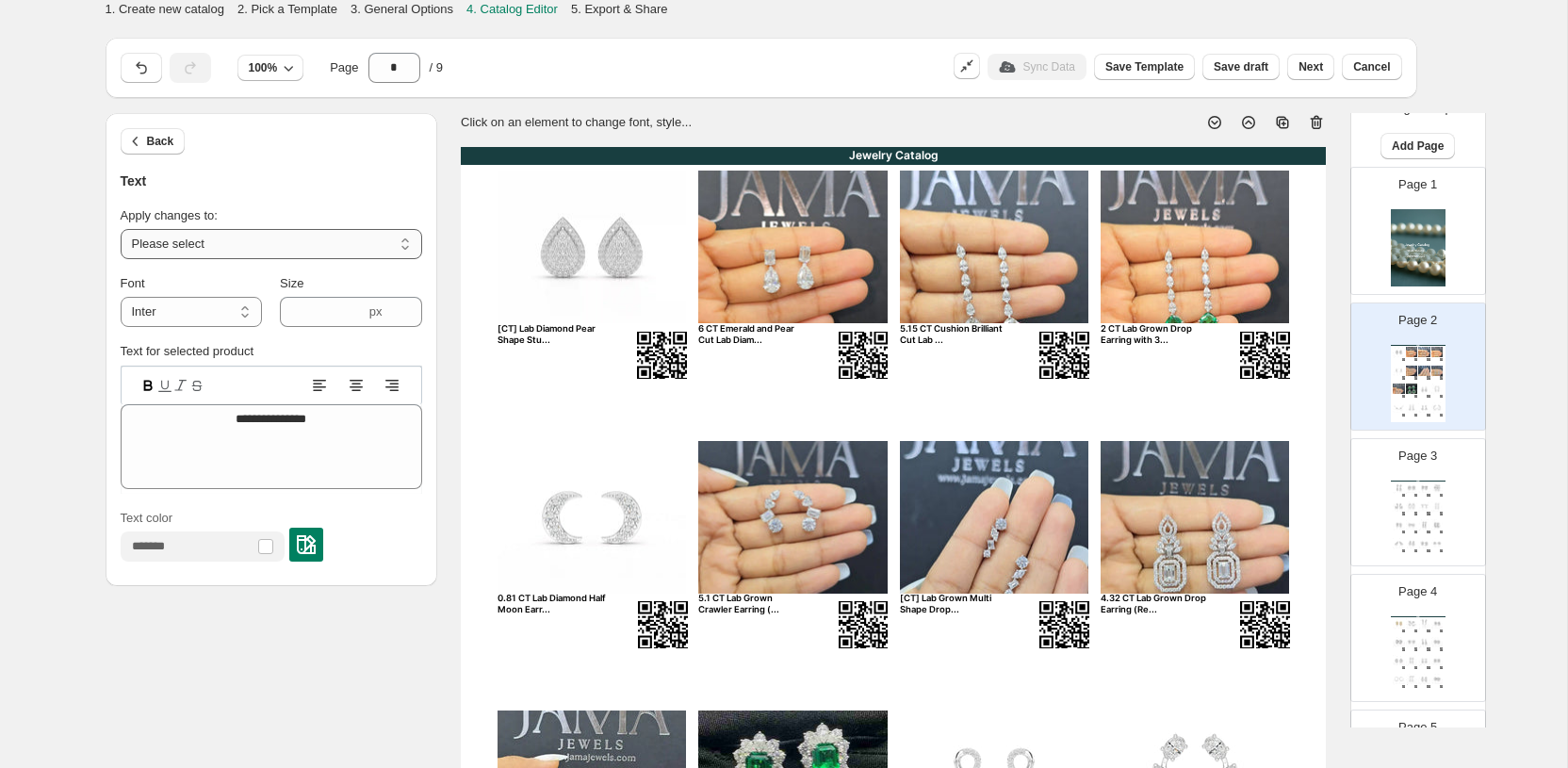 click on "**********" at bounding box center (271, 244) 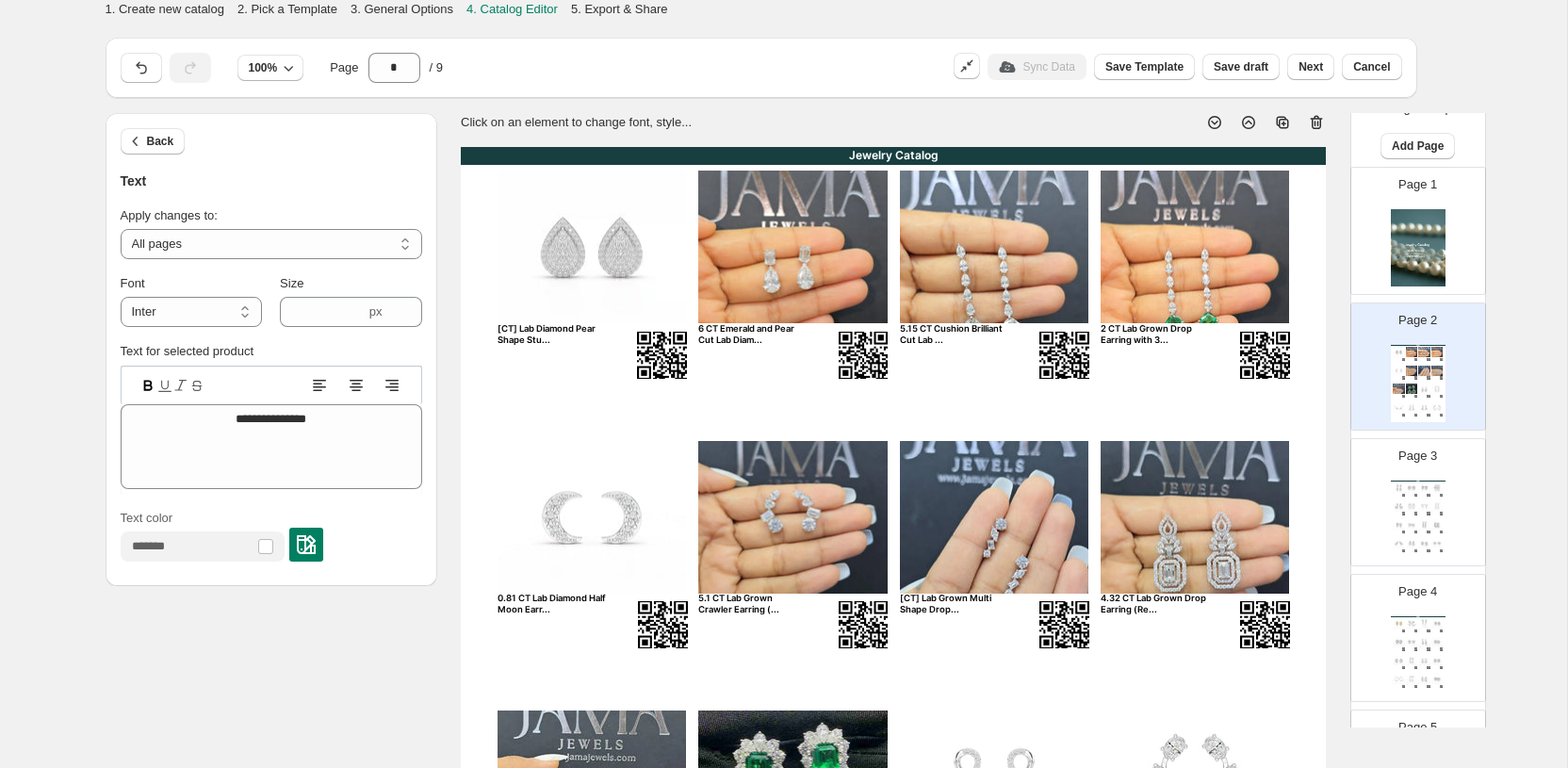 click at bounding box center (1418, 248) 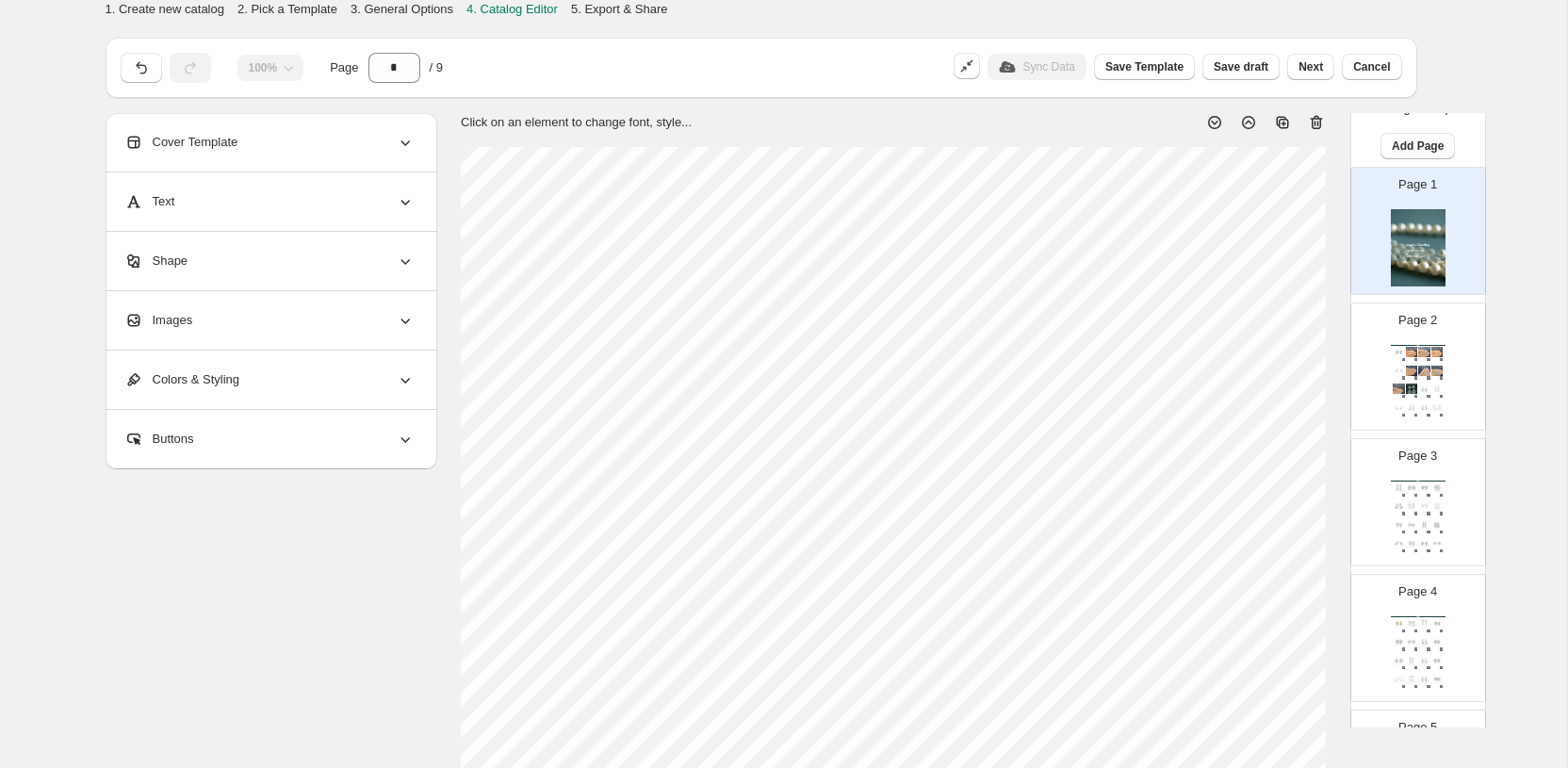click on "Page [NUMBER] Jewelry Catalog 0.82 CT Lab Diamond Pear Shape Stu... 6 CT Emerald and Pear Cut Lab Diam... 5.15 CT Cushion Brilliant Cut Lab ... 2 CT Lab Grown Drop Earring with 3... 0.81 CT Lab Diamond Half Moon Earr... 5.1 CT Lab Grown Crawler Earring (... 1.17 CT Lab Grown Multi Shape Drop... 4.32 CT Lab Grown Drop Earring (Re... 5.08 CT Lab Grown Halo Drop Earrin... 14.87 CT Lab Grown Diamond Drop Ea... 2.2 CT Lab Diamond Round Cut Earri... 3.45 CT Lab Diamond Multi-Shape Th... 0.76 CT Lab Diamond Heart Cut Earr... 3.5 CT Lab Diamond Heart Cut Earri... 2.34 CT Lab Diamond Heart Cut Earr... 2.2 CT Lab Diamond Marquise Cut St..." at bounding box center [1411, 359] 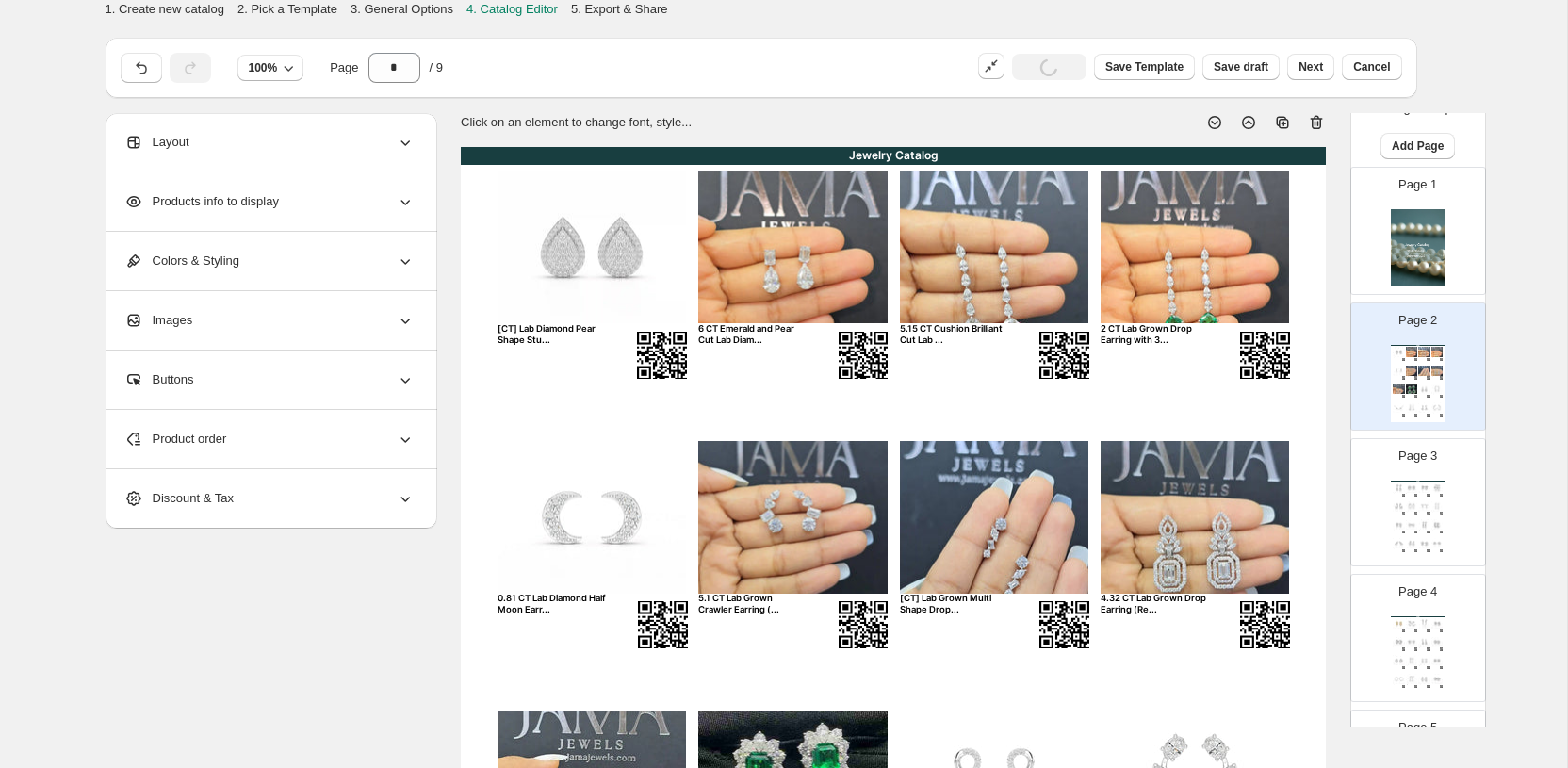 click at bounding box center (1418, 248) 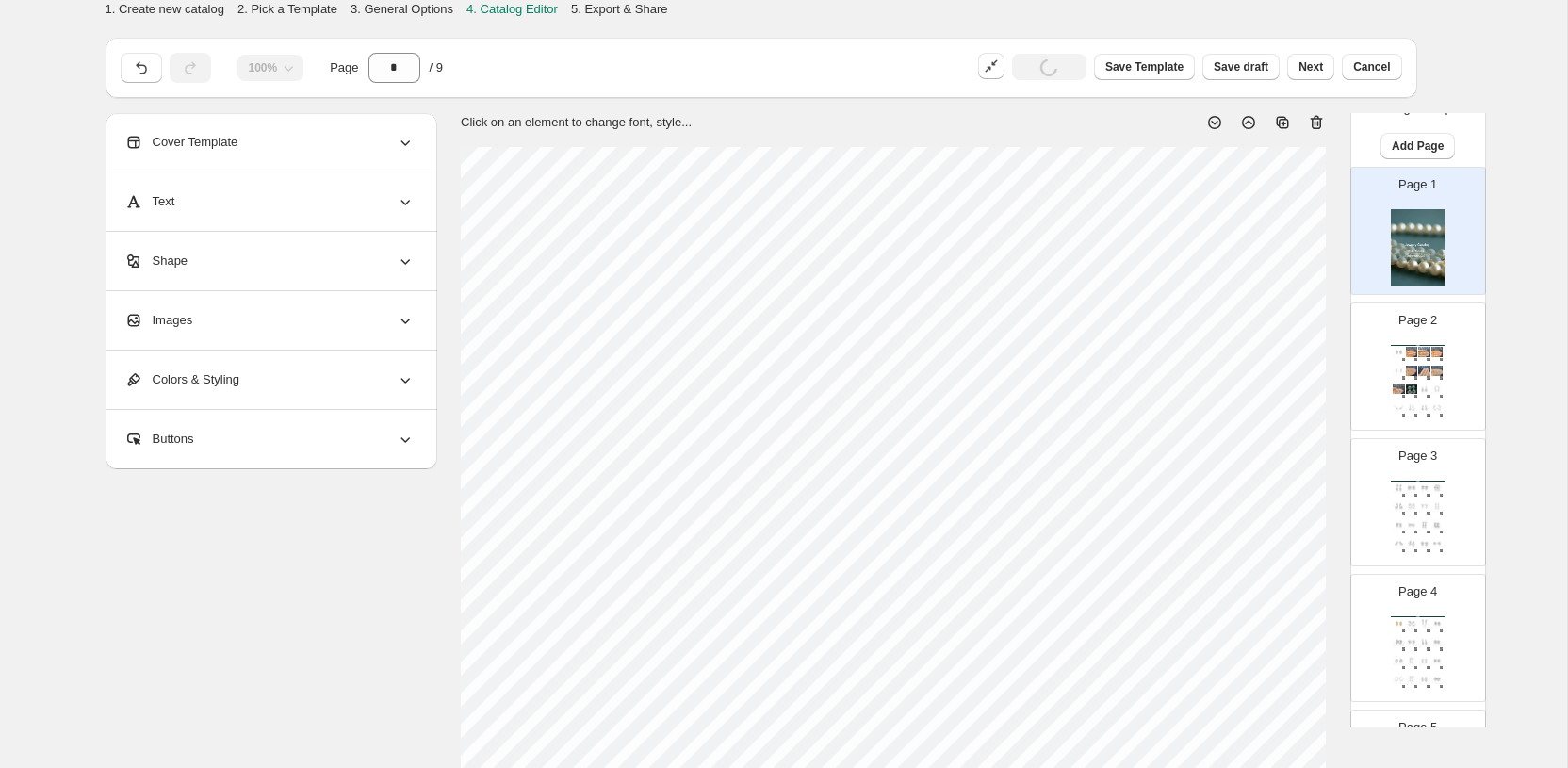 click 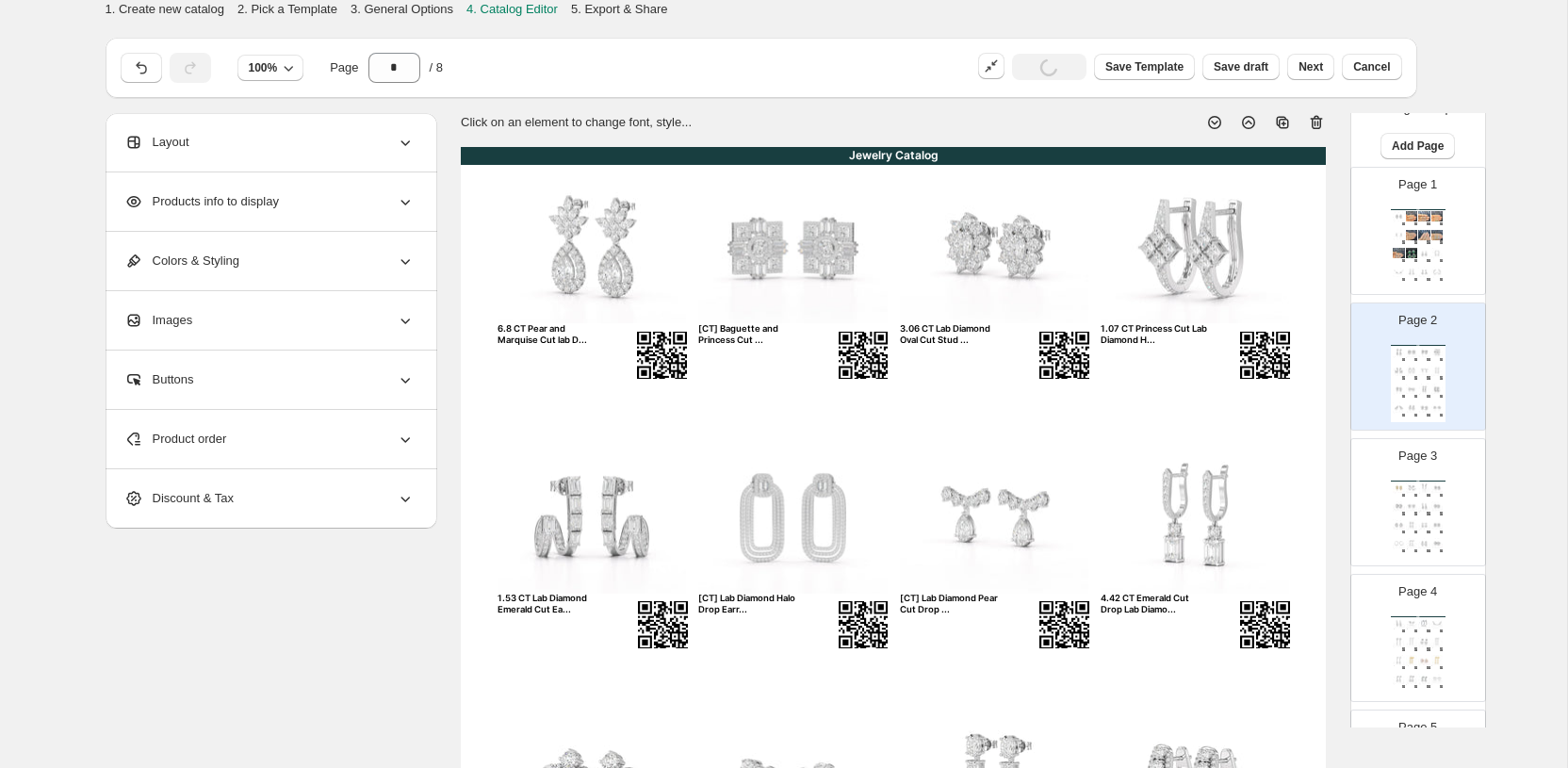 scroll, scrollTop: 0, scrollLeft: 0, axis: both 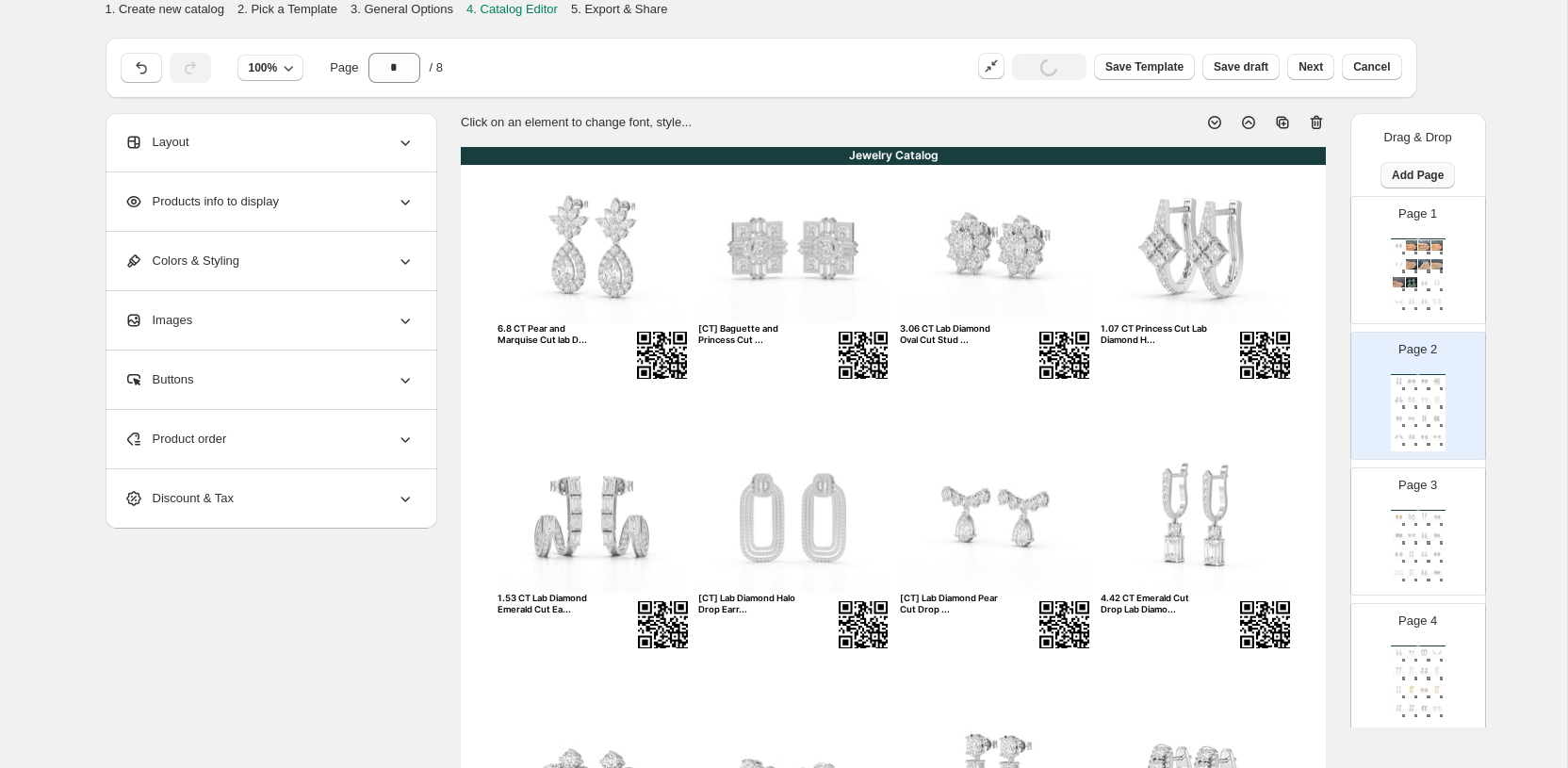 click on "Add Page" at bounding box center [1417, 175] 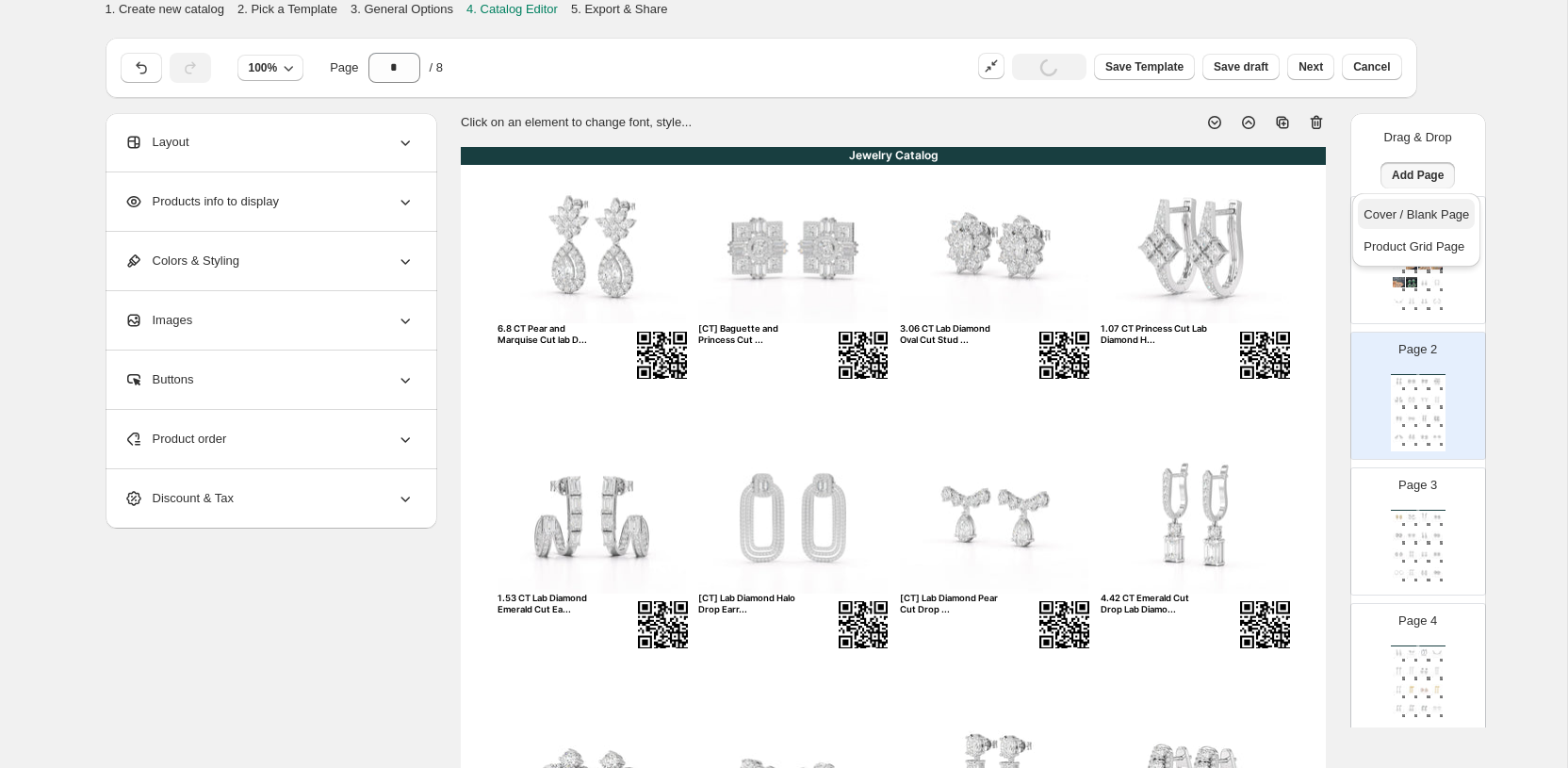 scroll, scrollTop: 1, scrollLeft: 0, axis: vertical 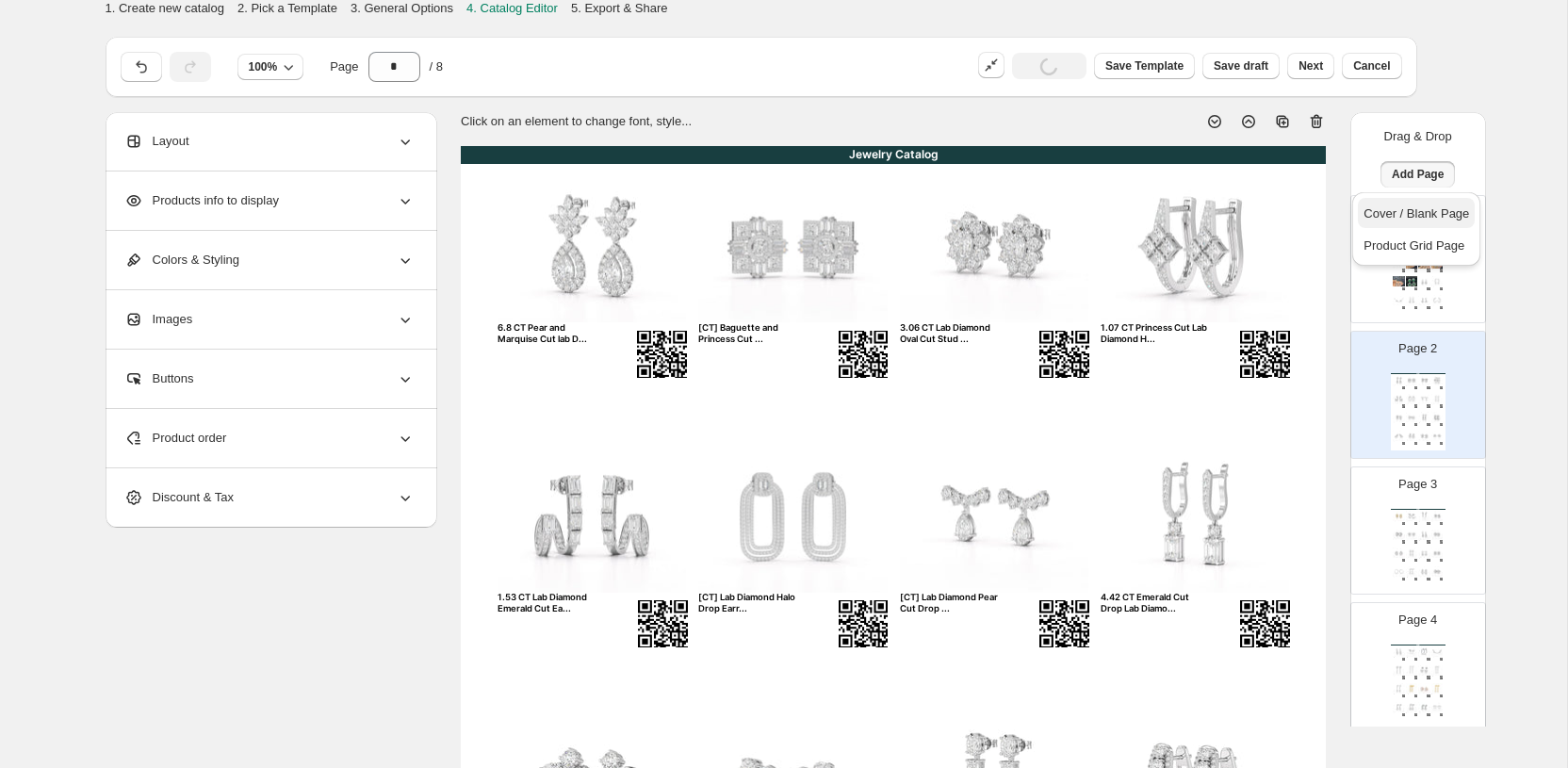 click on "Cover / Blank Page" at bounding box center (1416, 213) 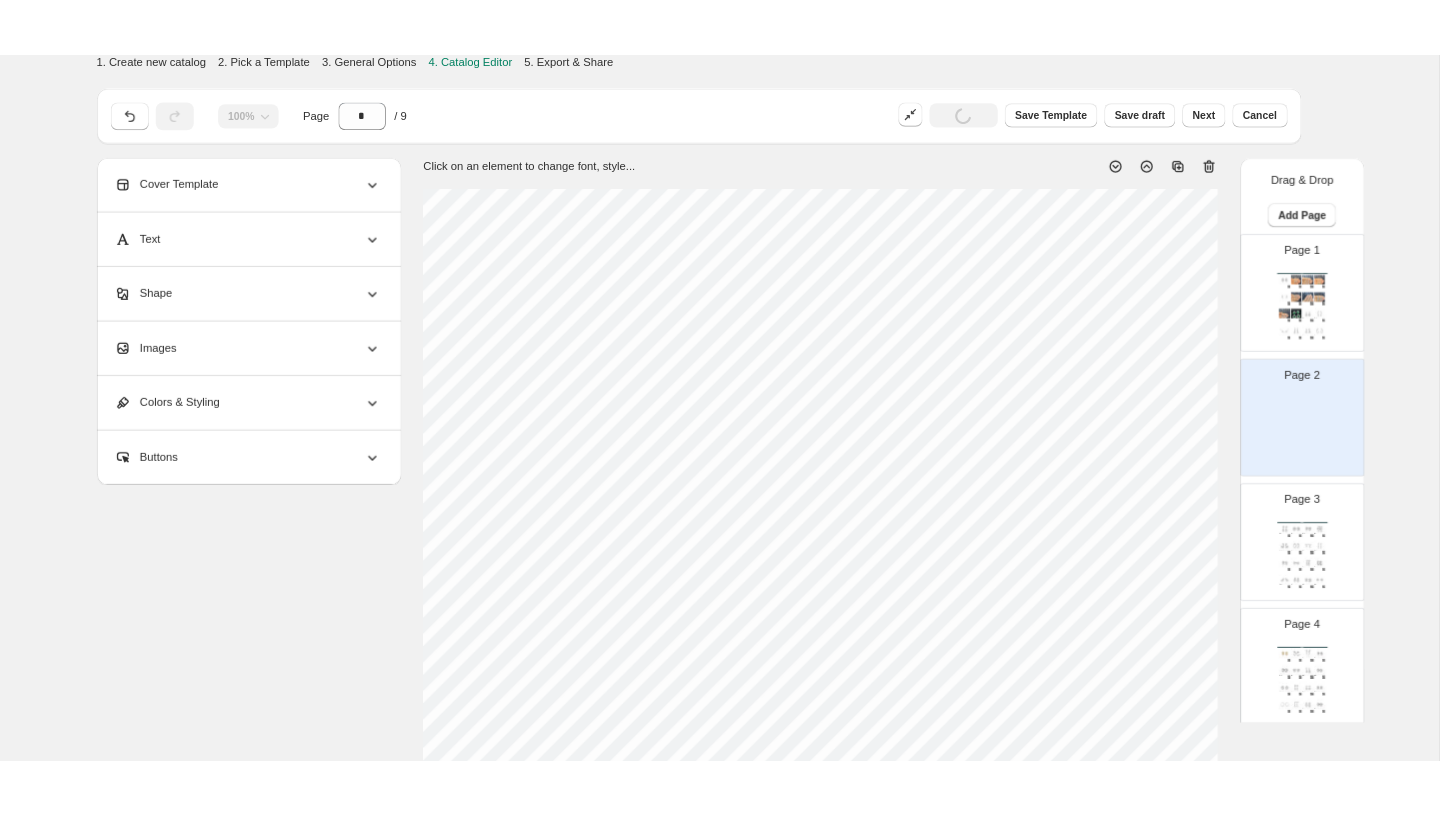 scroll, scrollTop: 0, scrollLeft: 0, axis: both 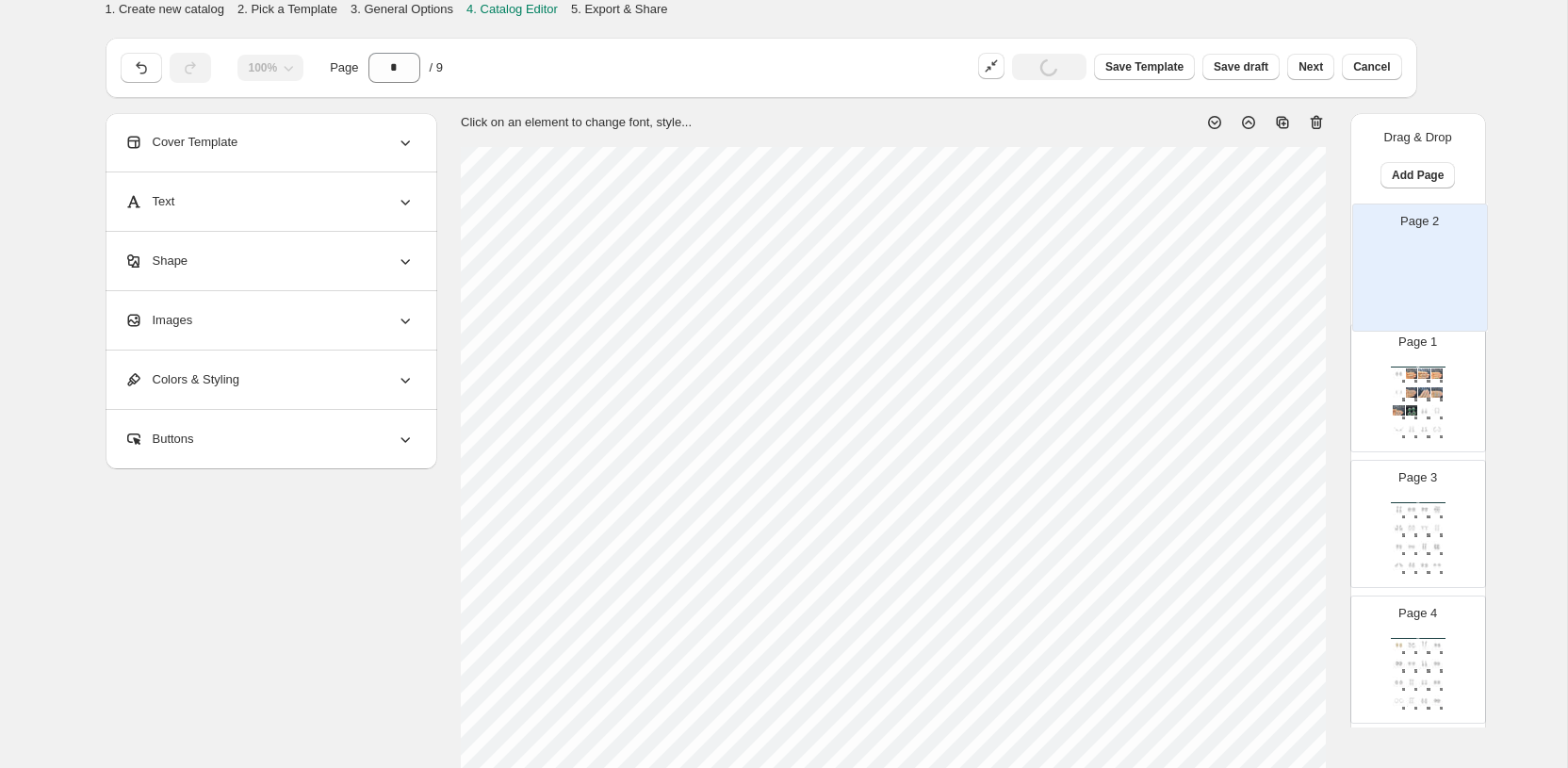 drag, startPoint x: 1408, startPoint y: 378, endPoint x: 1411, endPoint y: 244, distance: 134.0336 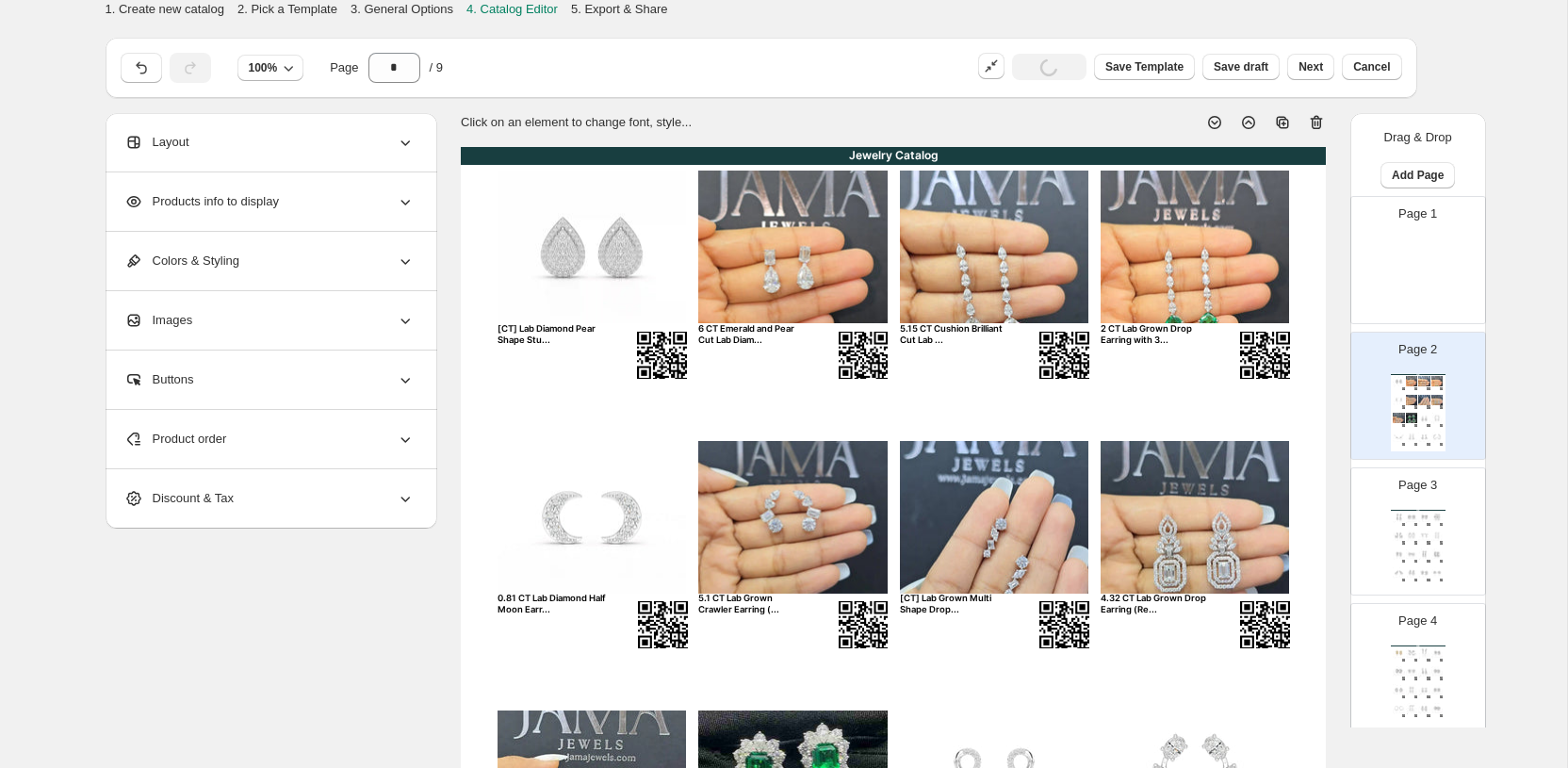 click at bounding box center (1418, 277) 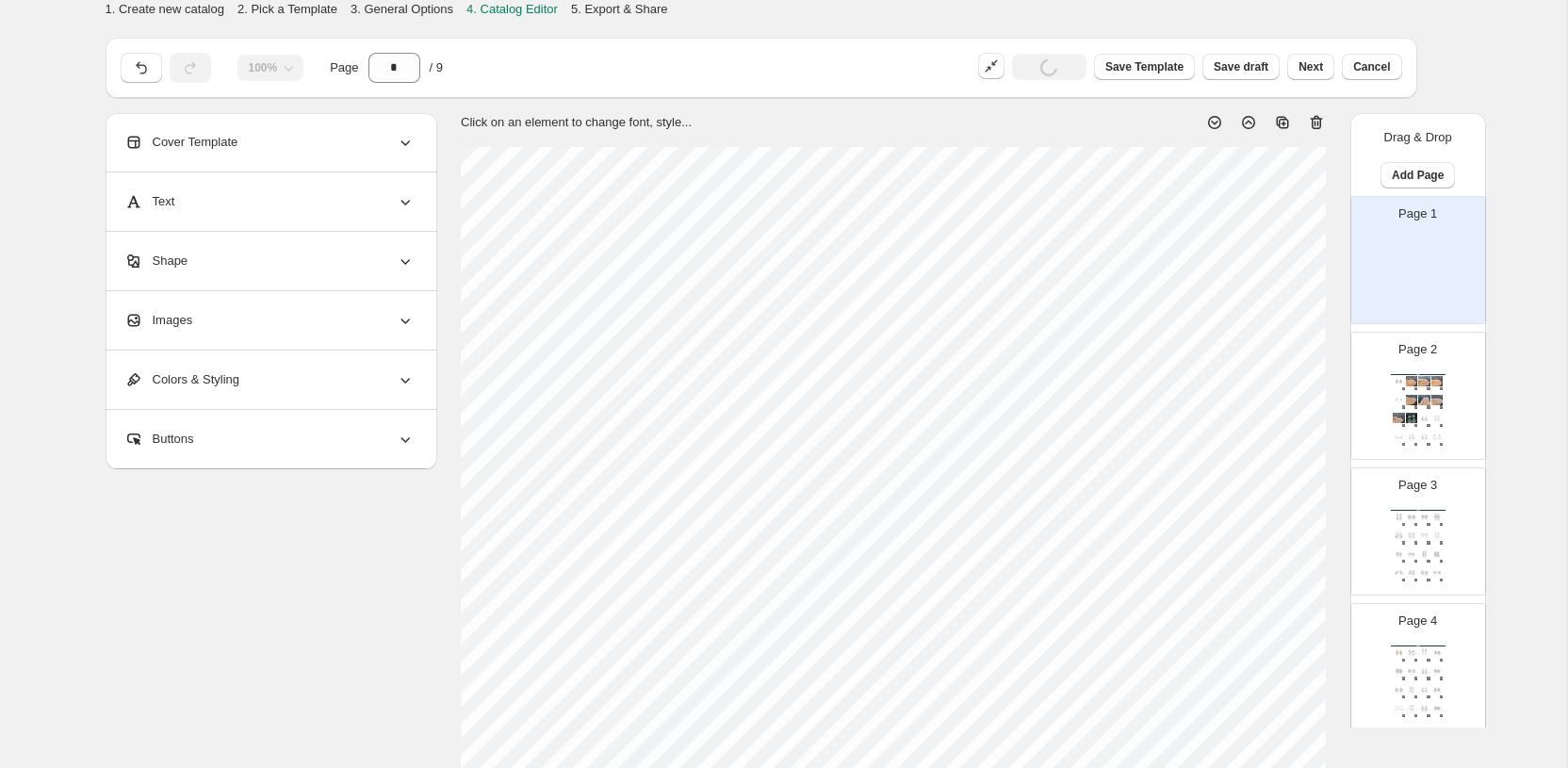 click on "Images" at bounding box center [270, 320] 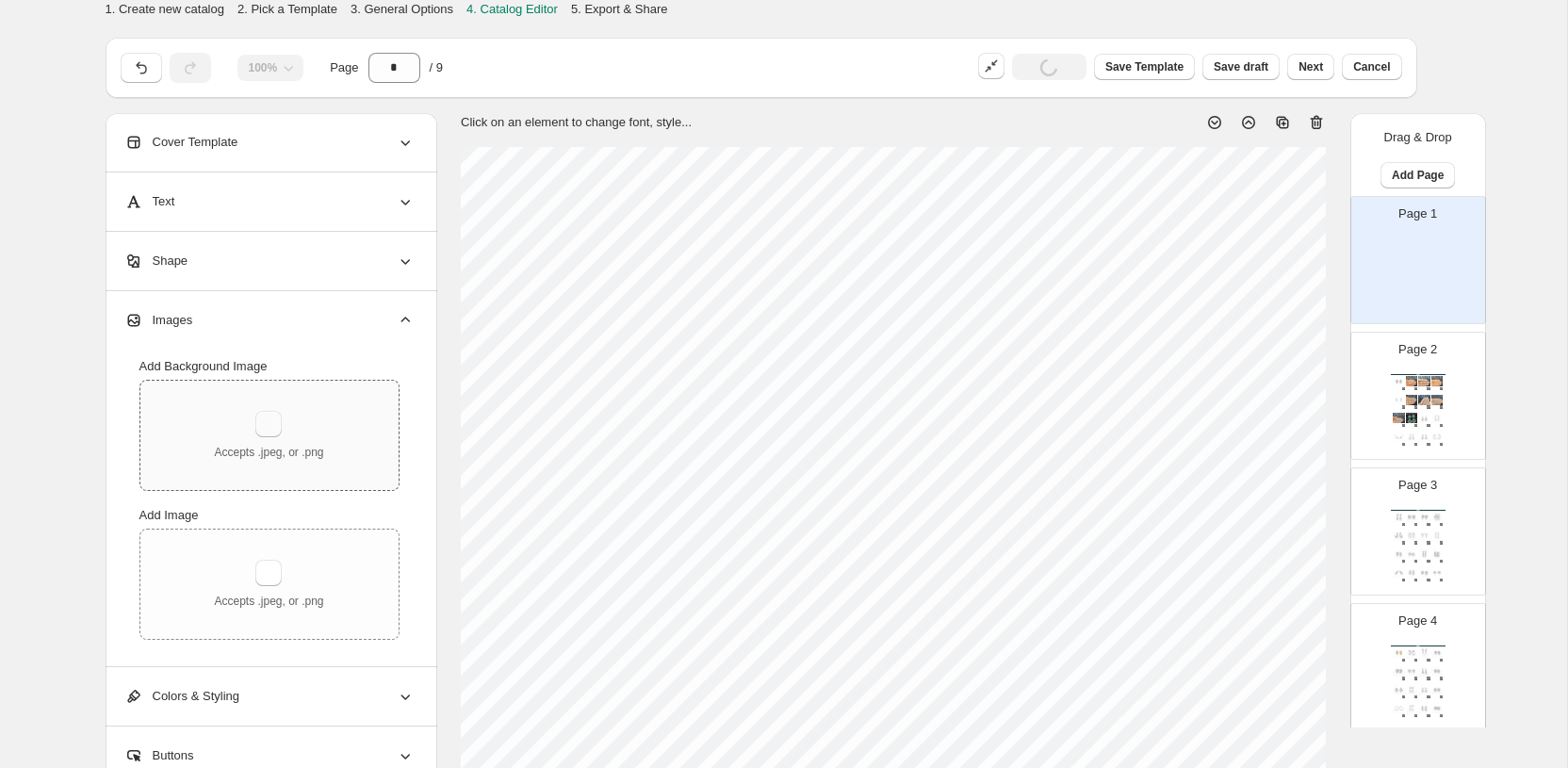 click at bounding box center (269, 424) 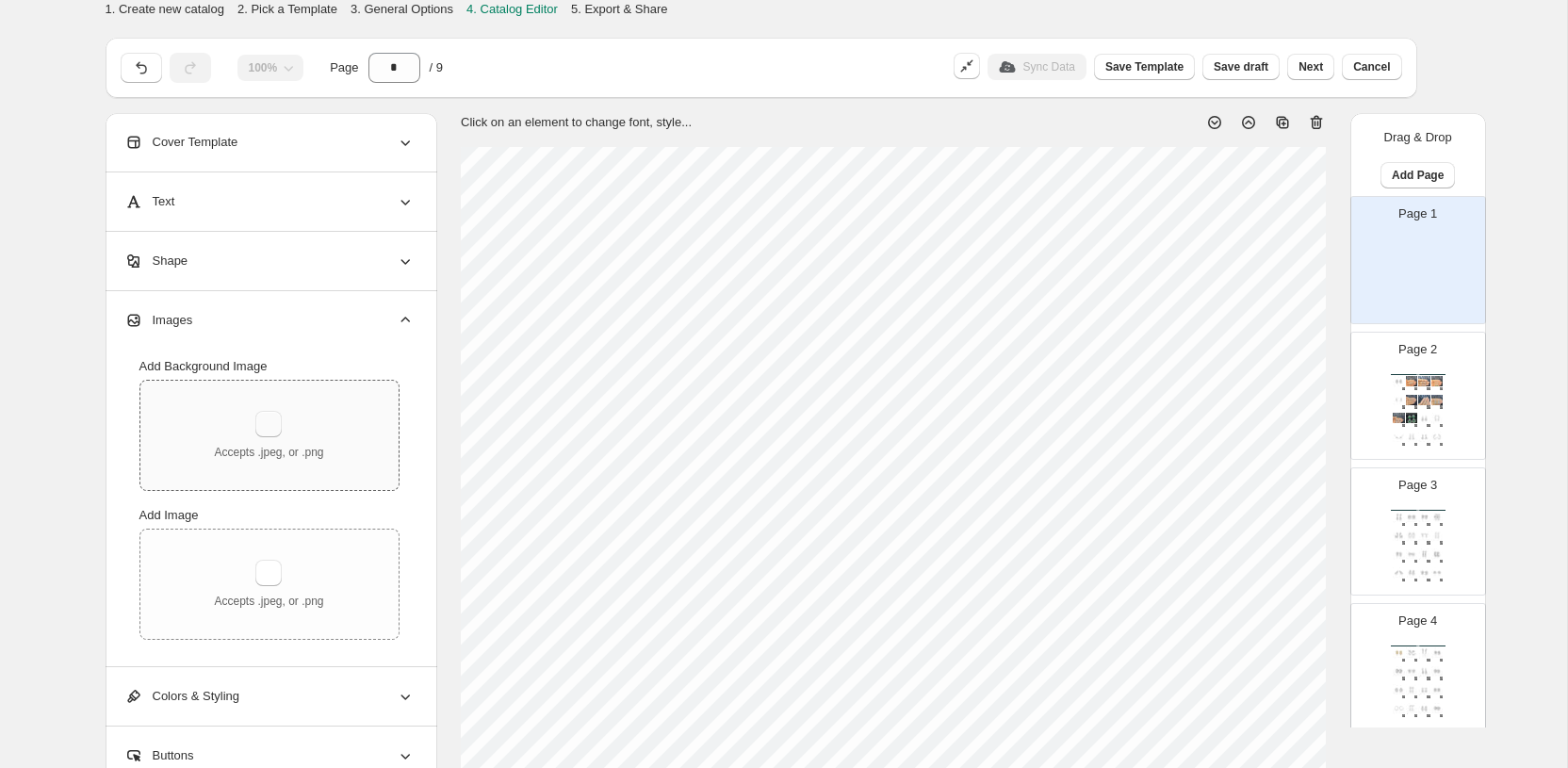 type on "**********" 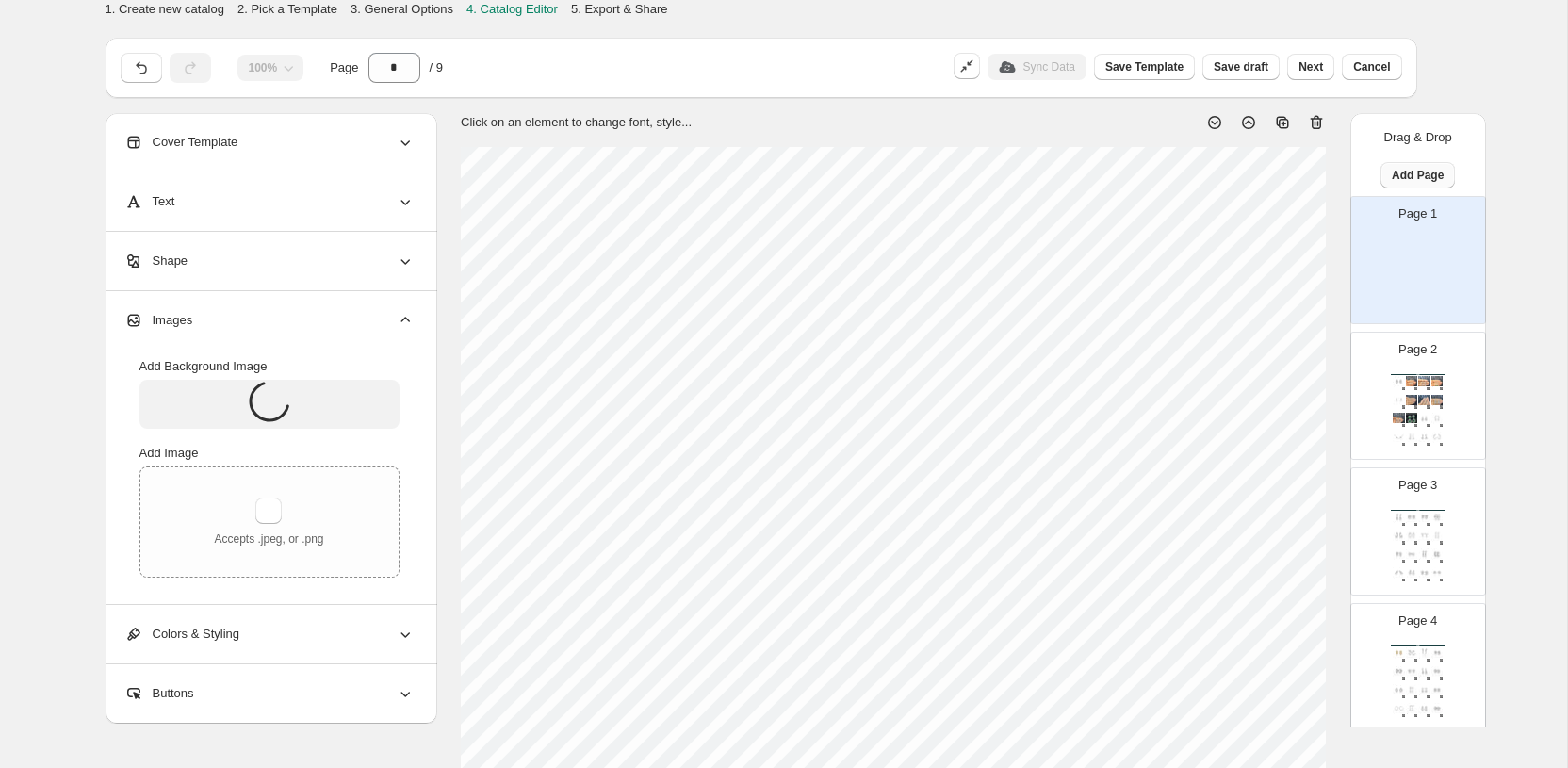 click on "Add Page" at bounding box center (1417, 175) 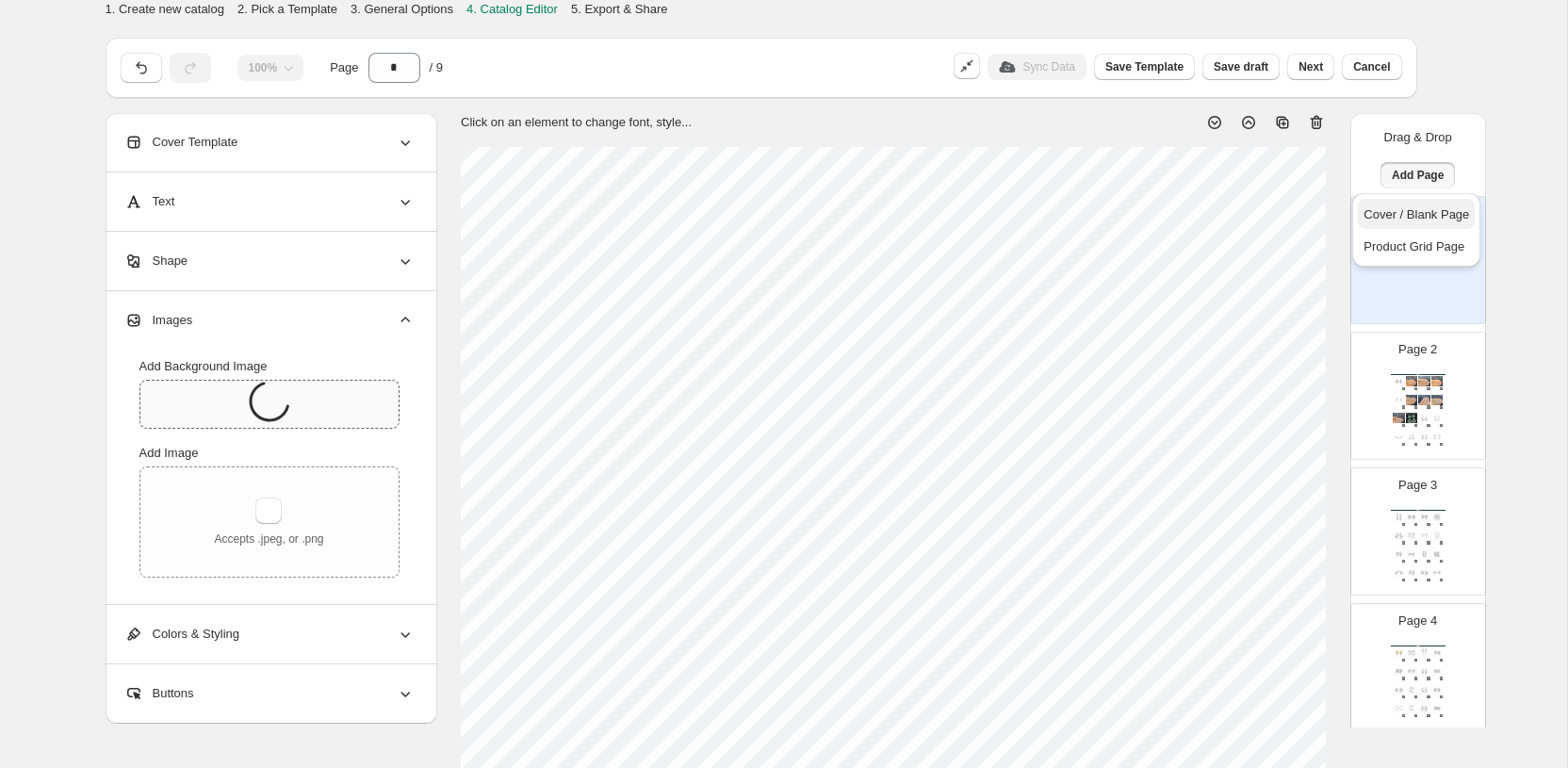 click on "Cover / Blank Page" at bounding box center [1416, 214] 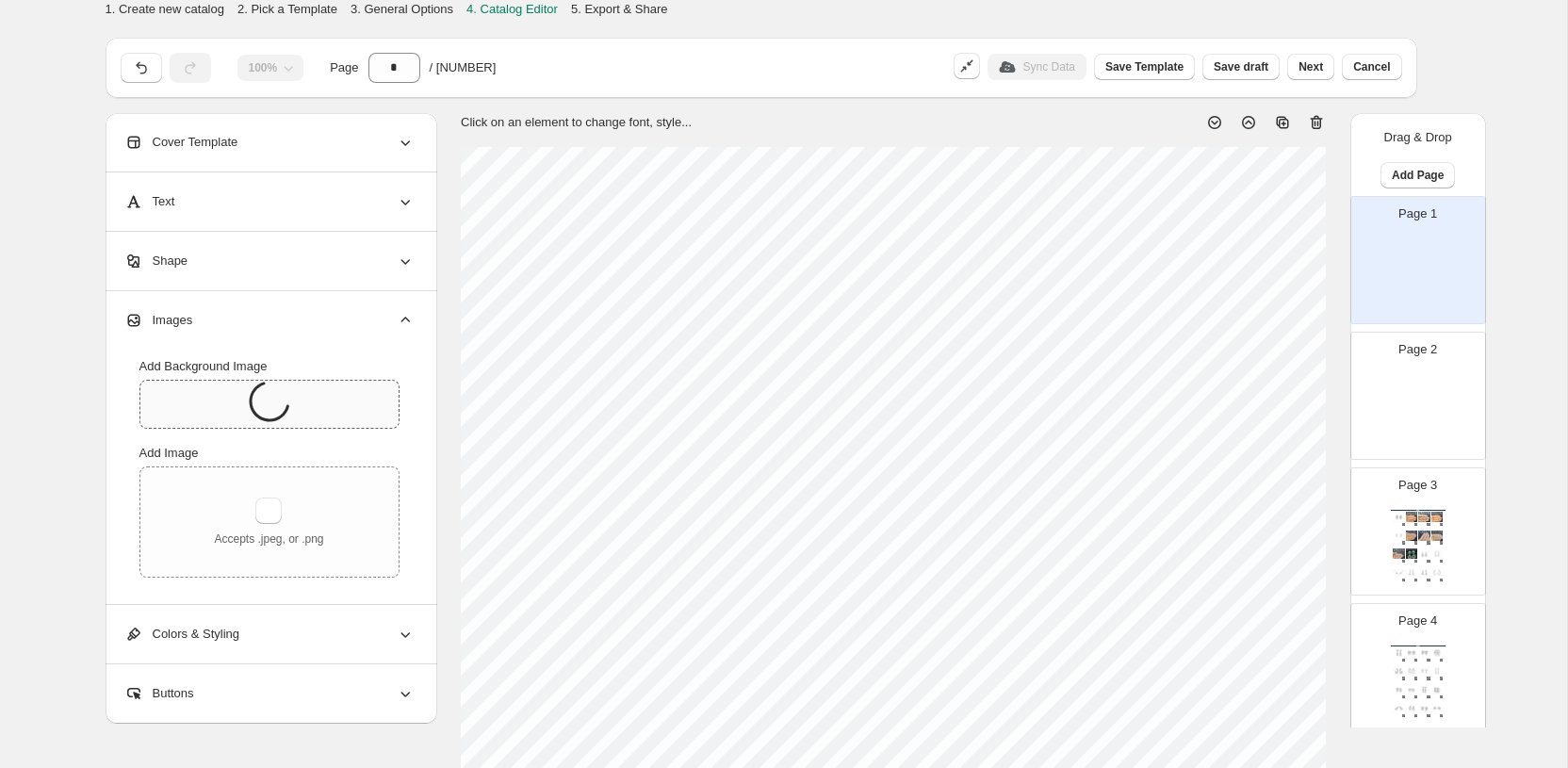 click at bounding box center (1418, 413) 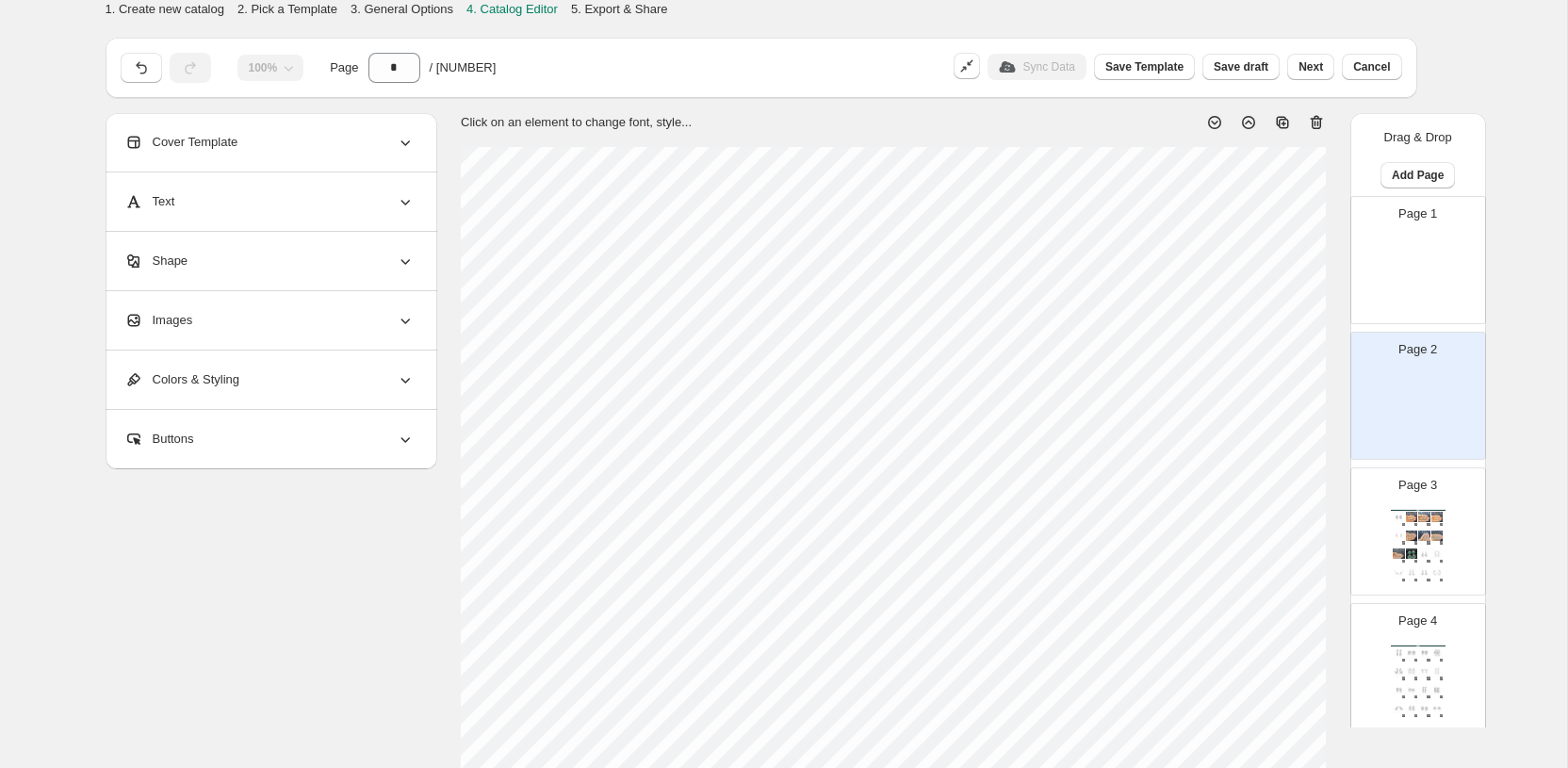 click on "Images" at bounding box center [158, 320] 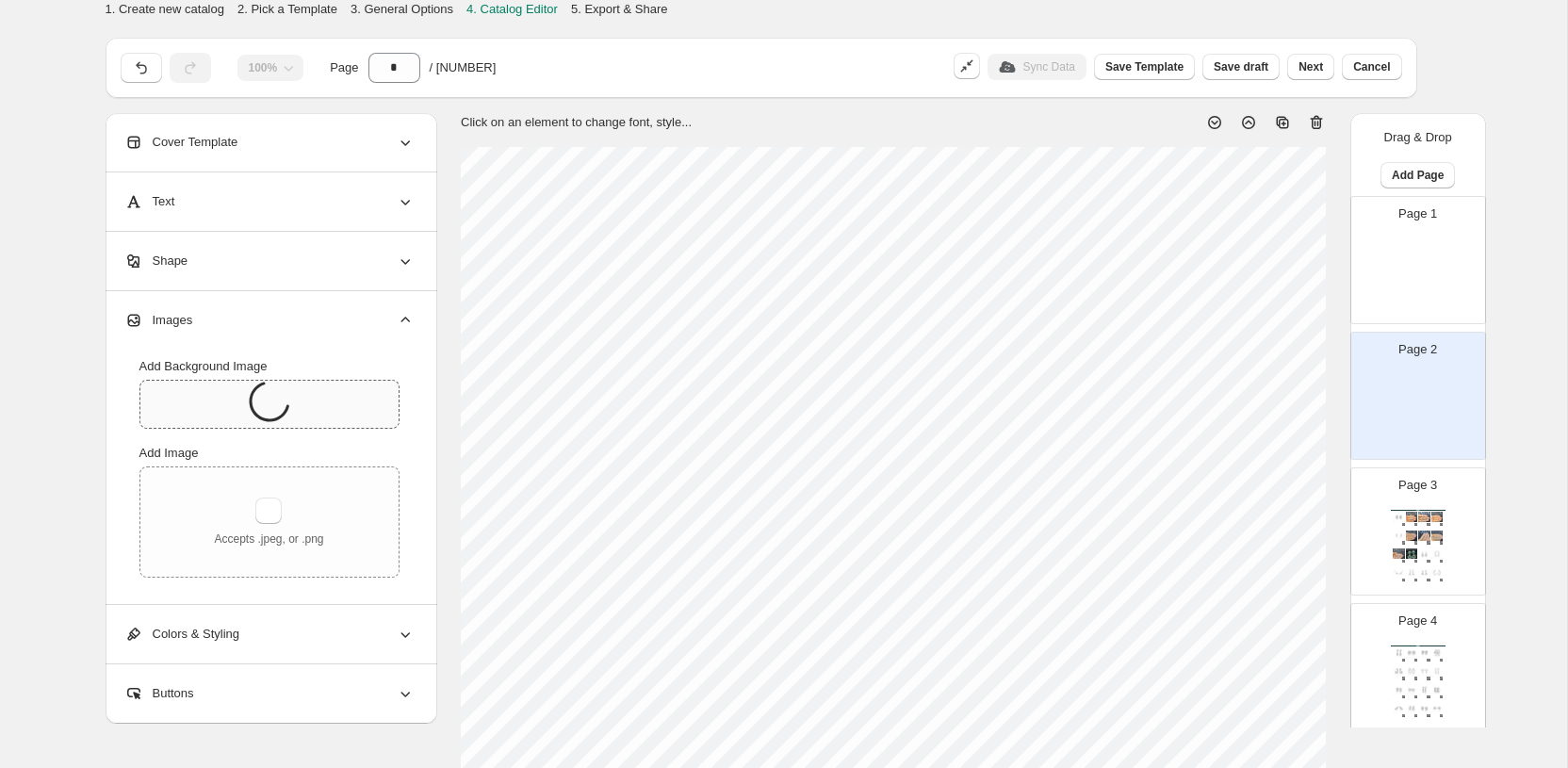click at bounding box center (1418, 277) 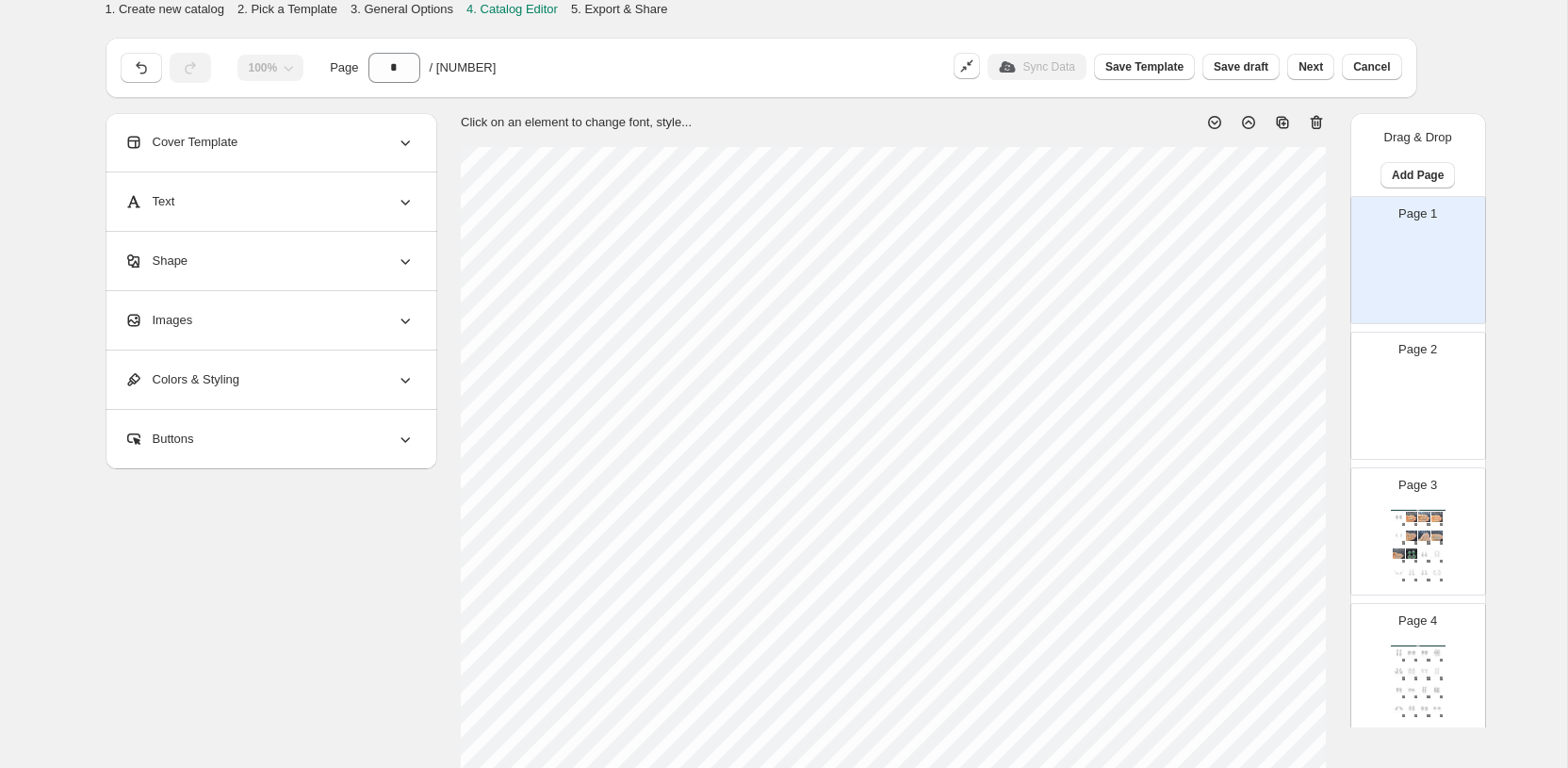 click on "Images" at bounding box center [270, 320] 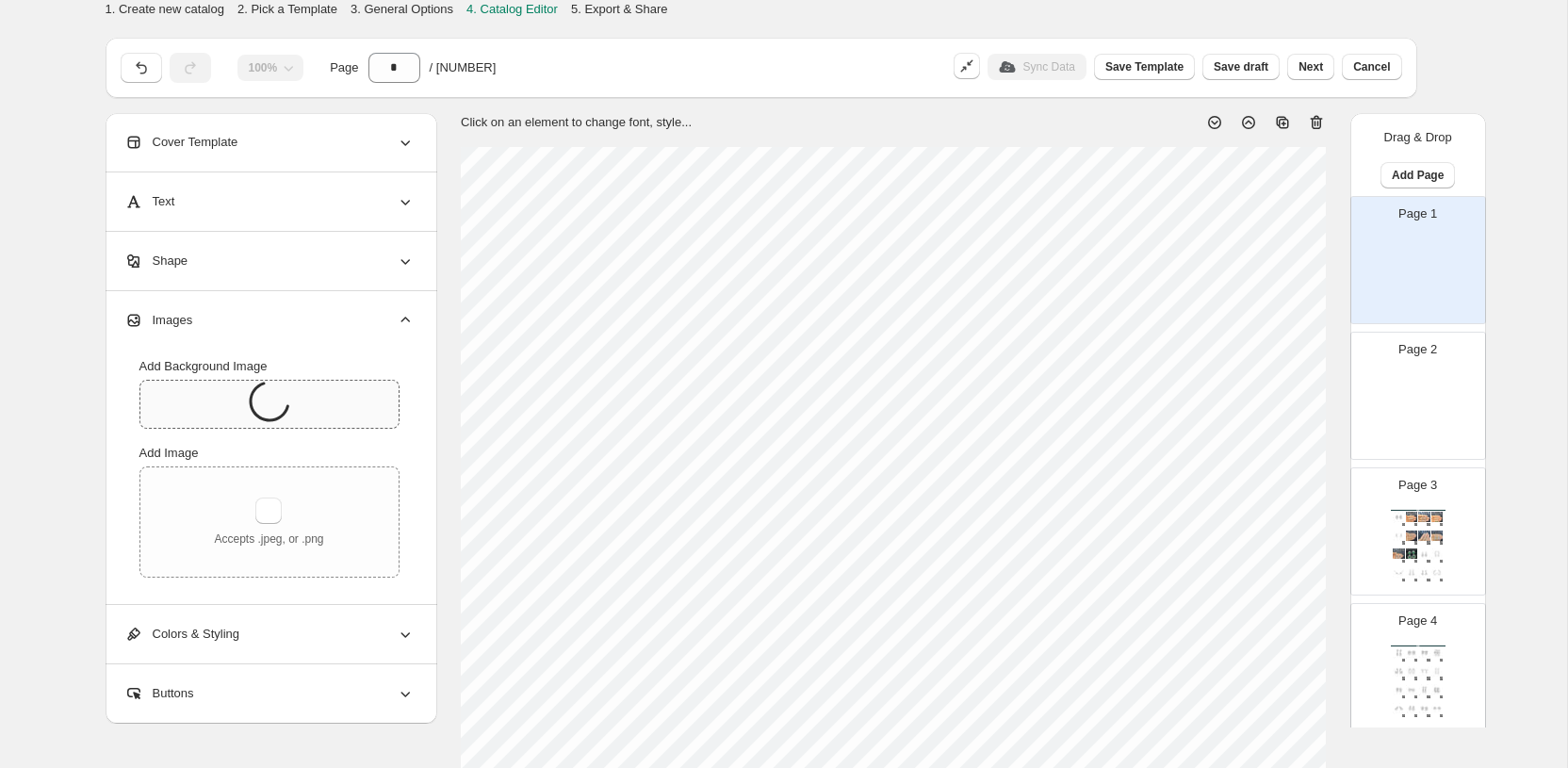 click 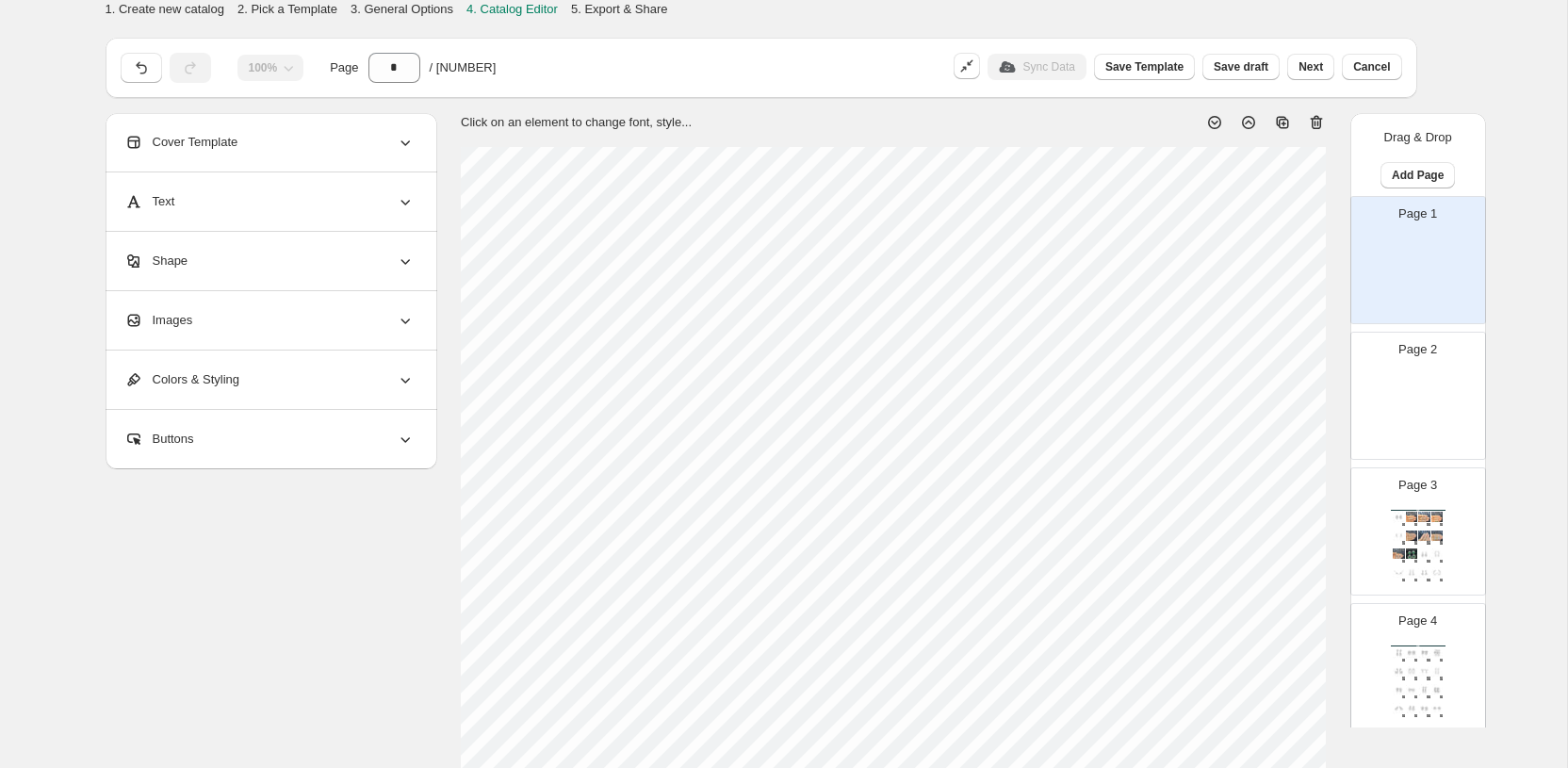 click on "Images" at bounding box center [270, 320] 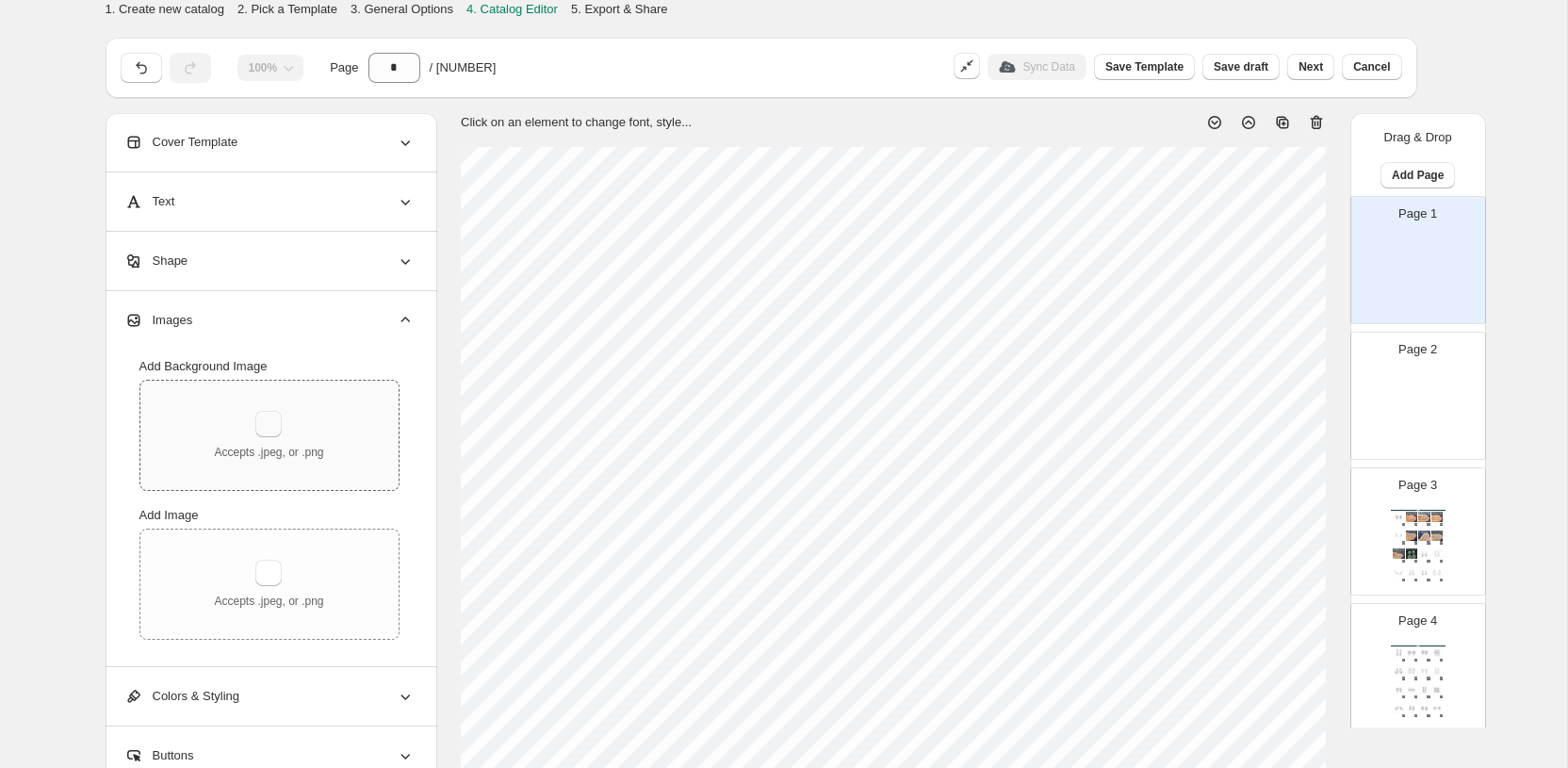 click at bounding box center (269, 424) 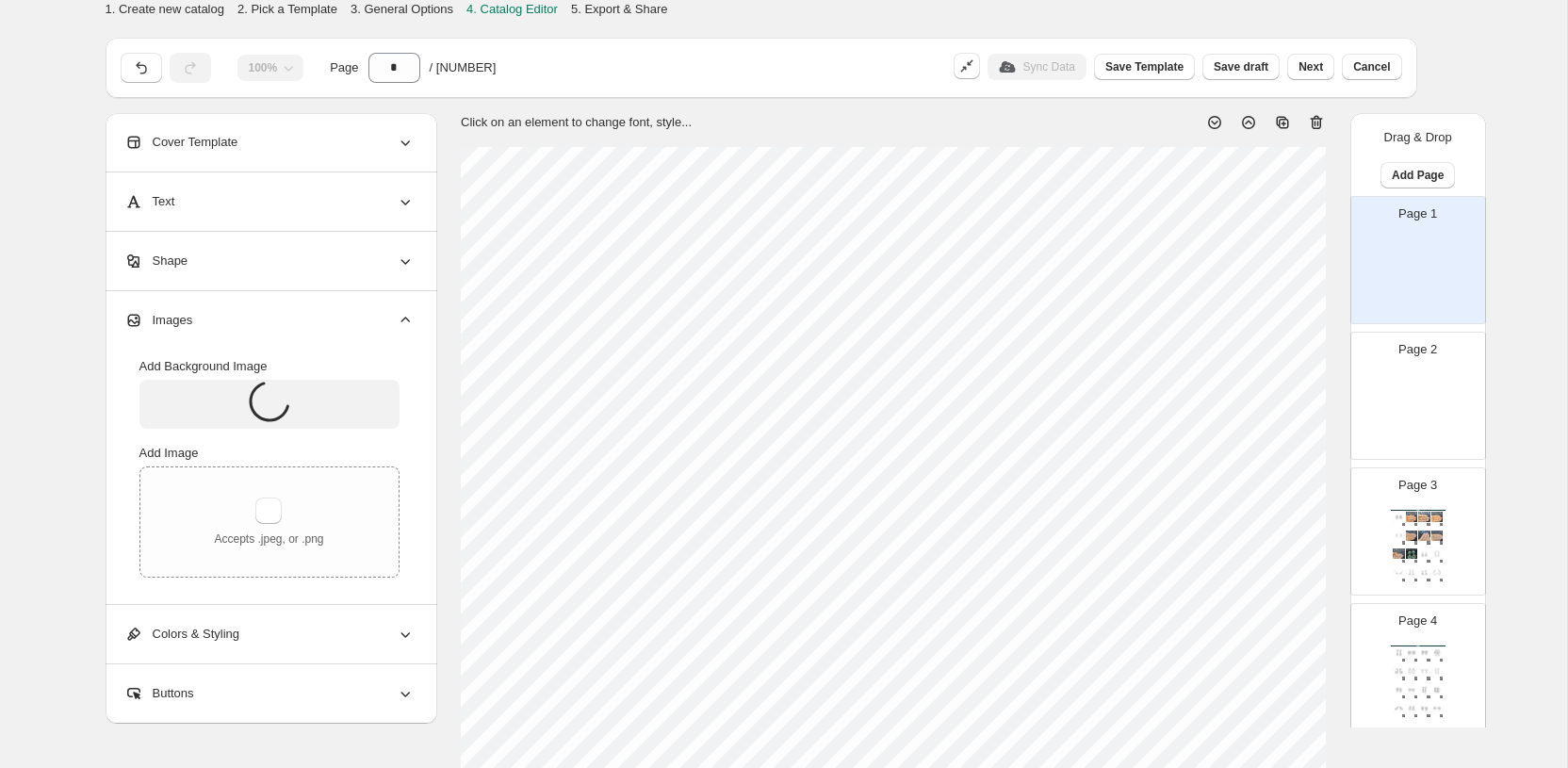 click at bounding box center [1418, 413] 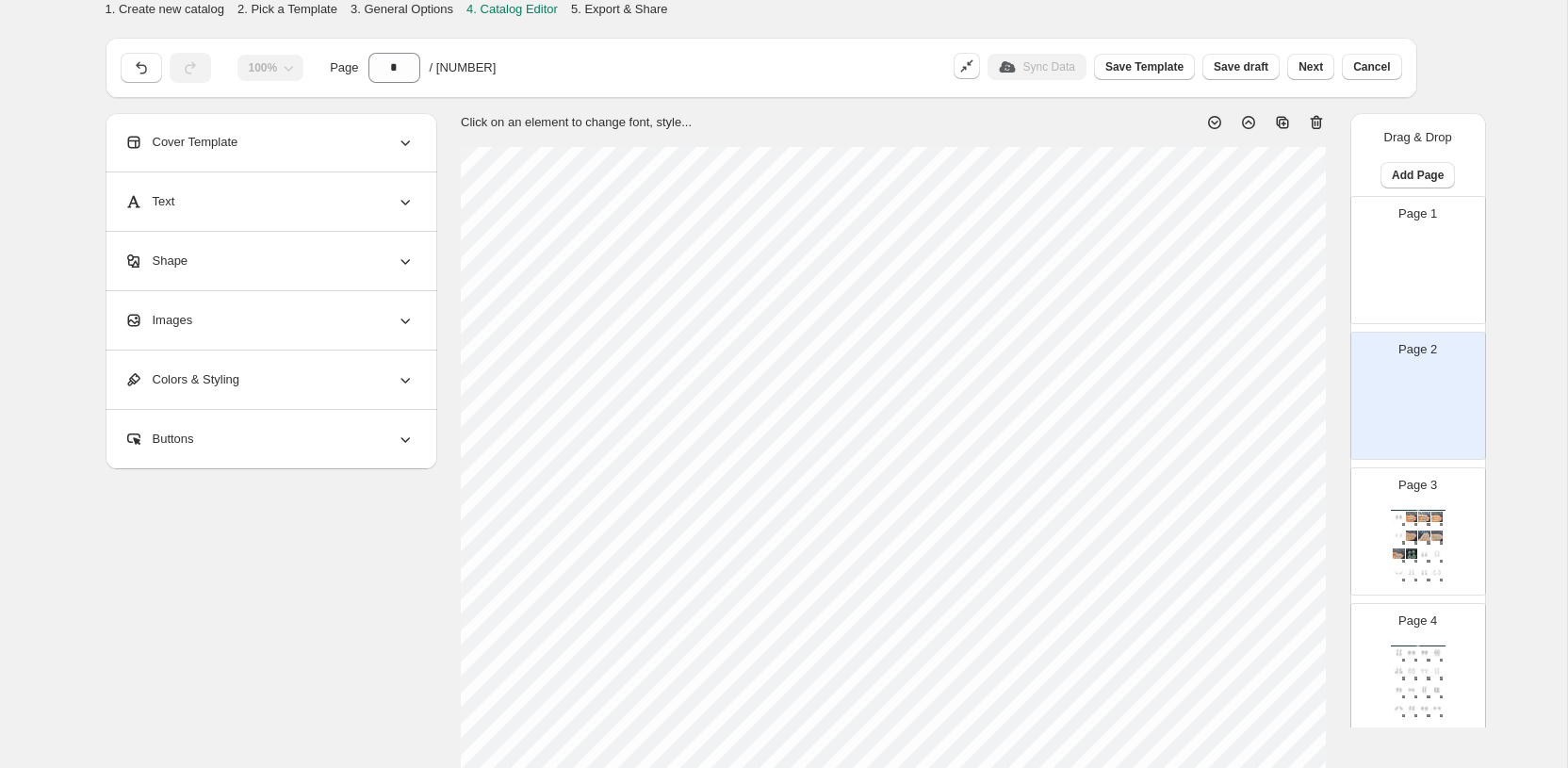 click on "Images" at bounding box center [270, 320] 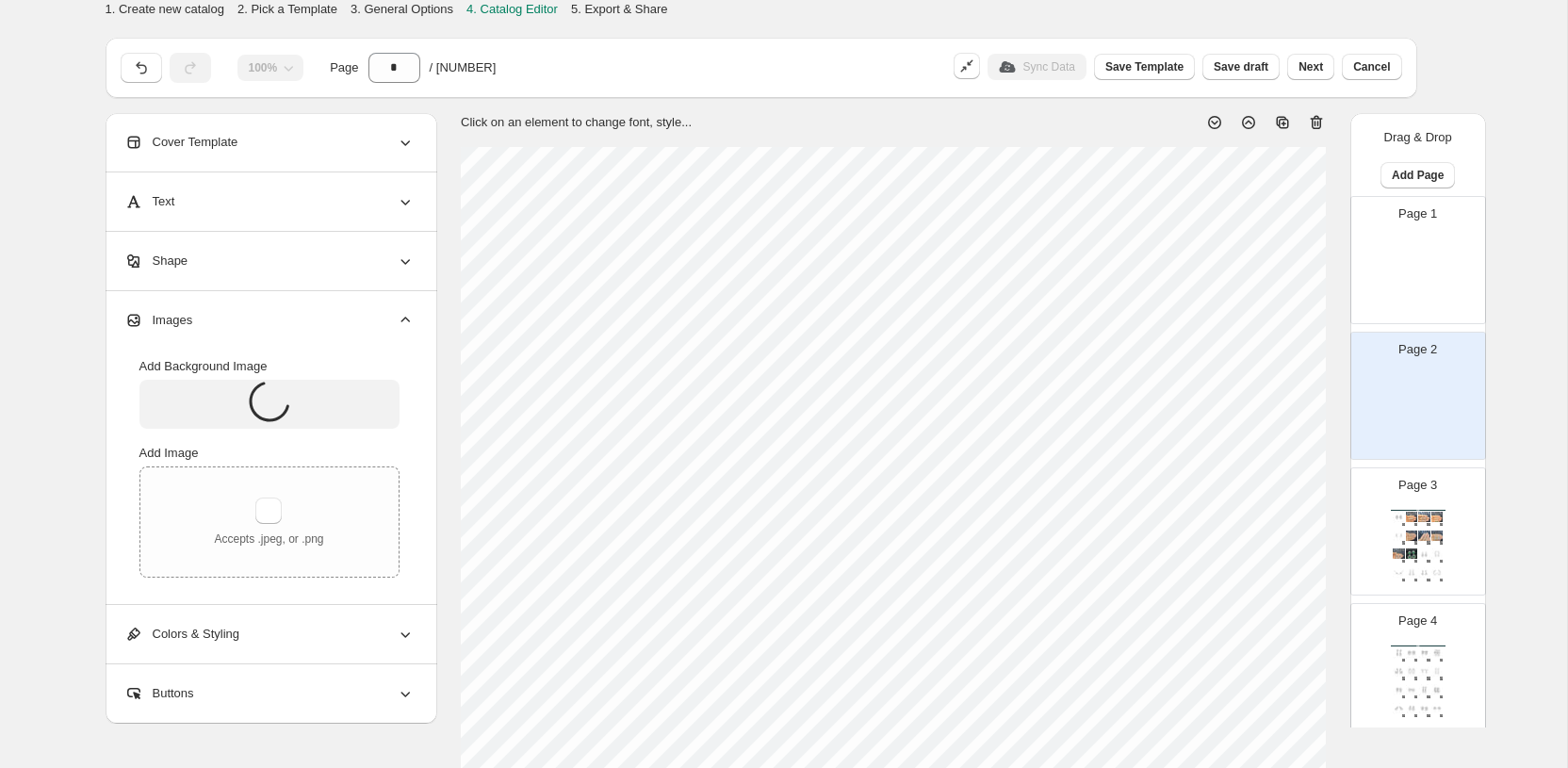 click 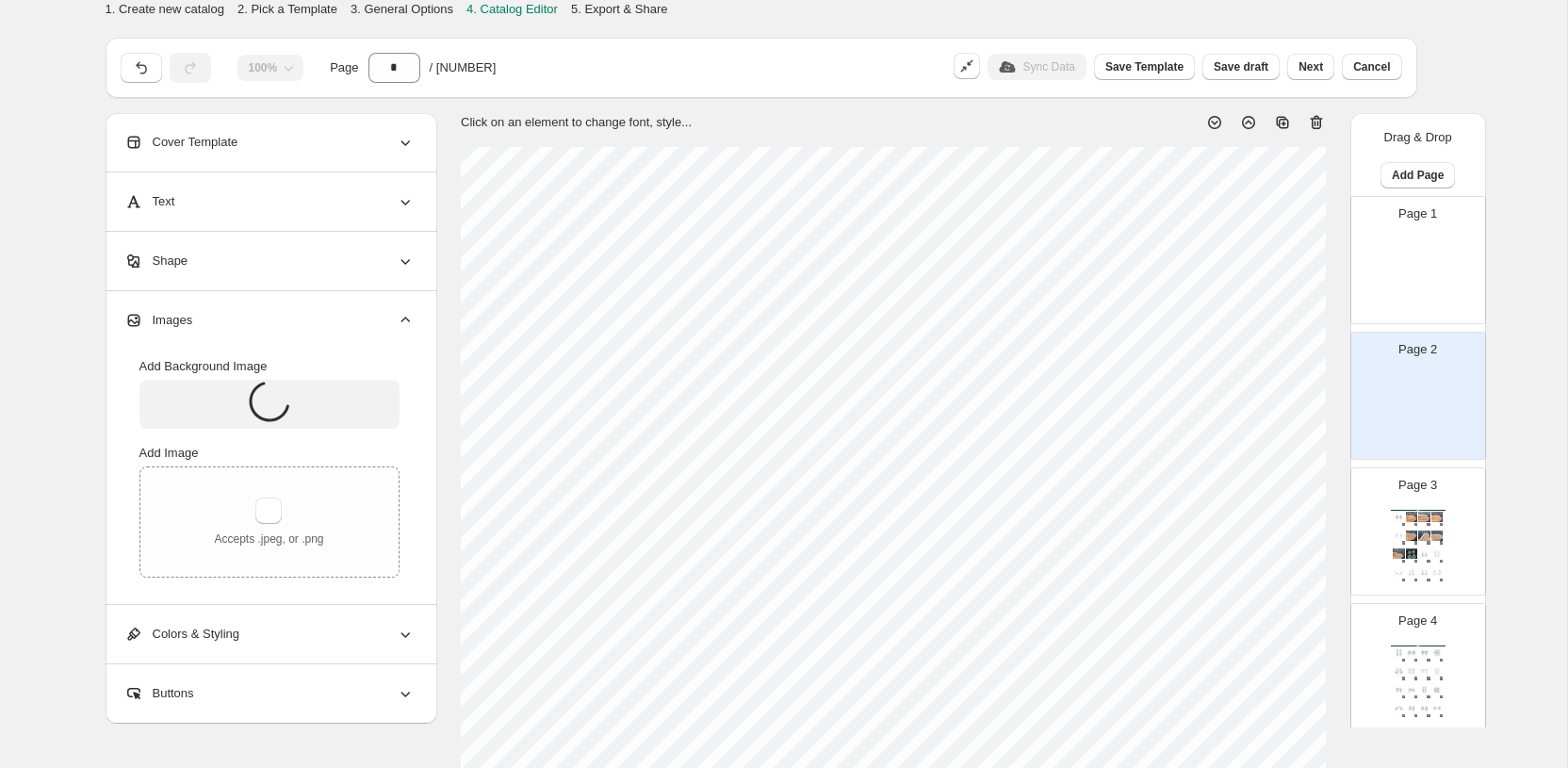 click at bounding box center (1418, 277) 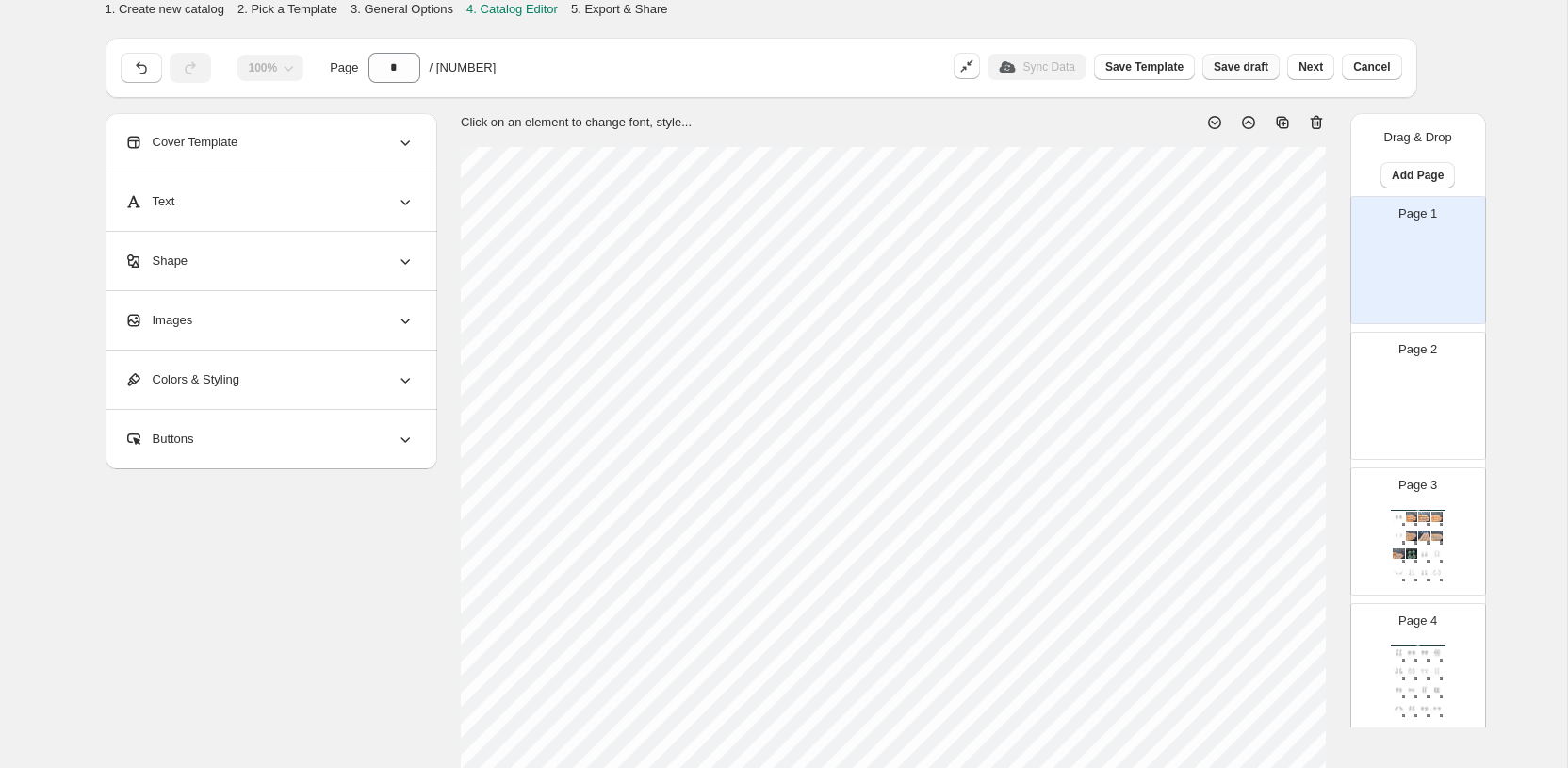 click on "Save draft" at bounding box center [1241, 67] 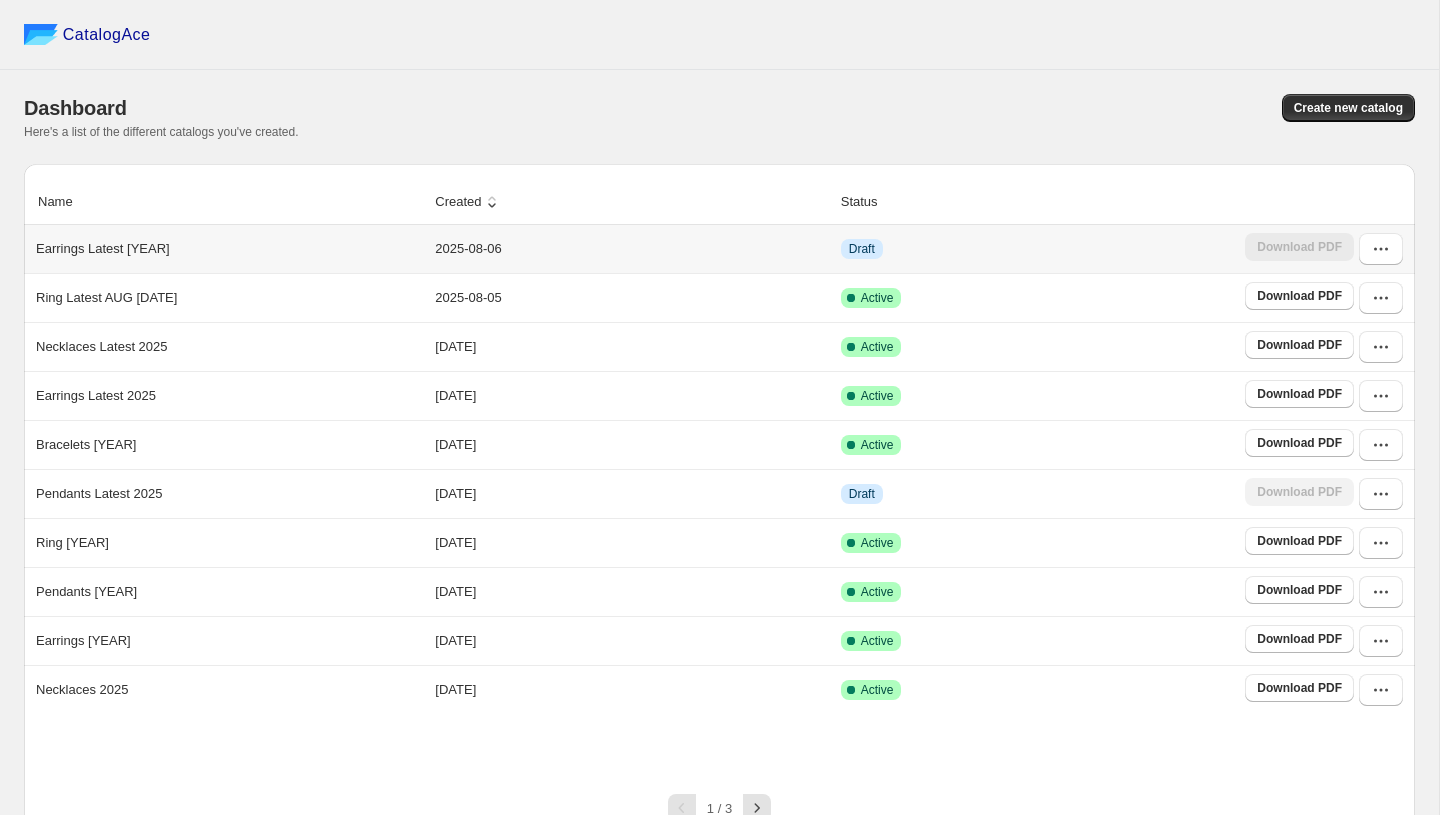 click on "Earrings Latest [YEAR]" at bounding box center (225, 245) 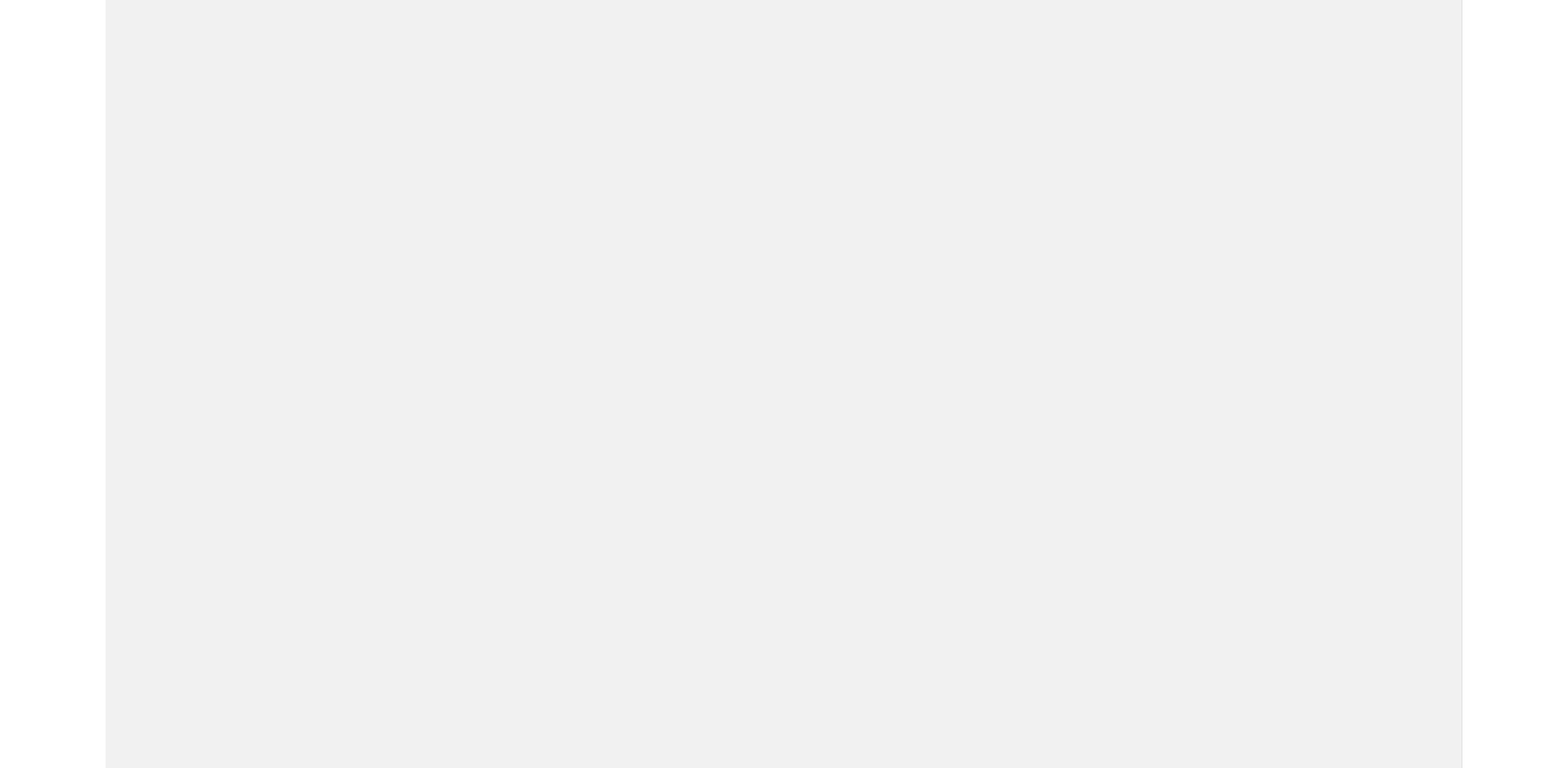 scroll, scrollTop: 0, scrollLeft: 0, axis: both 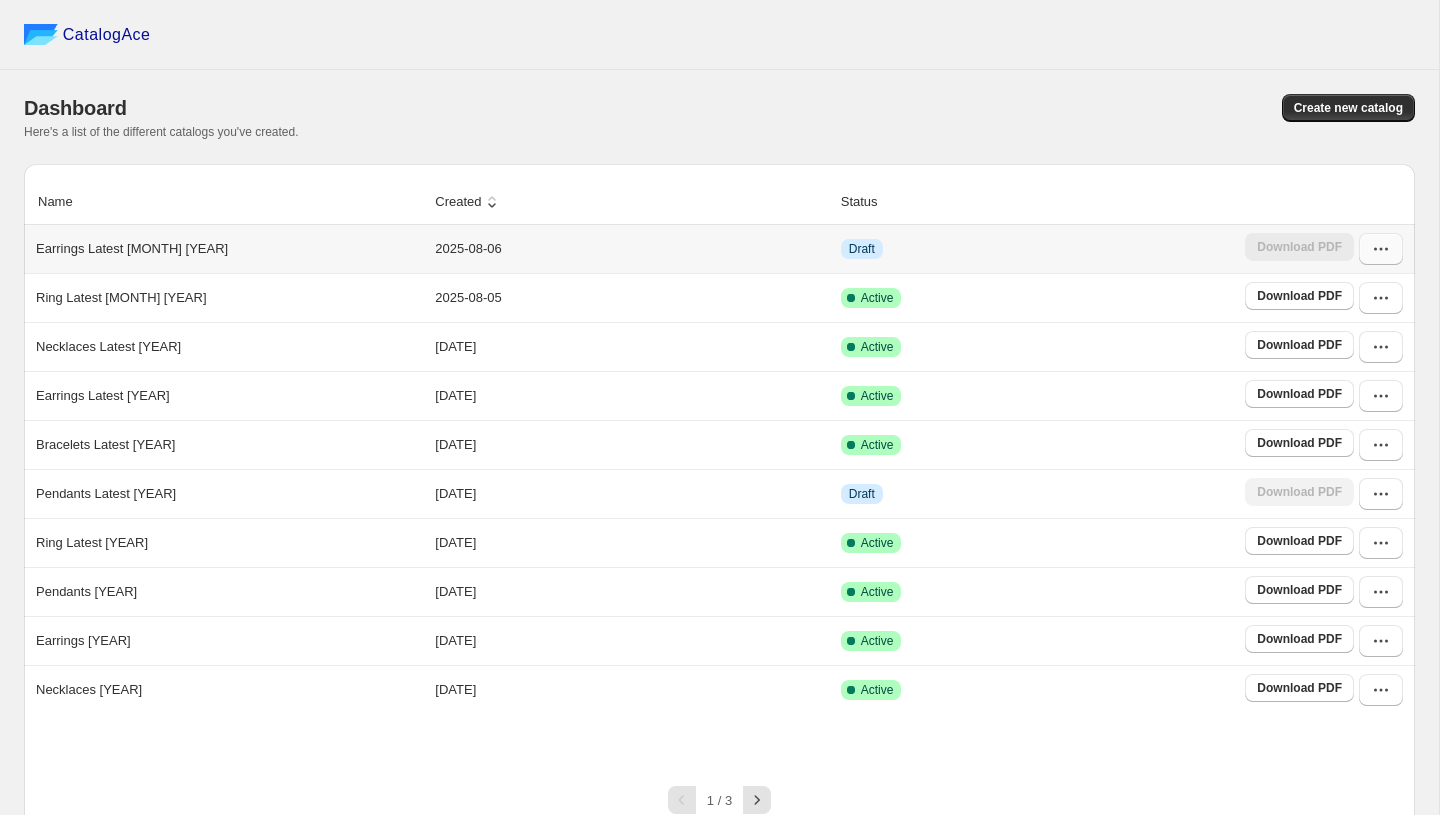click 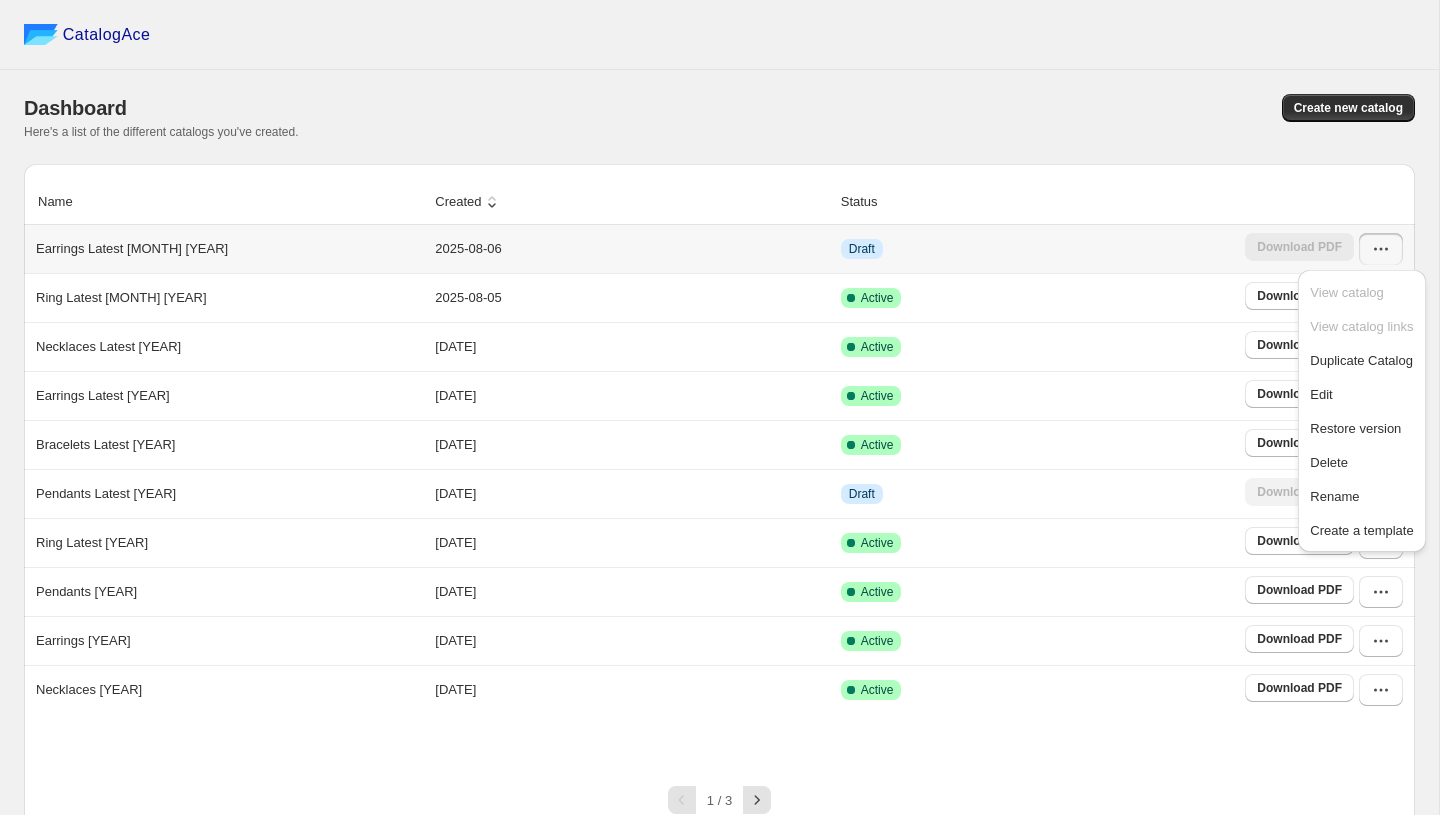 click on "Draft" at bounding box center [1037, 249] 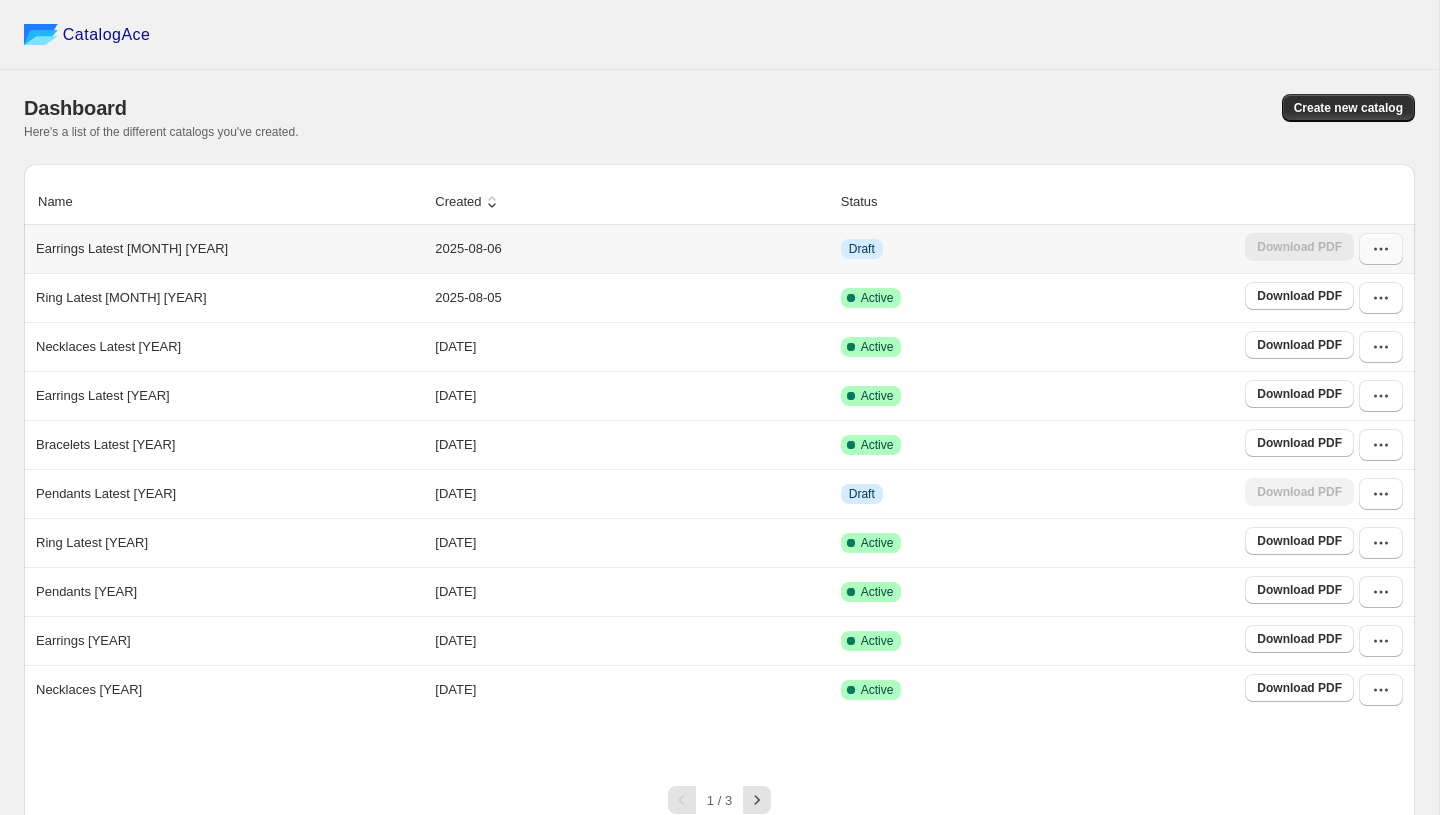 click 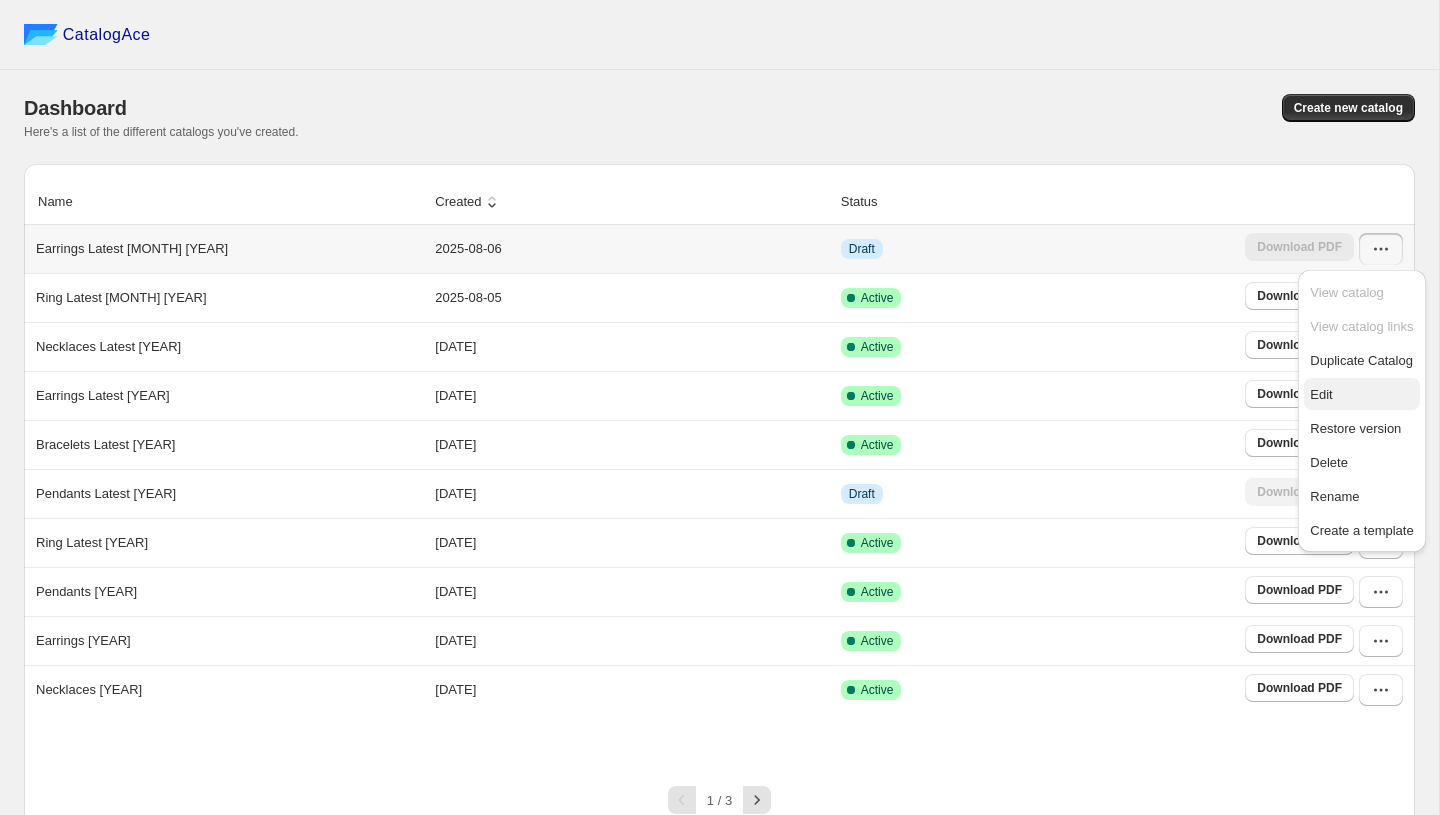 click on "Edit" at bounding box center [1361, 395] 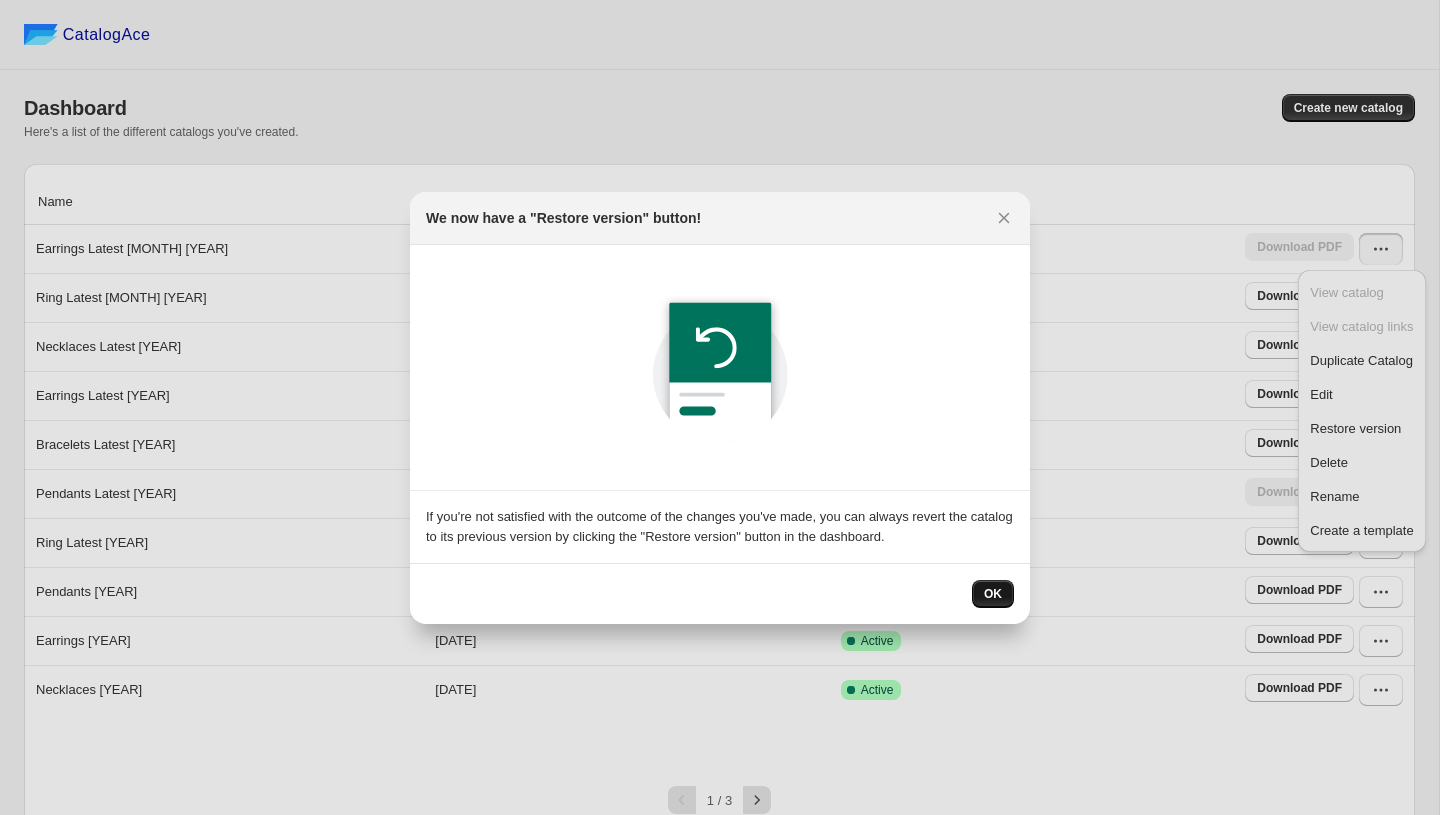 click on "OK" at bounding box center [993, 594] 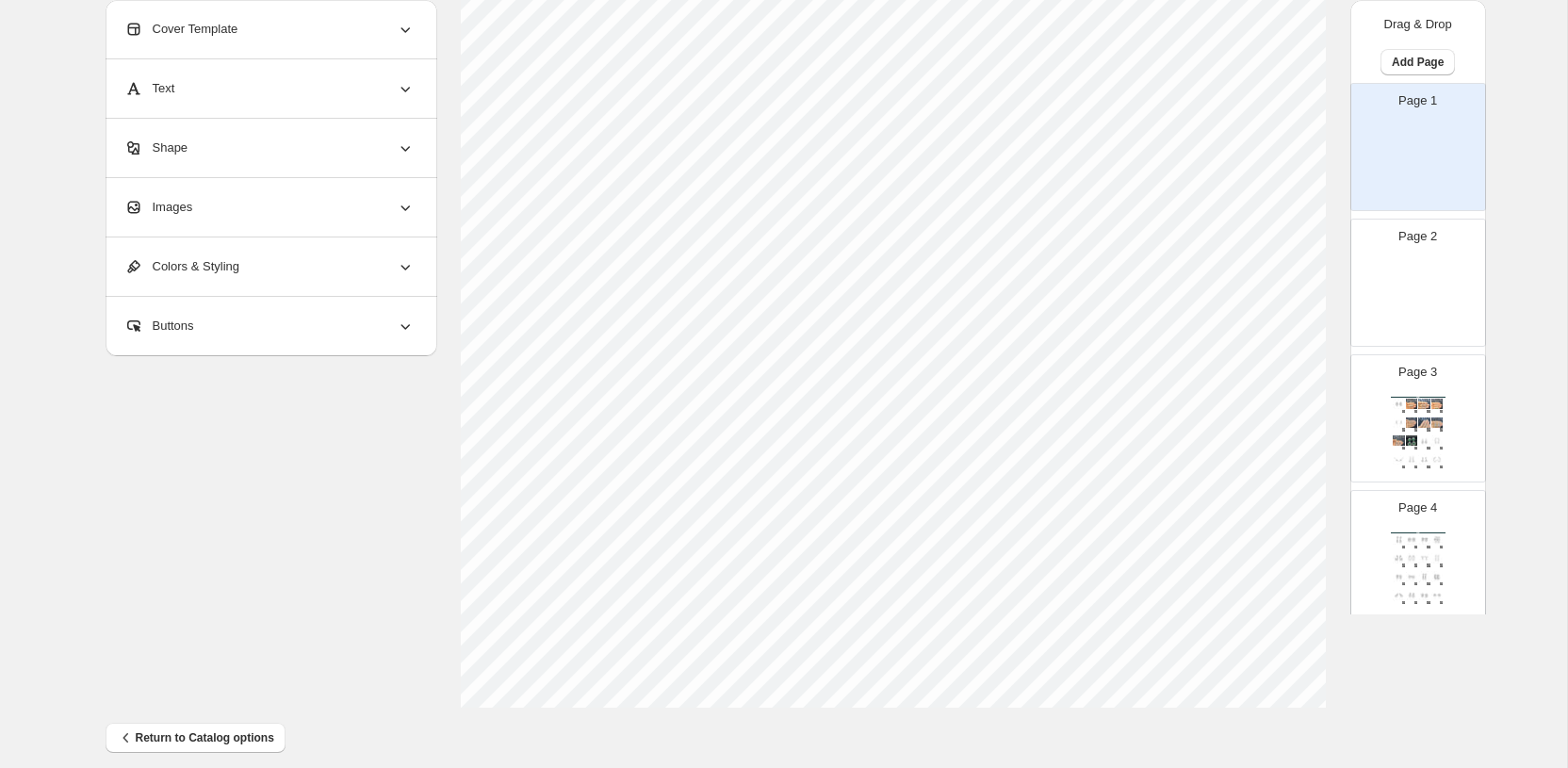 scroll, scrollTop: 575, scrollLeft: 0, axis: vertical 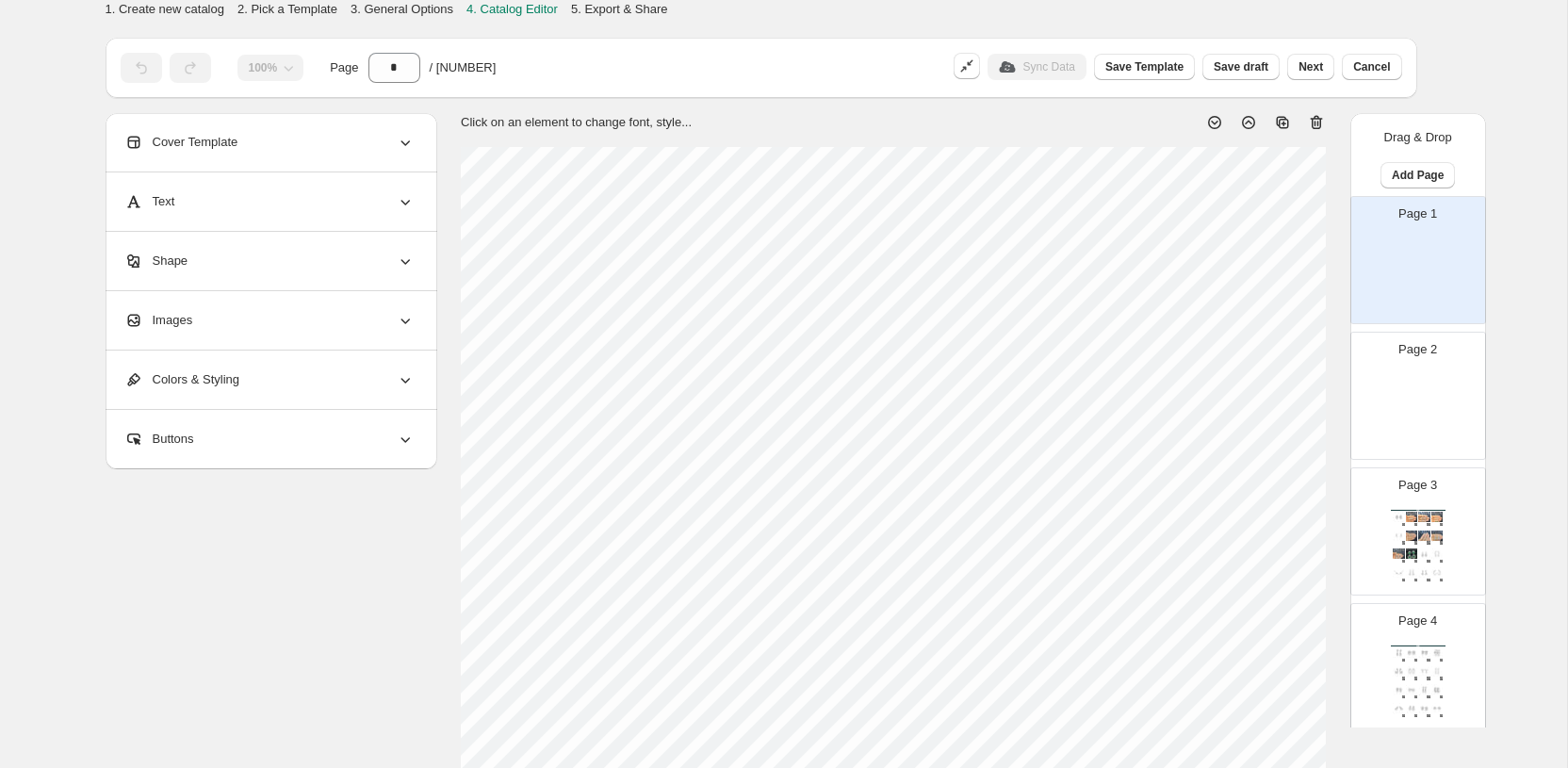 click on "Page 1" at bounding box center [1411, 253] 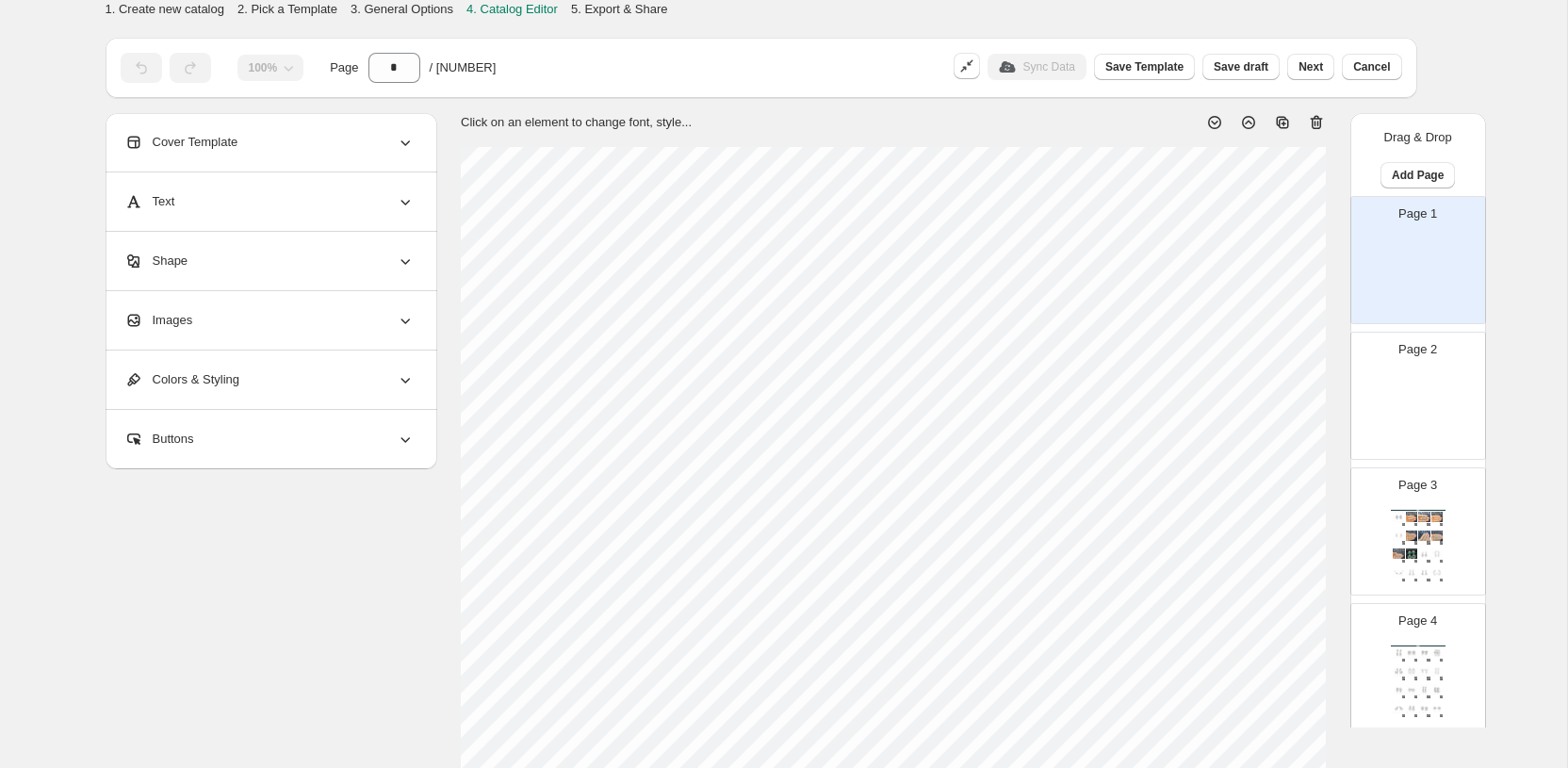 click on "Images" at bounding box center (270, 320) 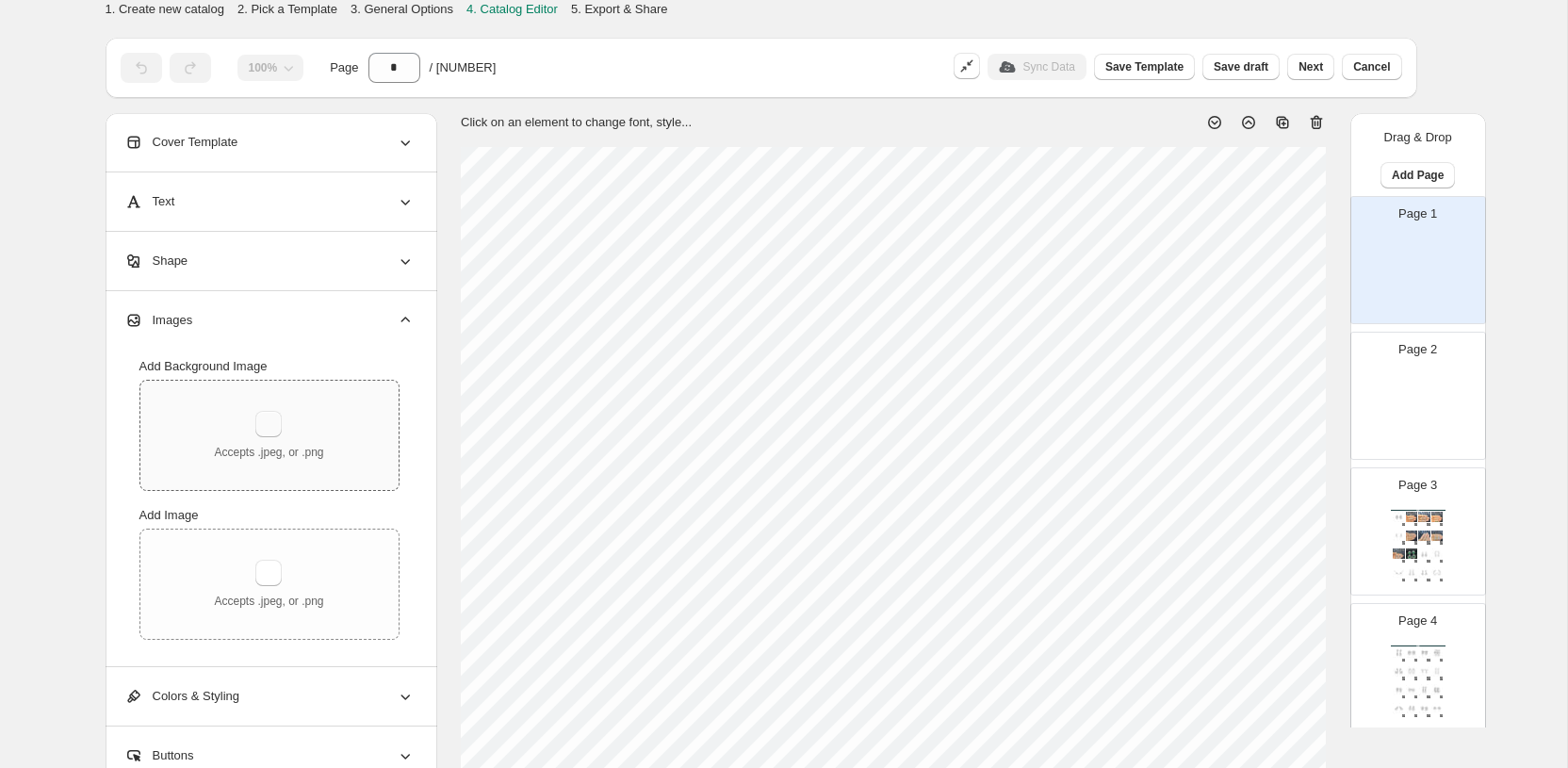 click at bounding box center [269, 424] 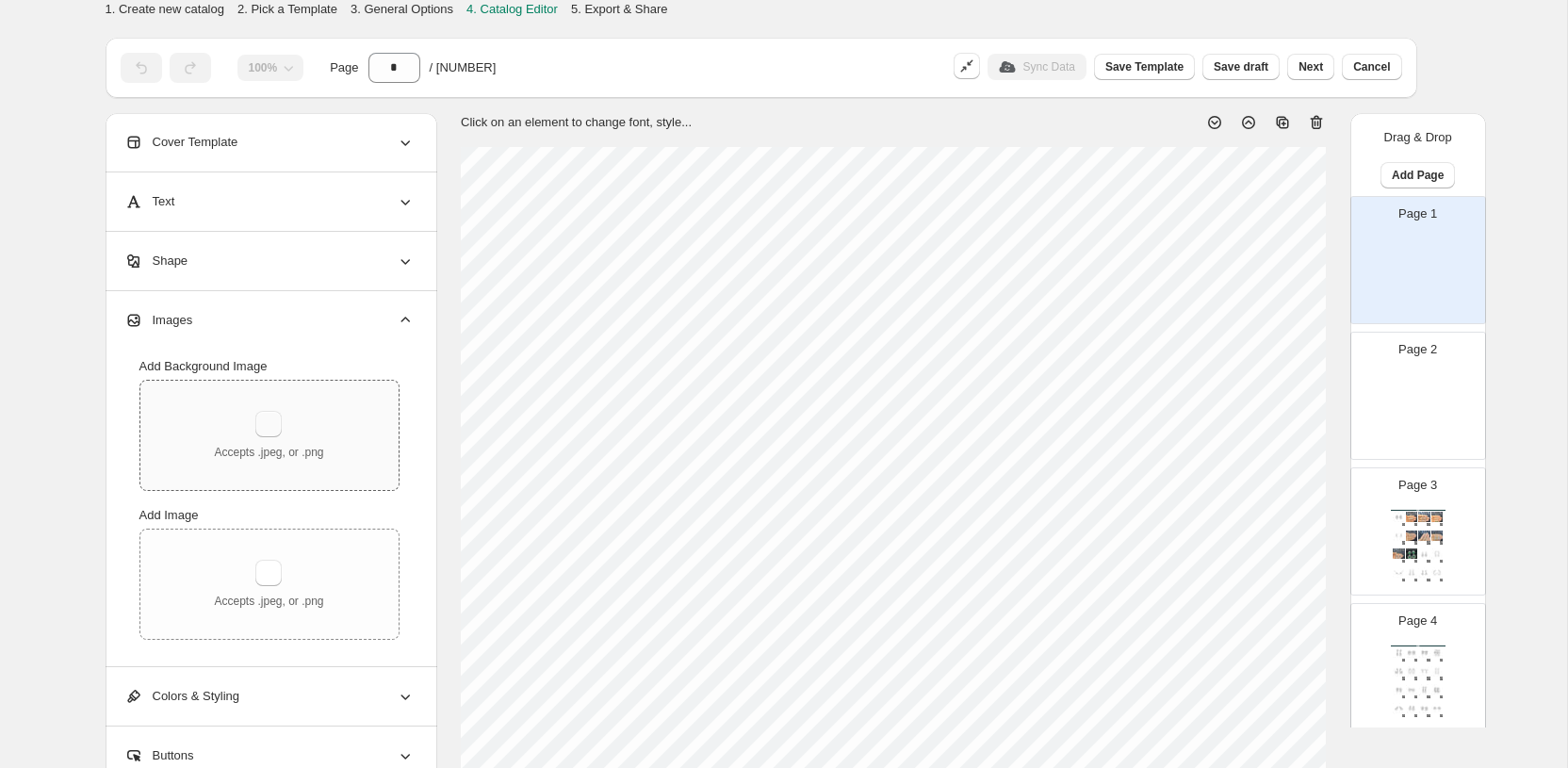 type on "**********" 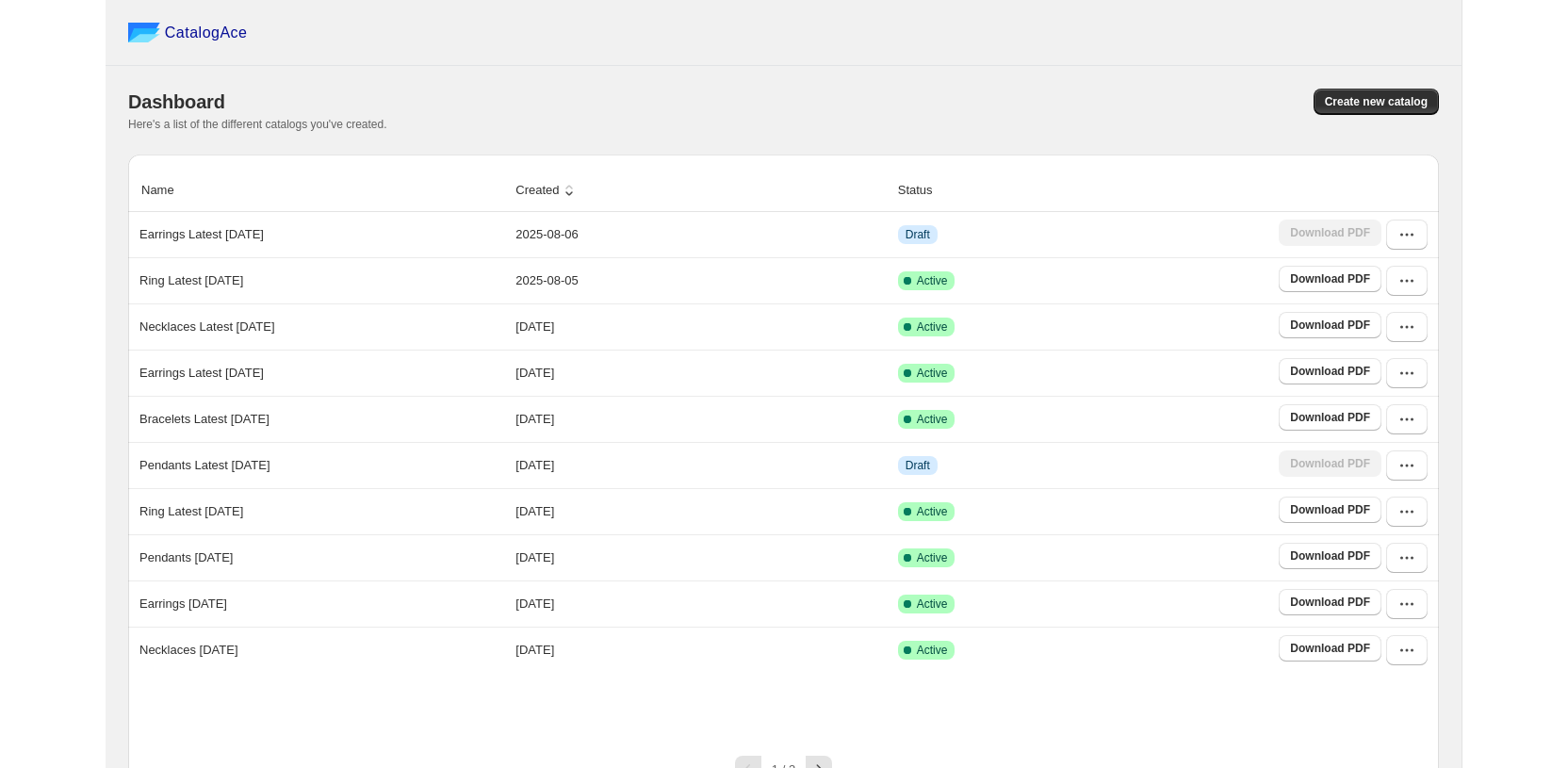 scroll, scrollTop: 0, scrollLeft: 0, axis: both 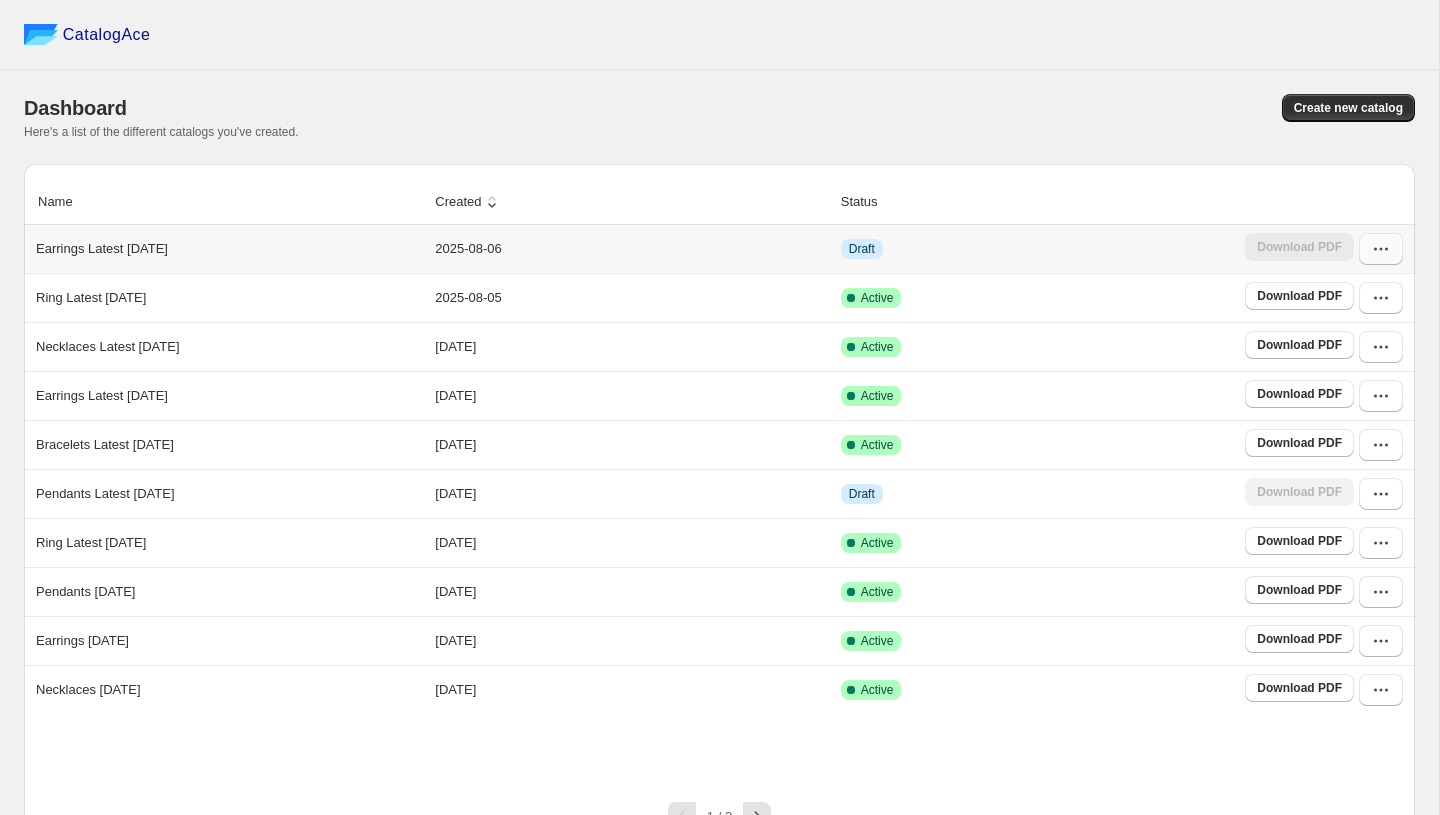 click 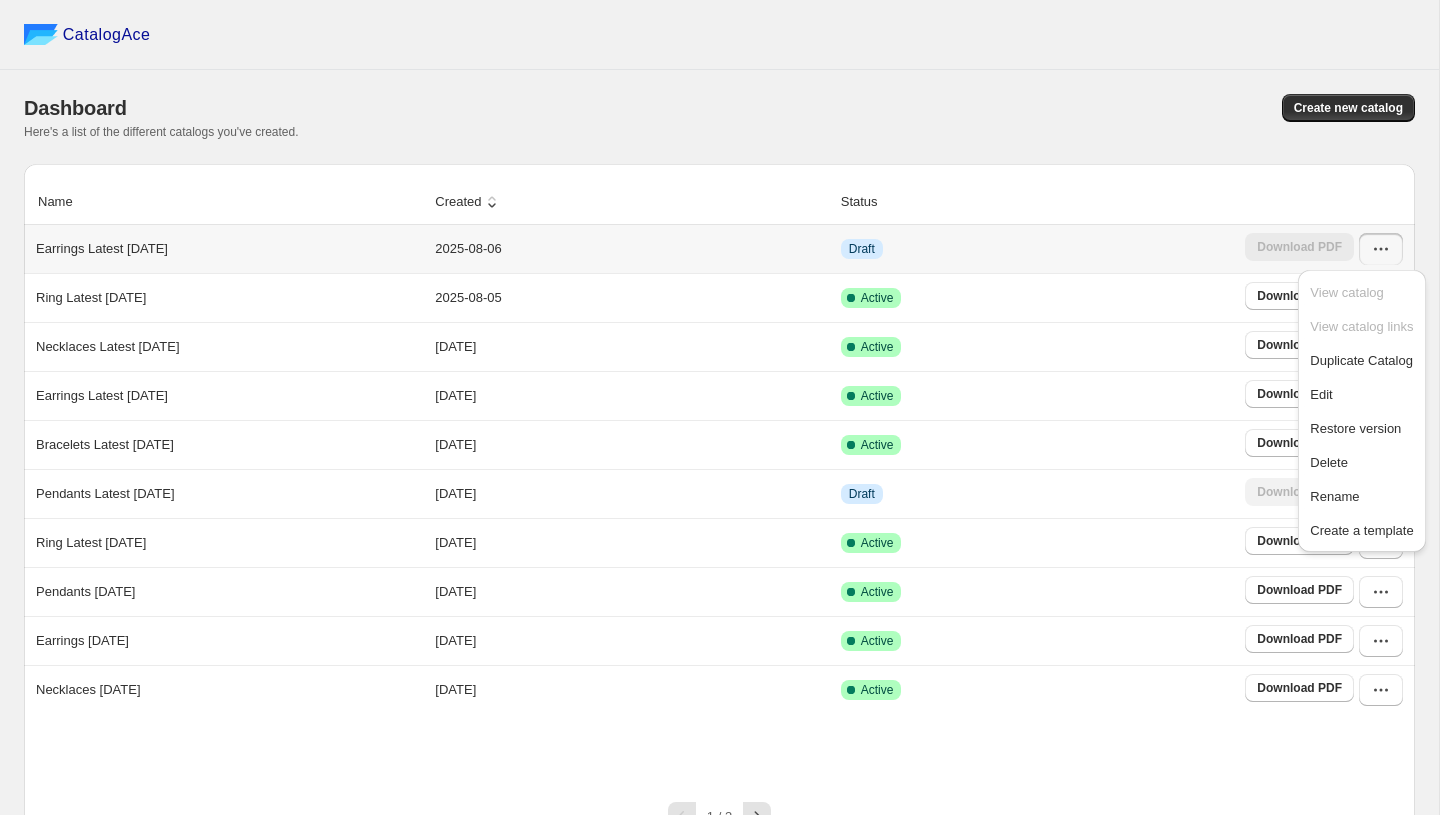 click on "Draft" at bounding box center [1037, 249] 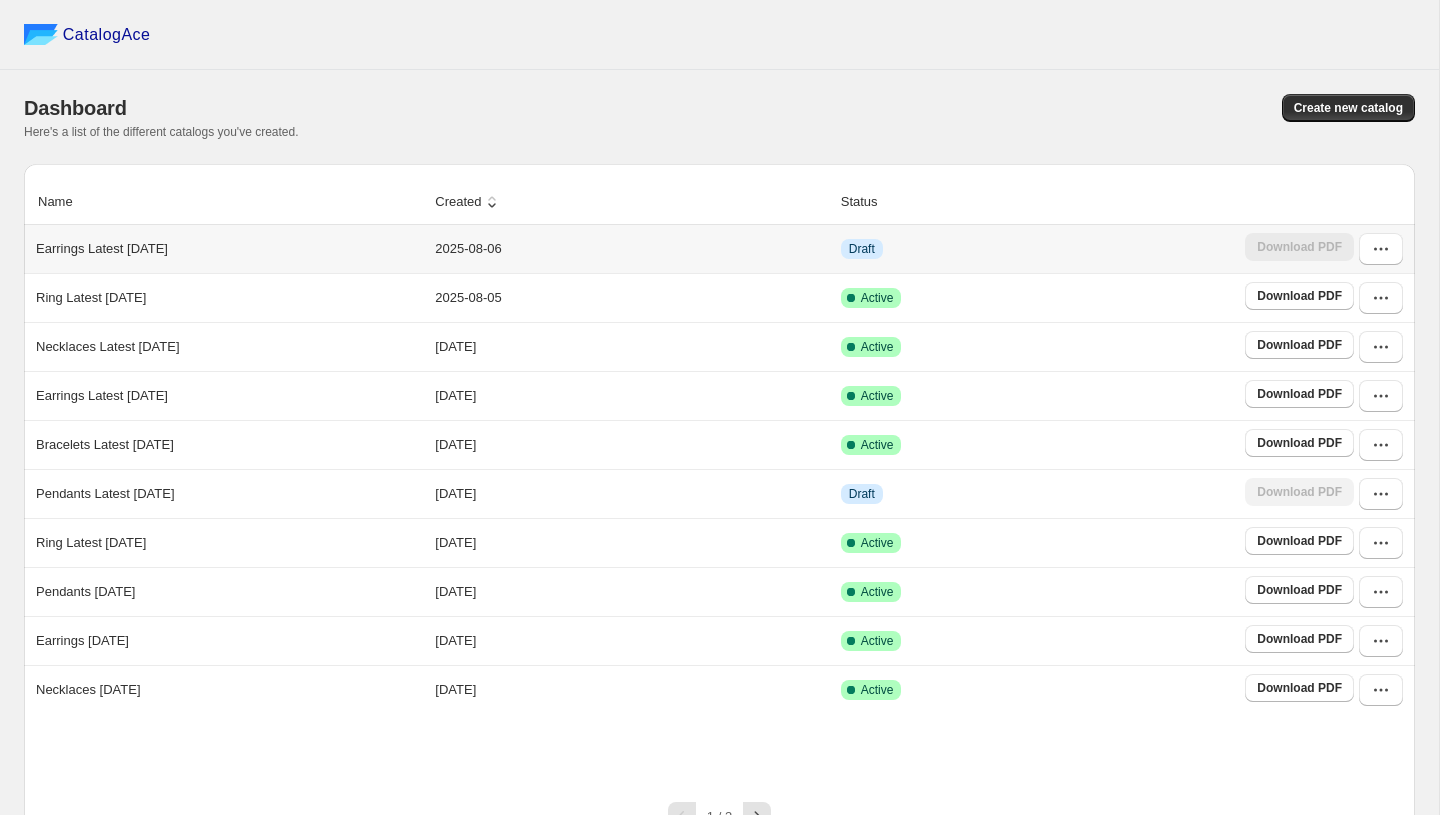 click on "Earrings Latest [MONTH] [YEAR]" at bounding box center [102, 249] 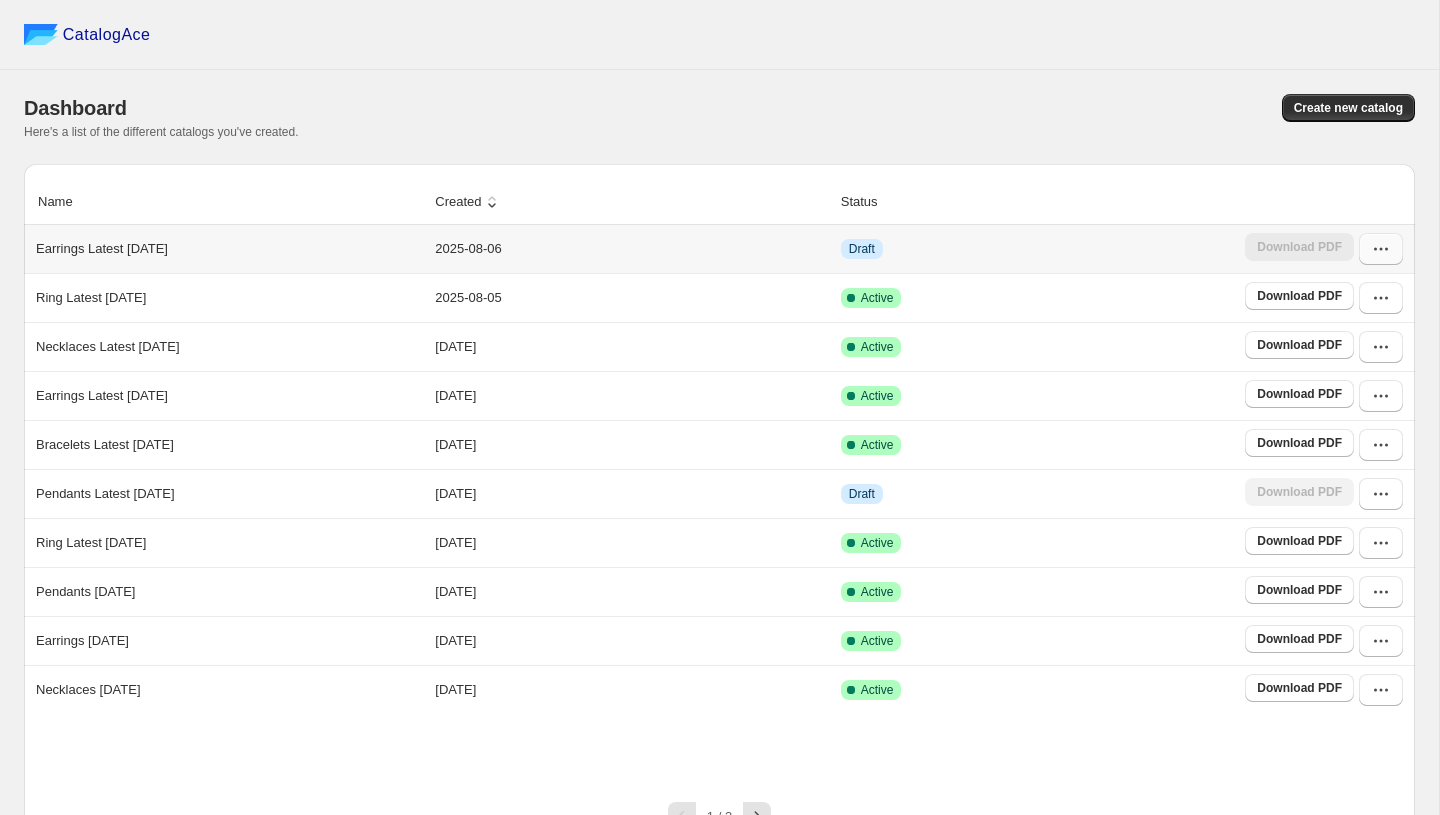 click at bounding box center [1381, 249] 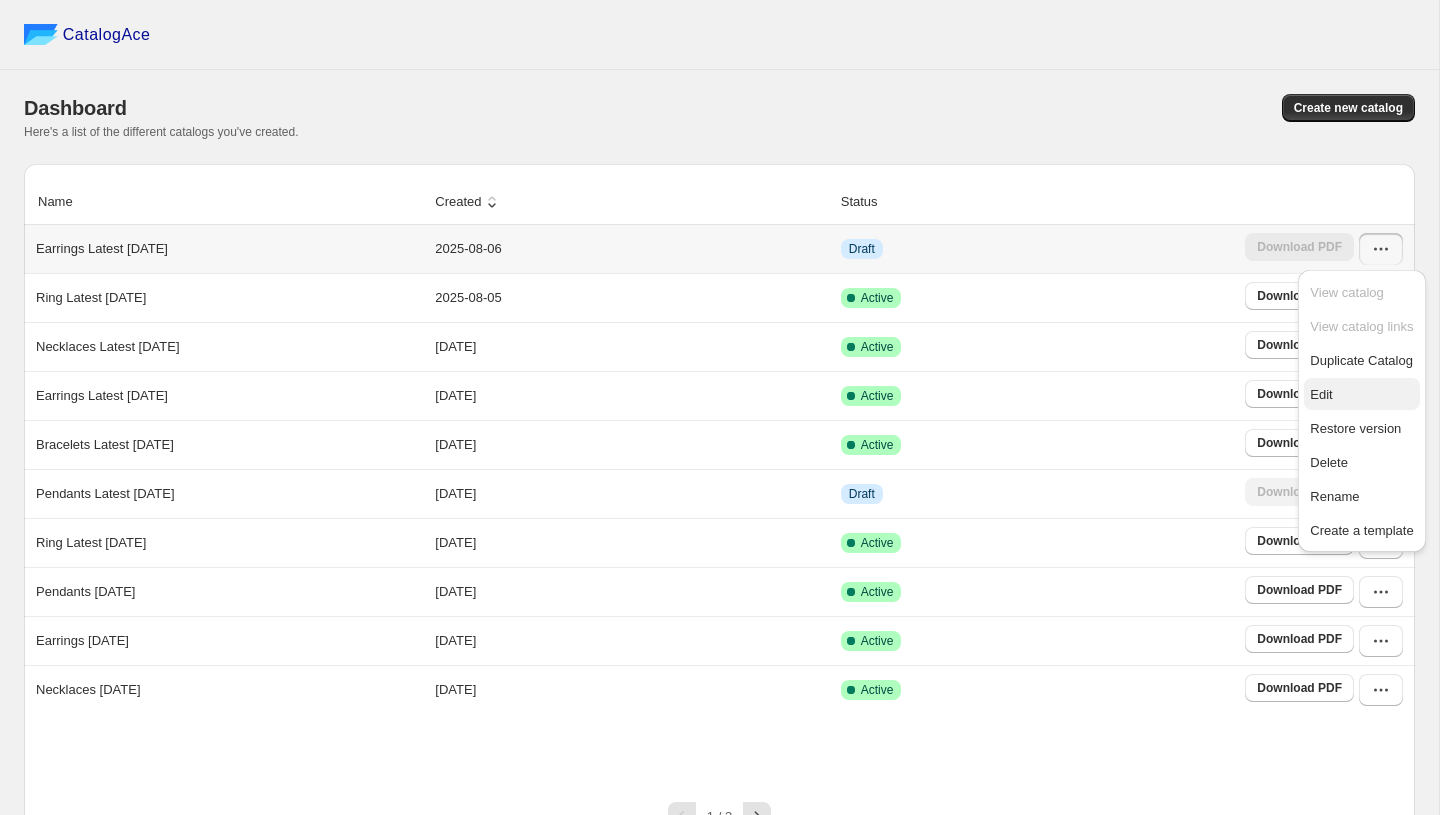 click on "Edit" at bounding box center (1361, 395) 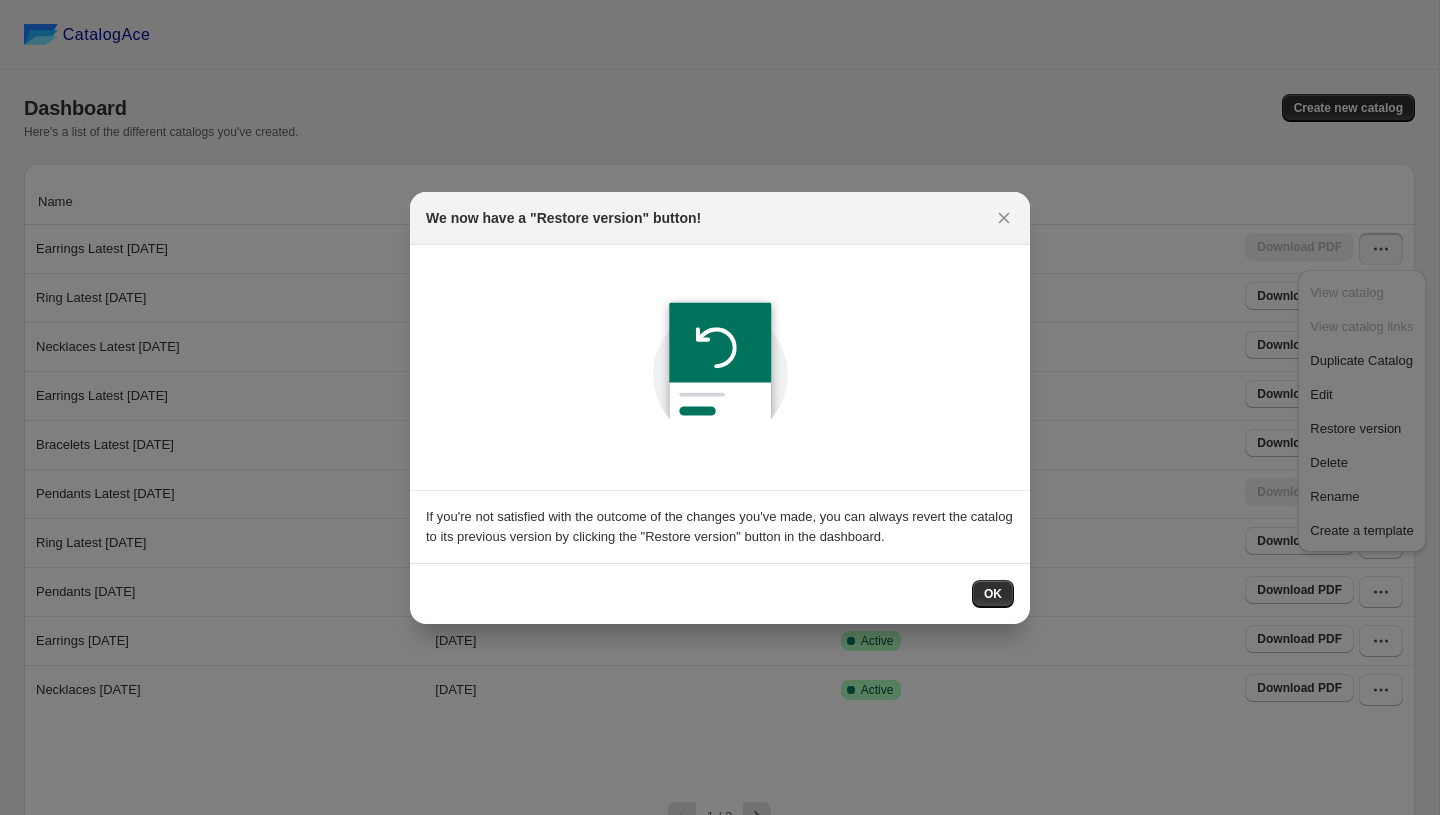click on "OK" at bounding box center [720, 593] 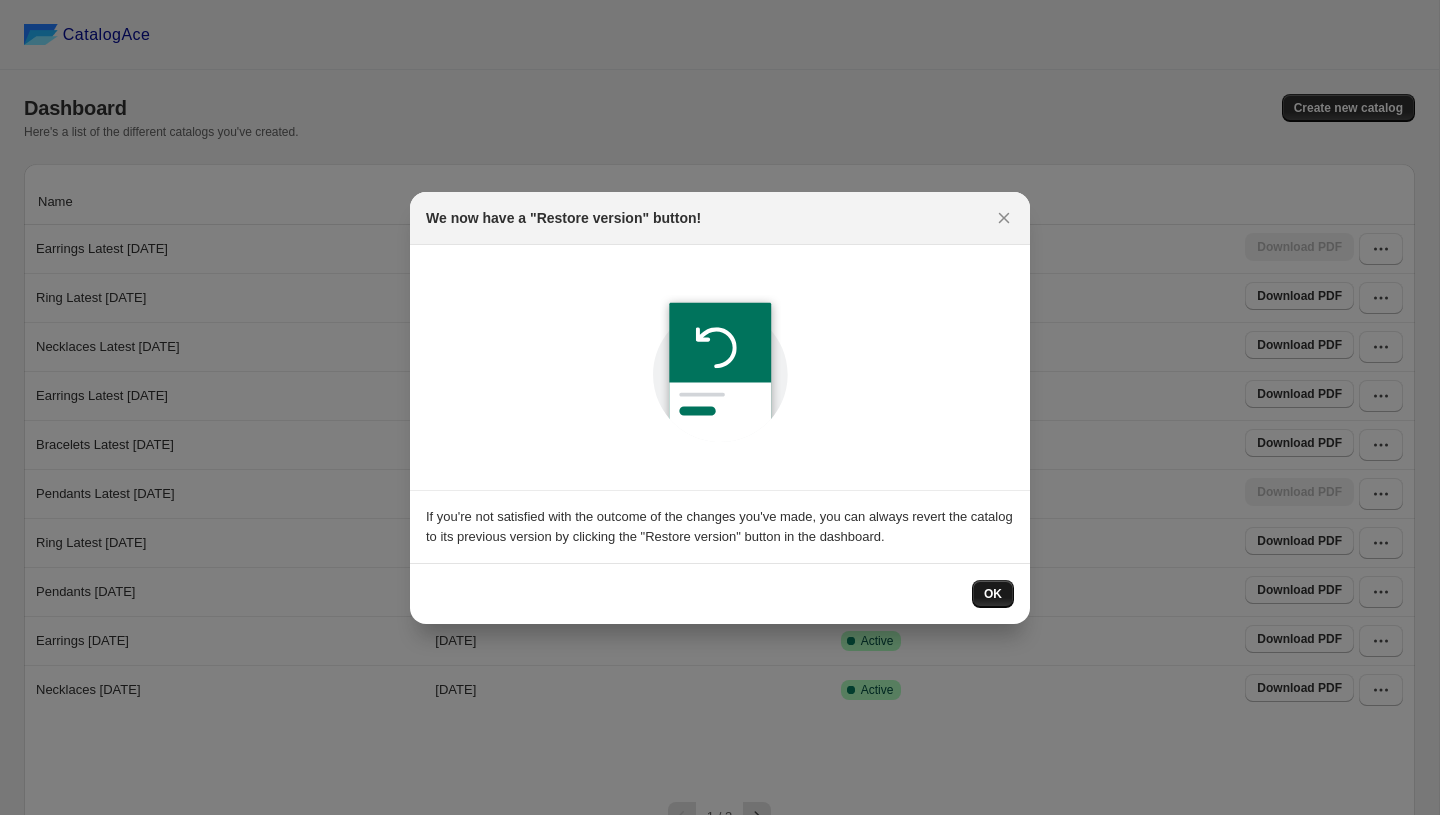 click on "OK" at bounding box center (993, 594) 